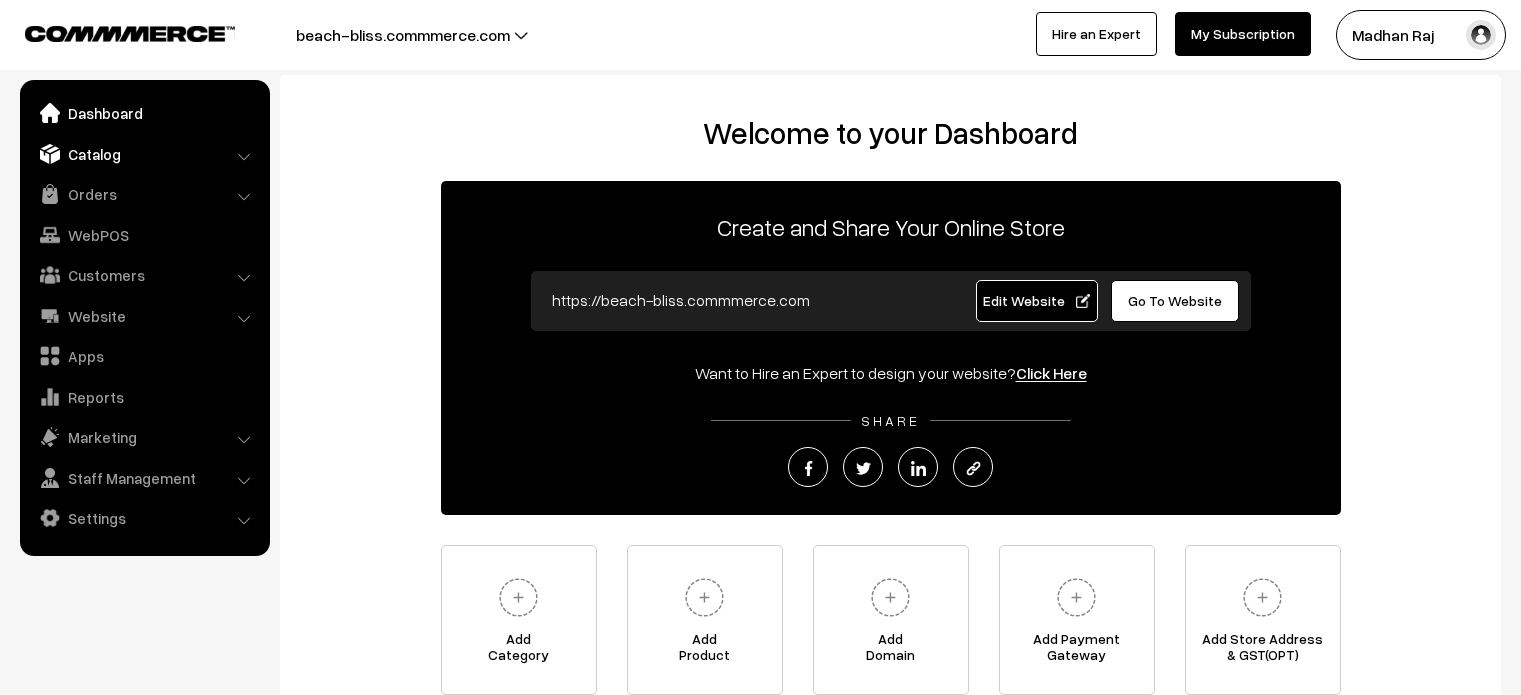 scroll, scrollTop: 0, scrollLeft: 0, axis: both 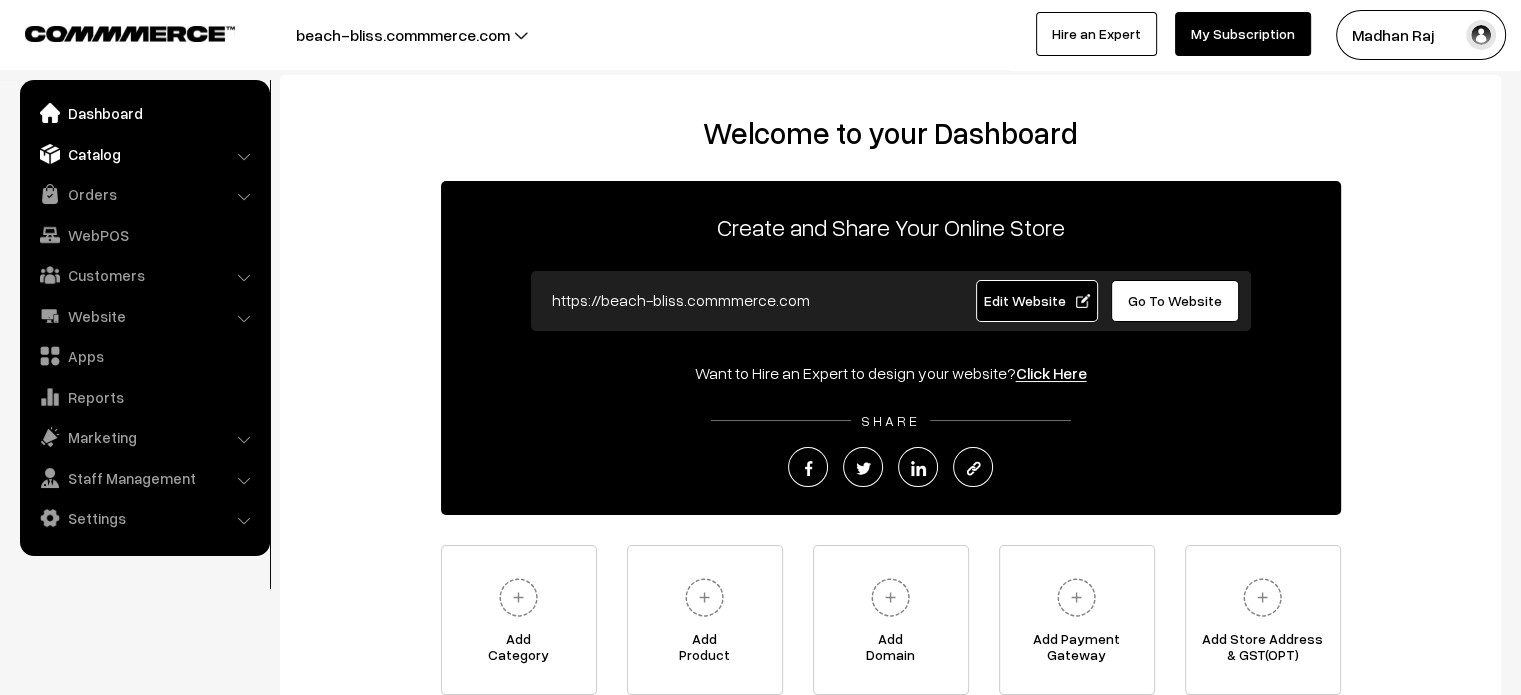 click on "Catalog" at bounding box center (144, 154) 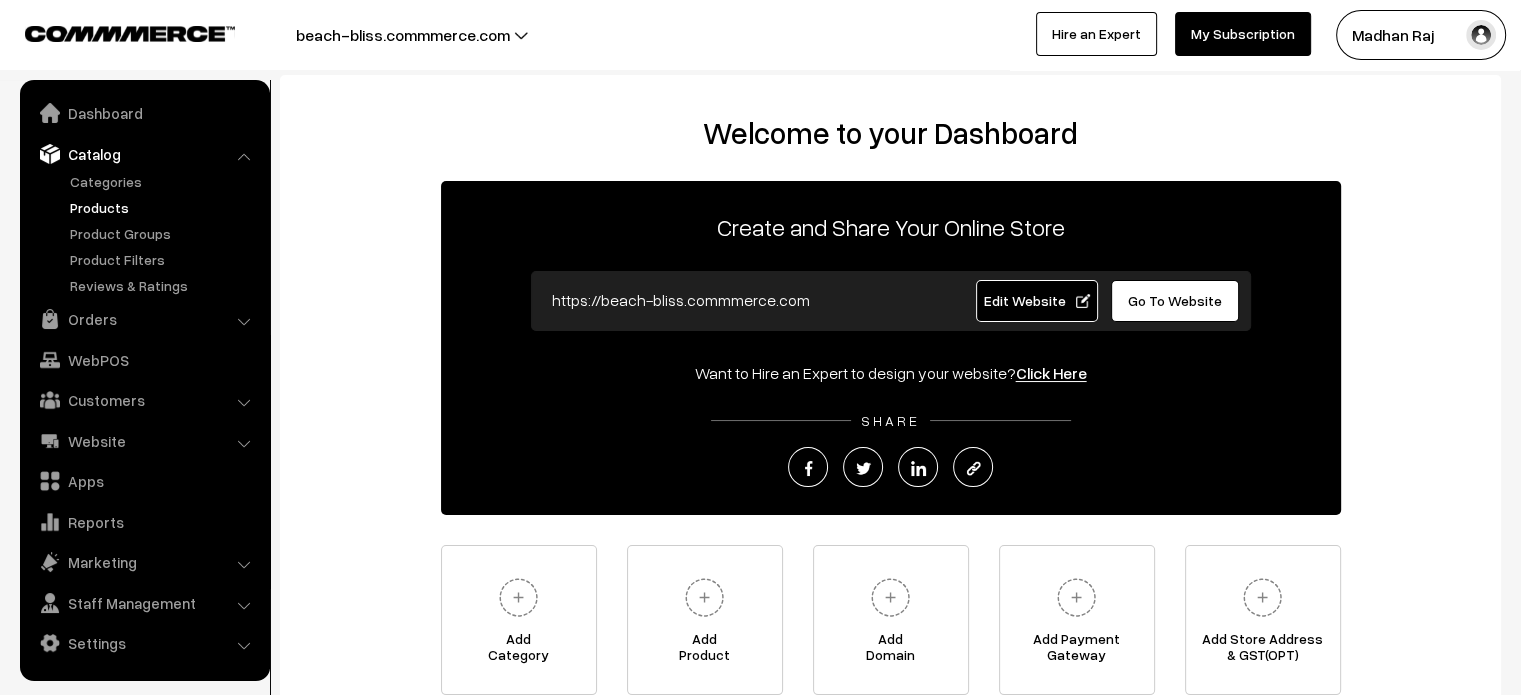 click on "Products" at bounding box center [164, 207] 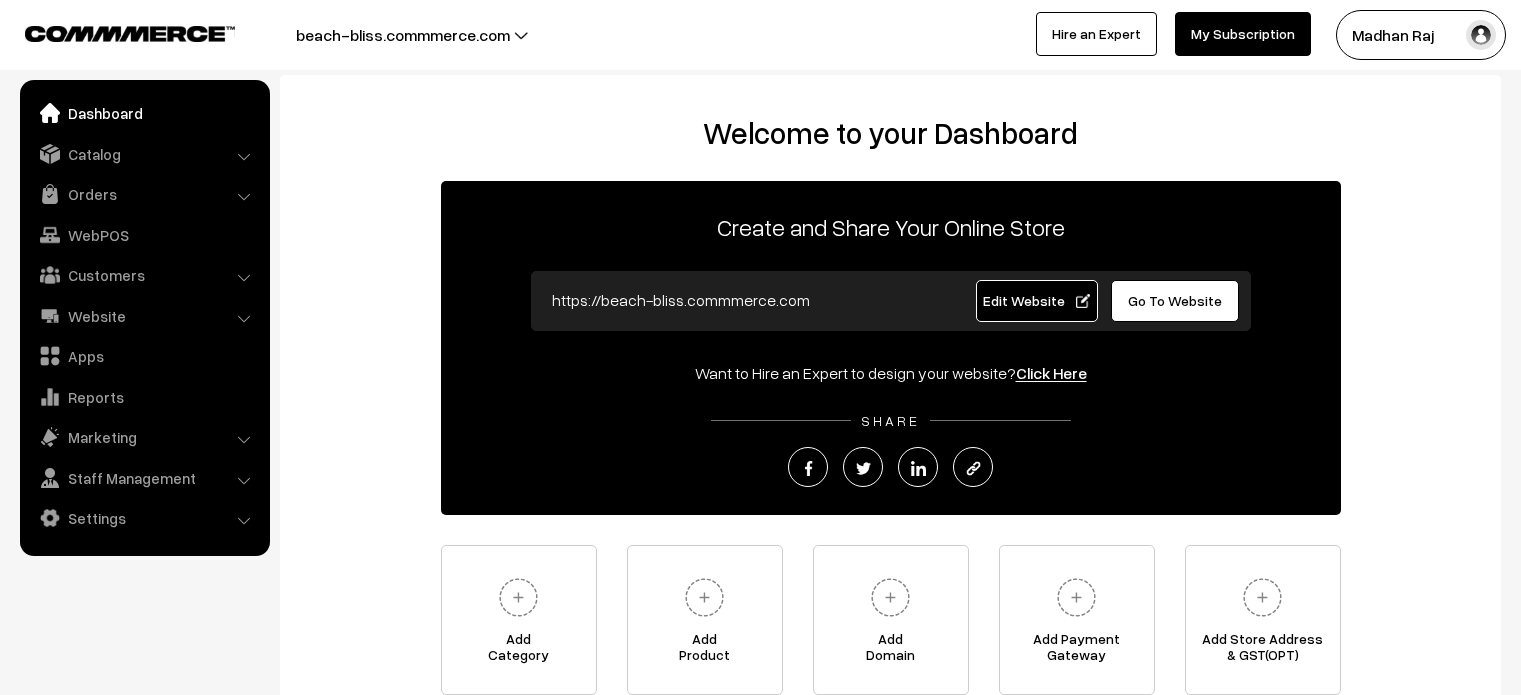 scroll, scrollTop: 0, scrollLeft: 0, axis: both 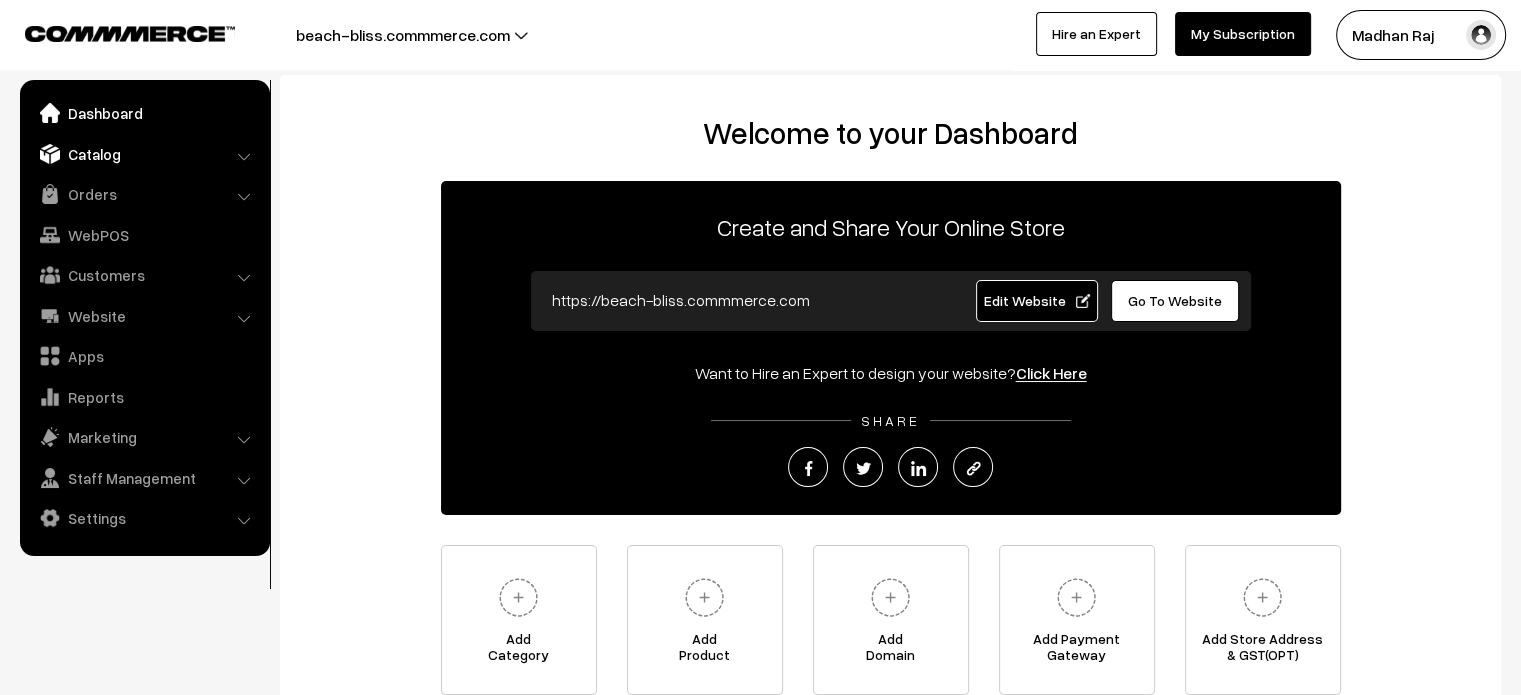 click on "Catalog" at bounding box center [144, 154] 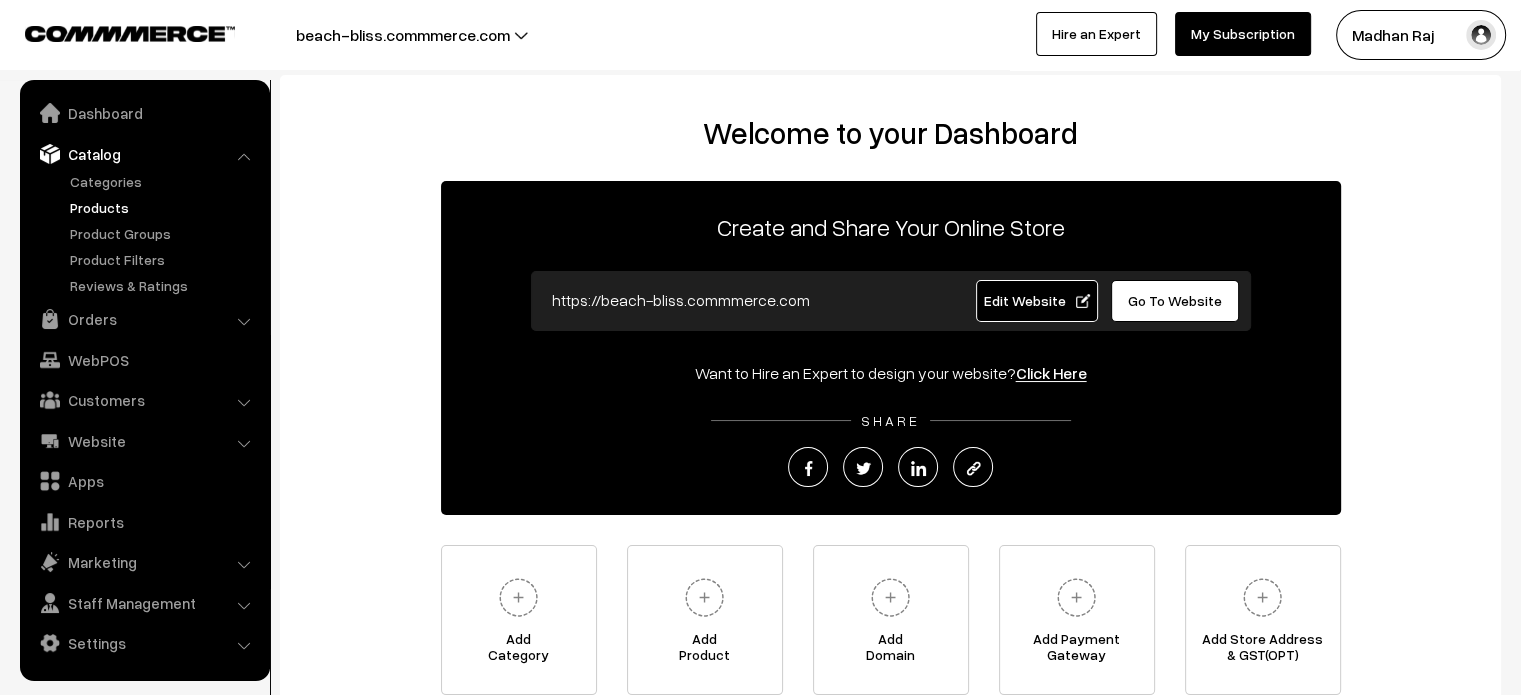 click on "Products" at bounding box center [164, 207] 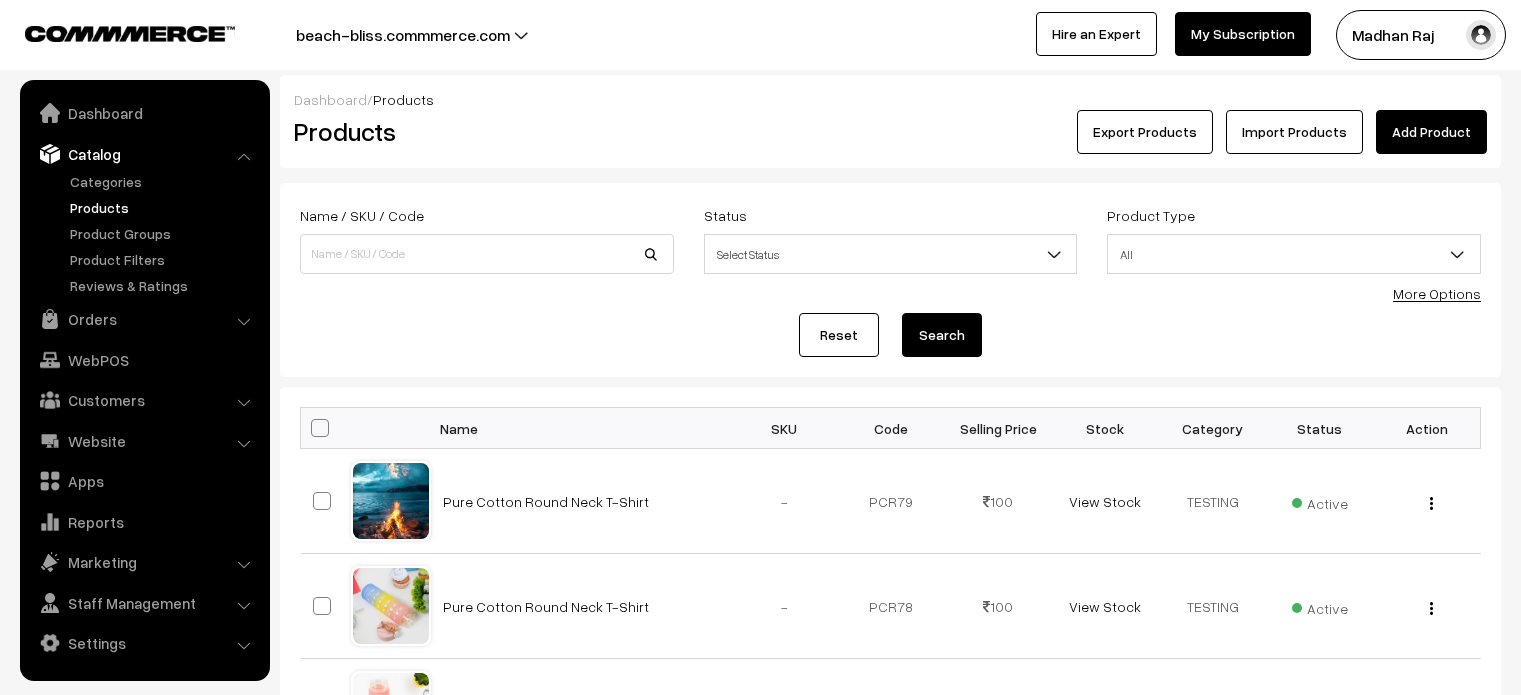 scroll, scrollTop: 0, scrollLeft: 0, axis: both 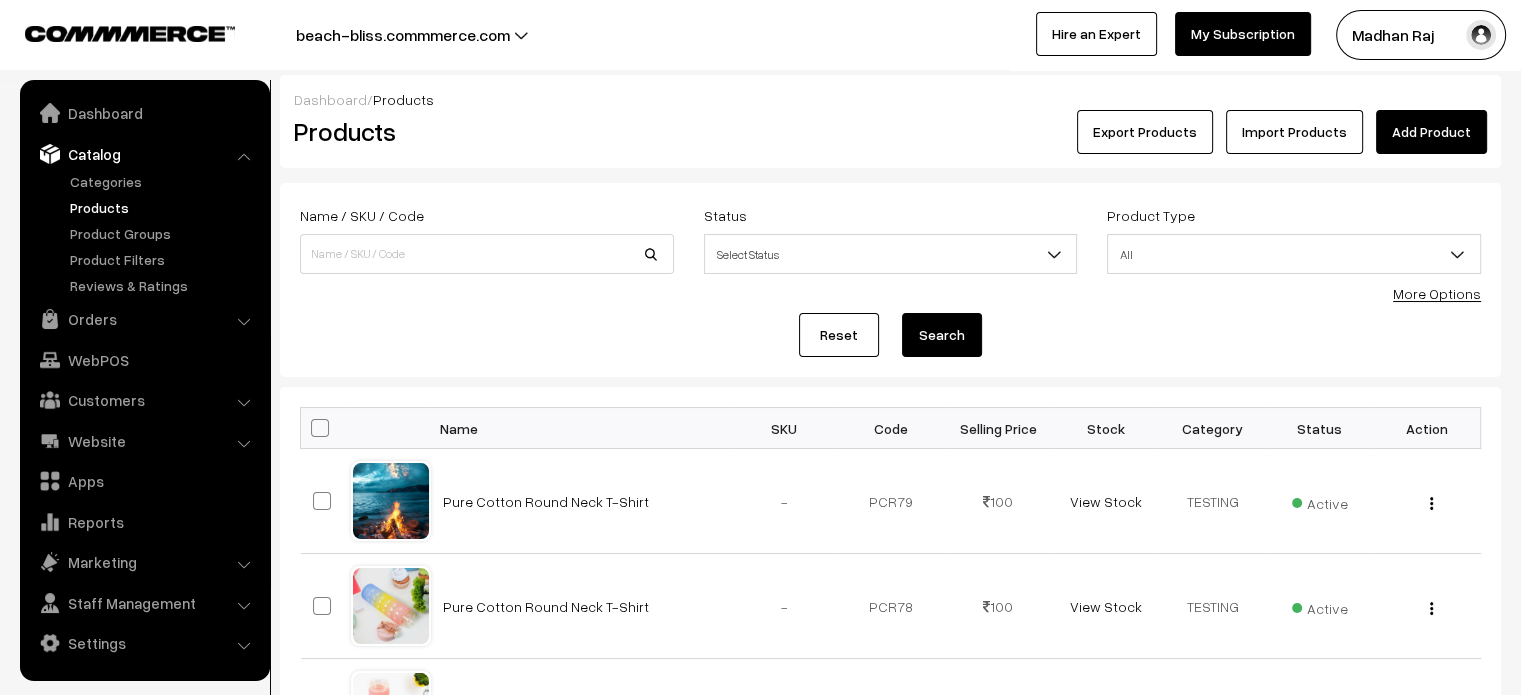 click on "Import Products" at bounding box center (1294, 132) 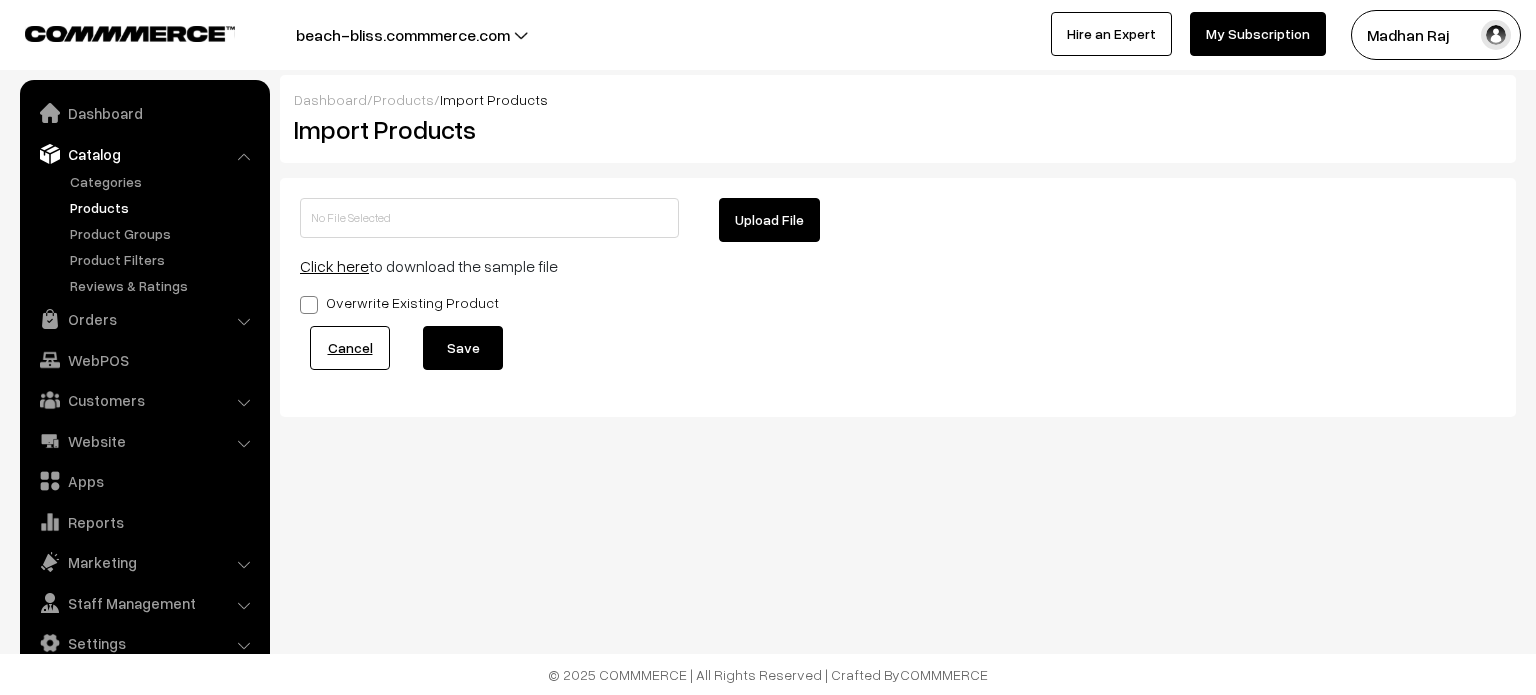 scroll, scrollTop: 0, scrollLeft: 0, axis: both 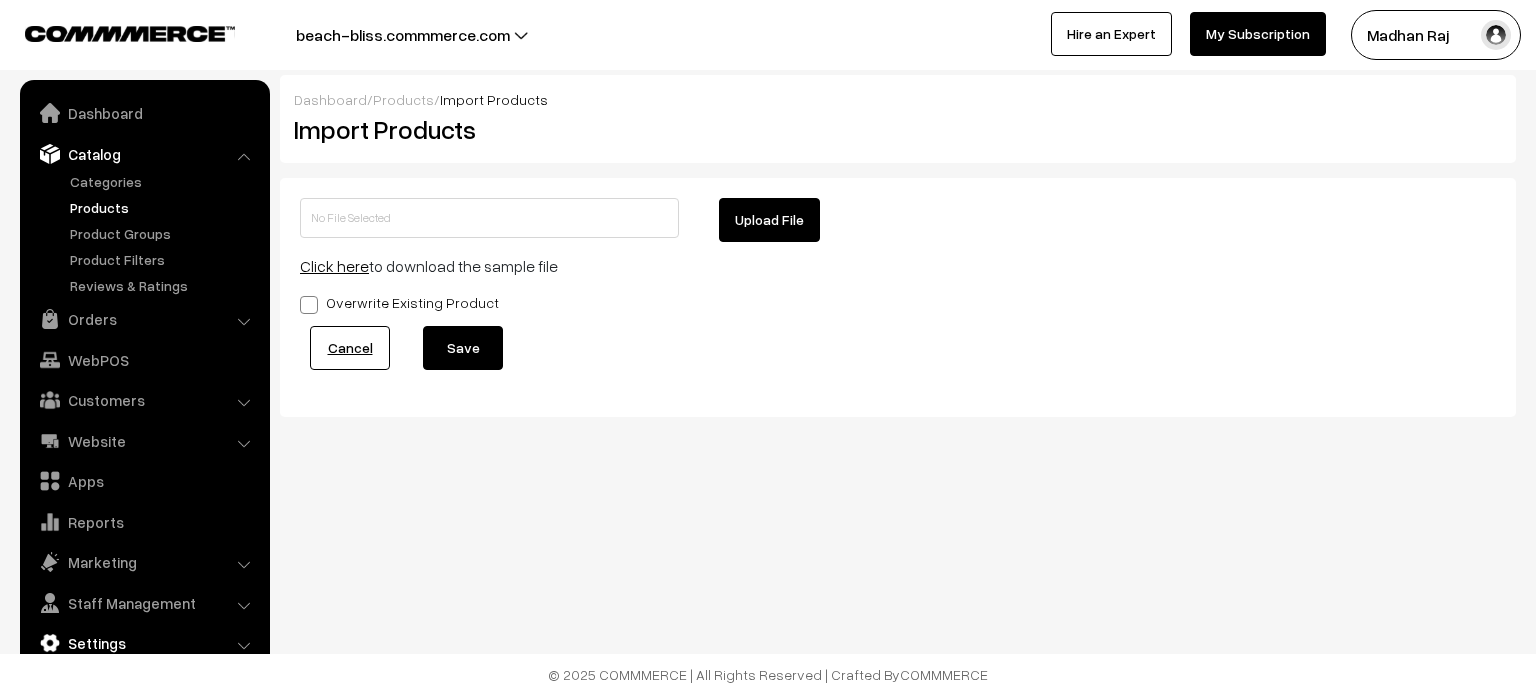 click on "Settings" at bounding box center (144, 643) 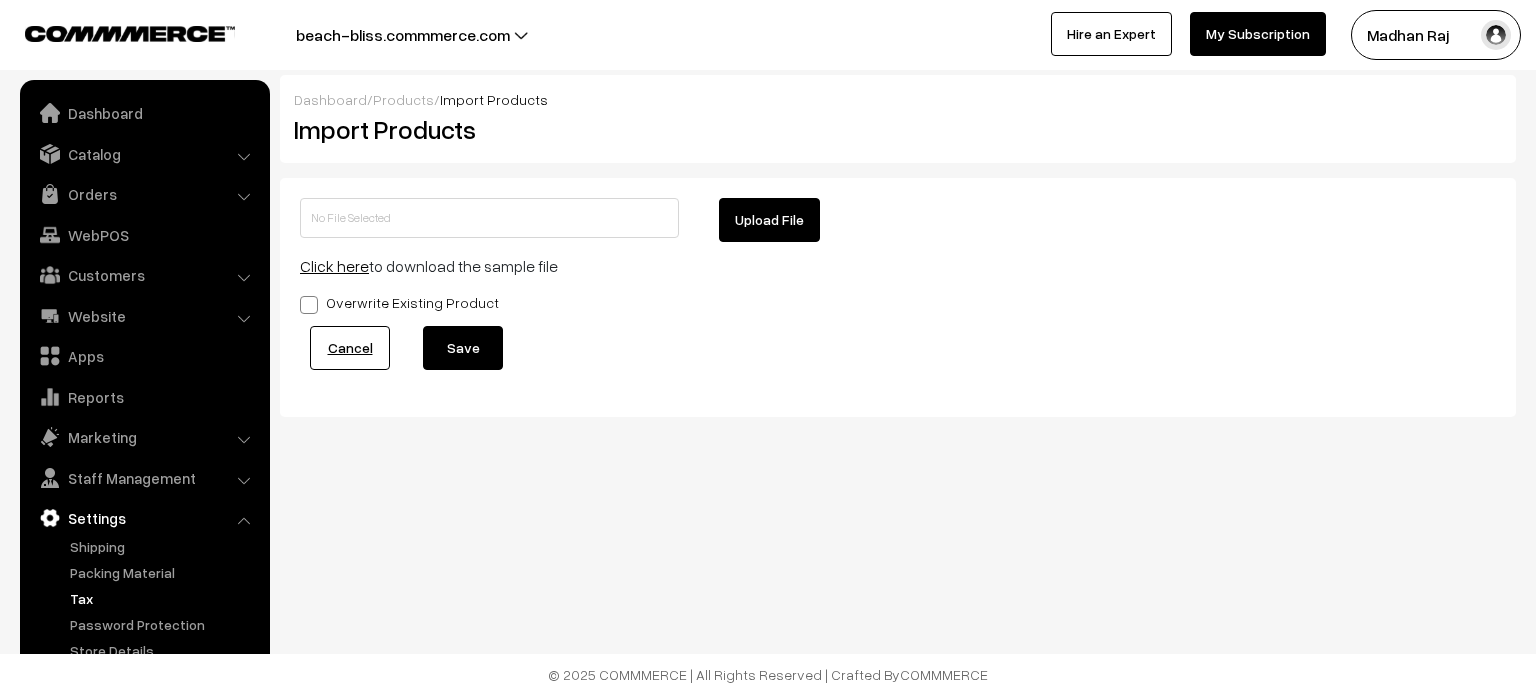 click on "Tax" at bounding box center [164, 598] 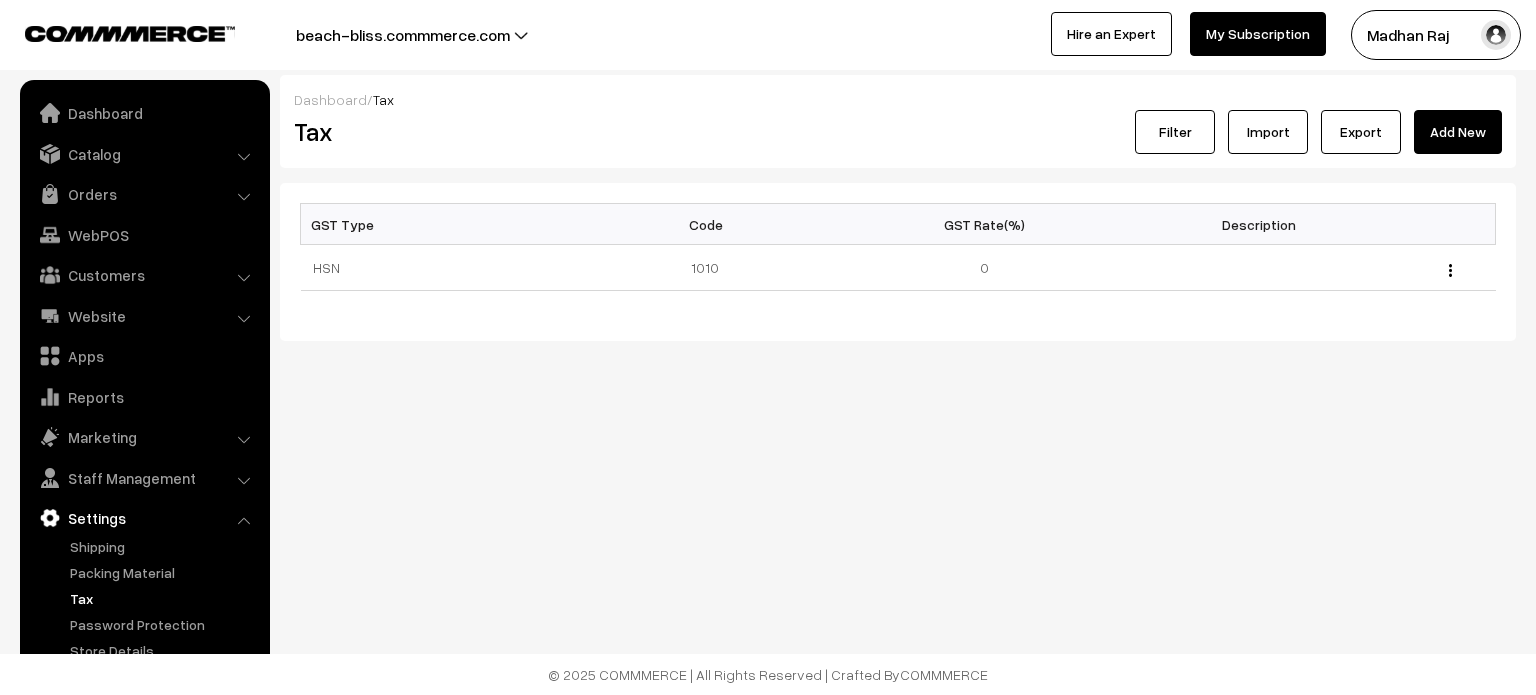 scroll, scrollTop: 0, scrollLeft: 0, axis: both 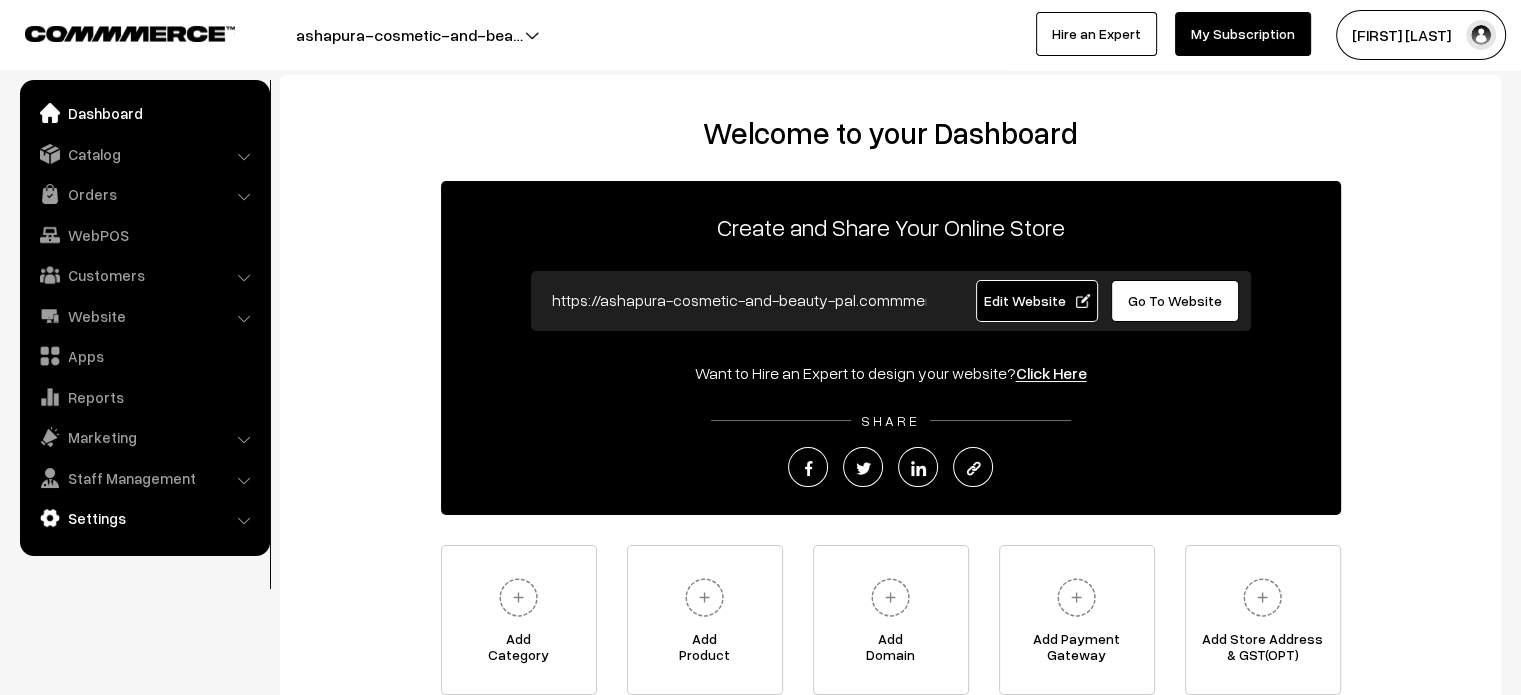 click on "Settings" at bounding box center [144, 518] 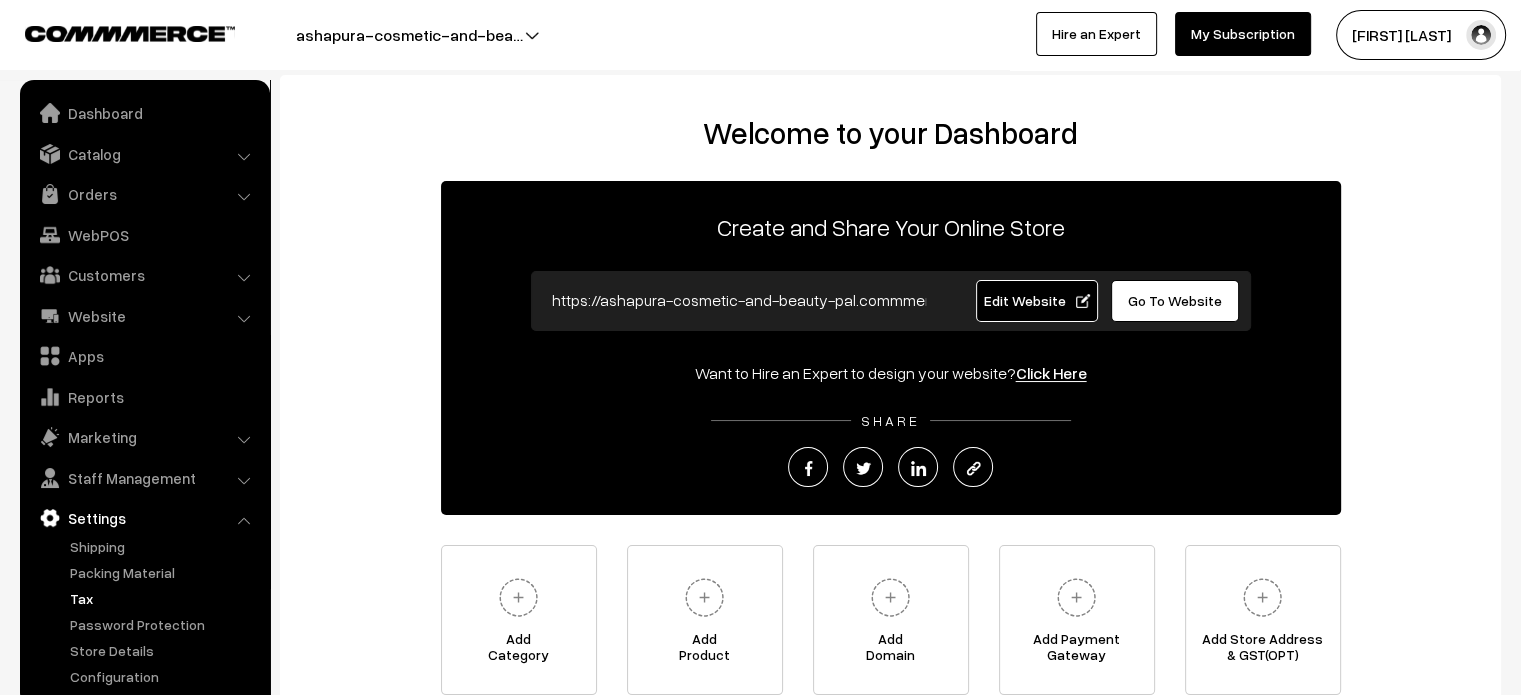 click on "Tax" at bounding box center [164, 598] 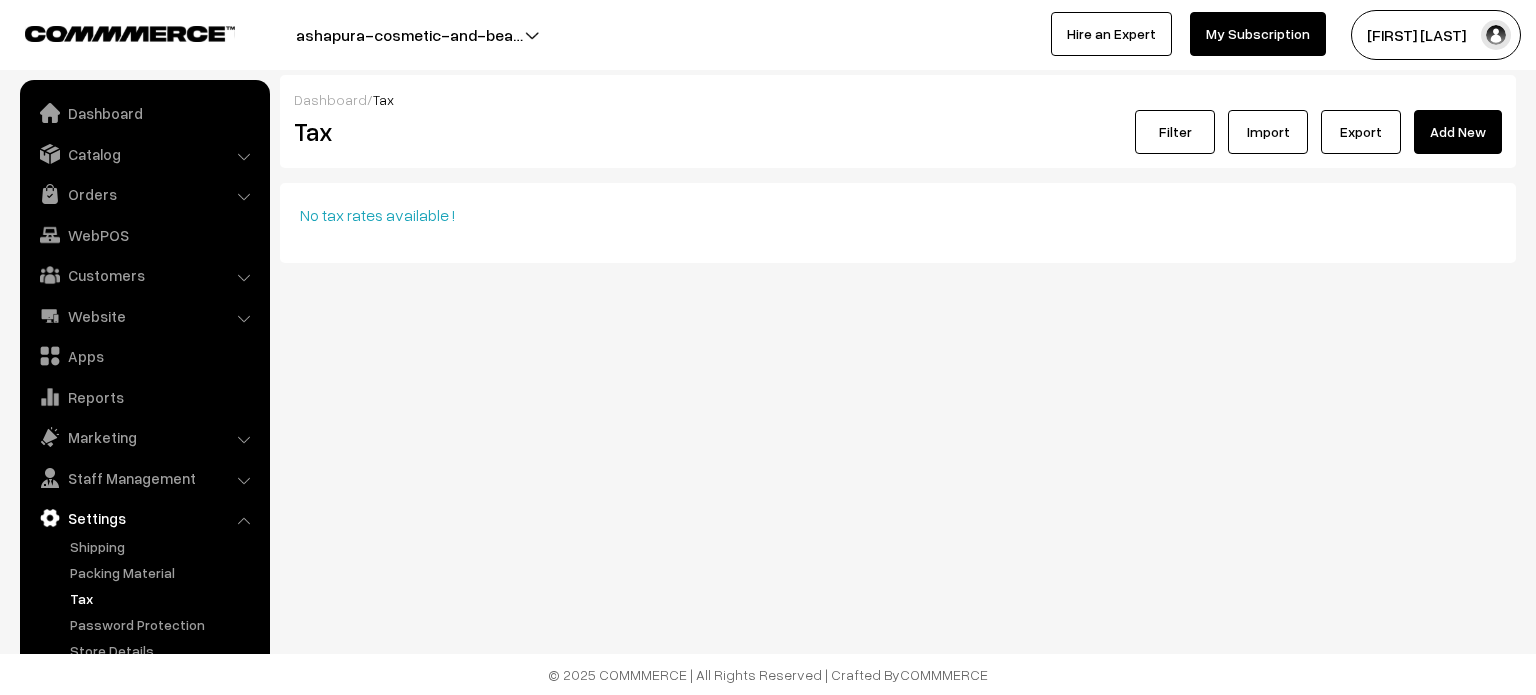 scroll, scrollTop: 0, scrollLeft: 0, axis: both 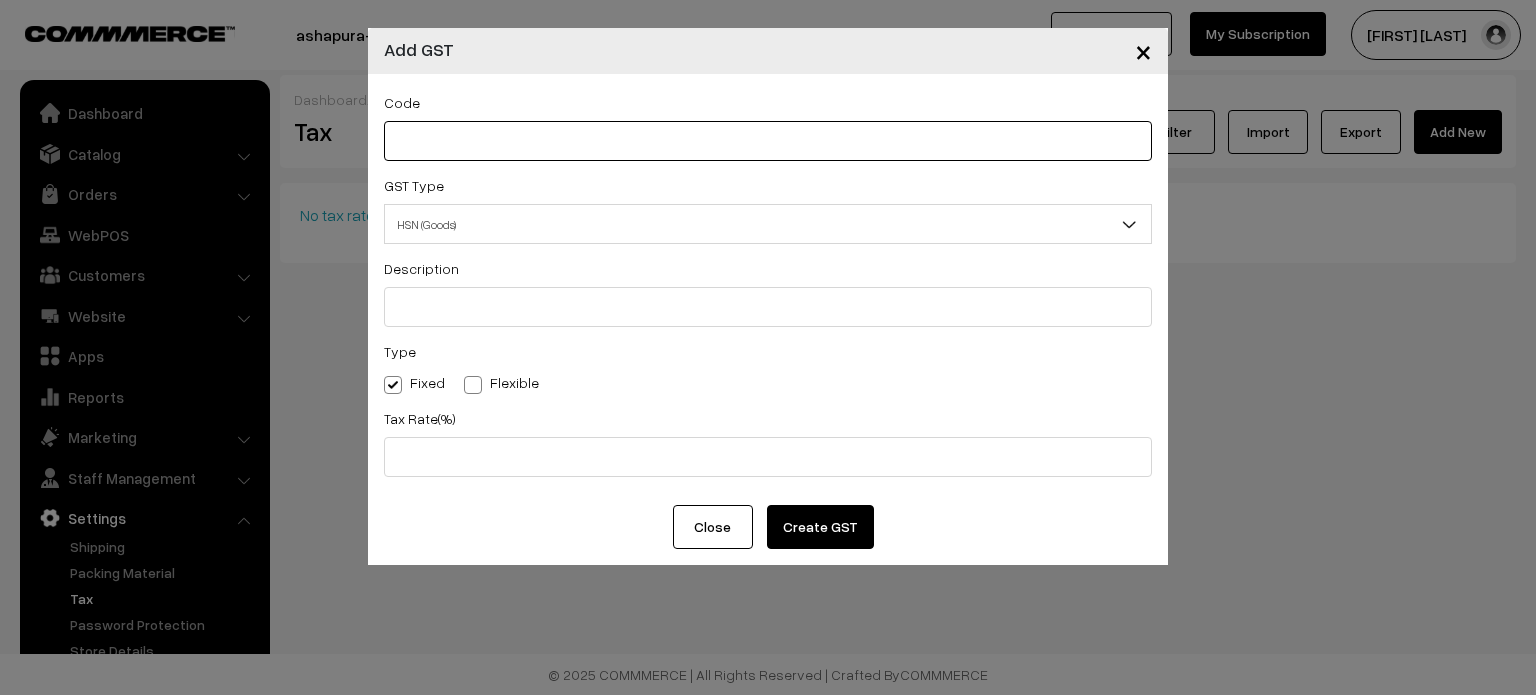 click at bounding box center (768, 141) 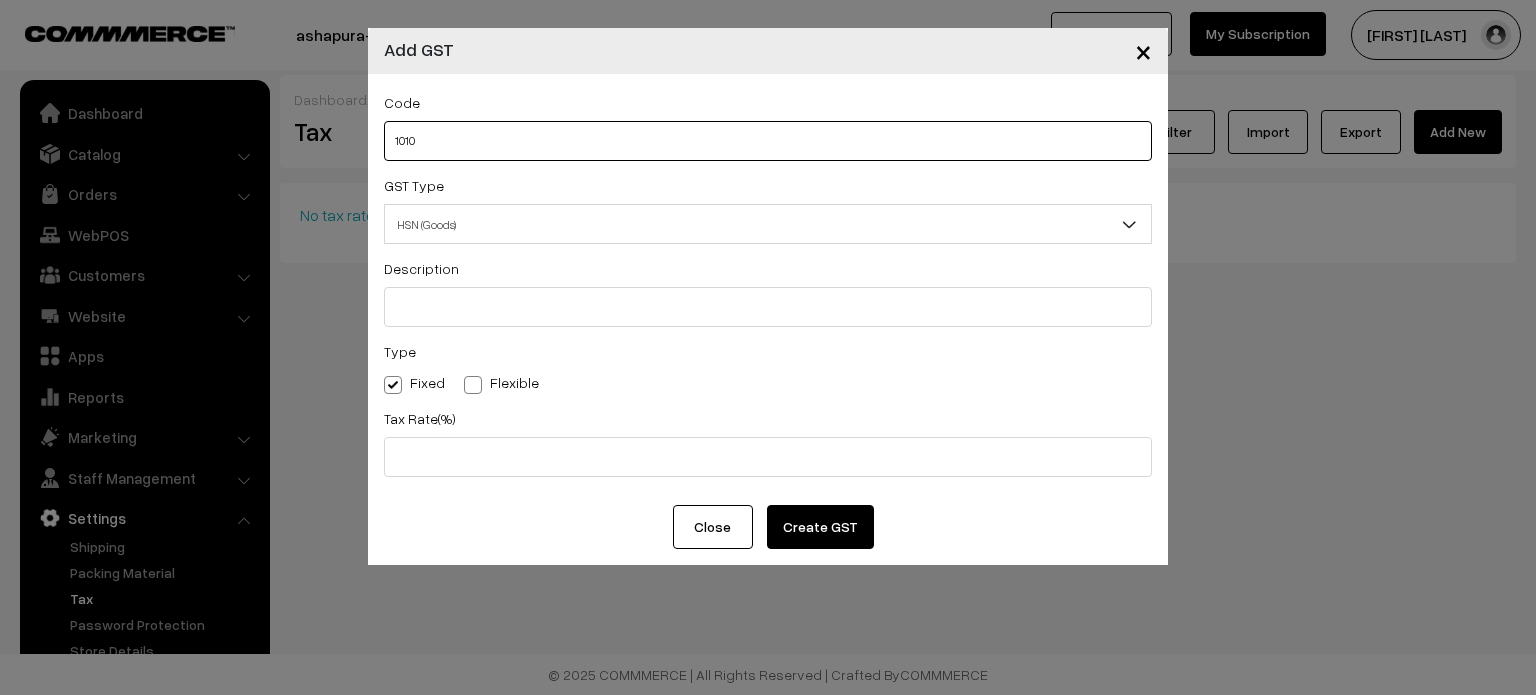 type on "1010" 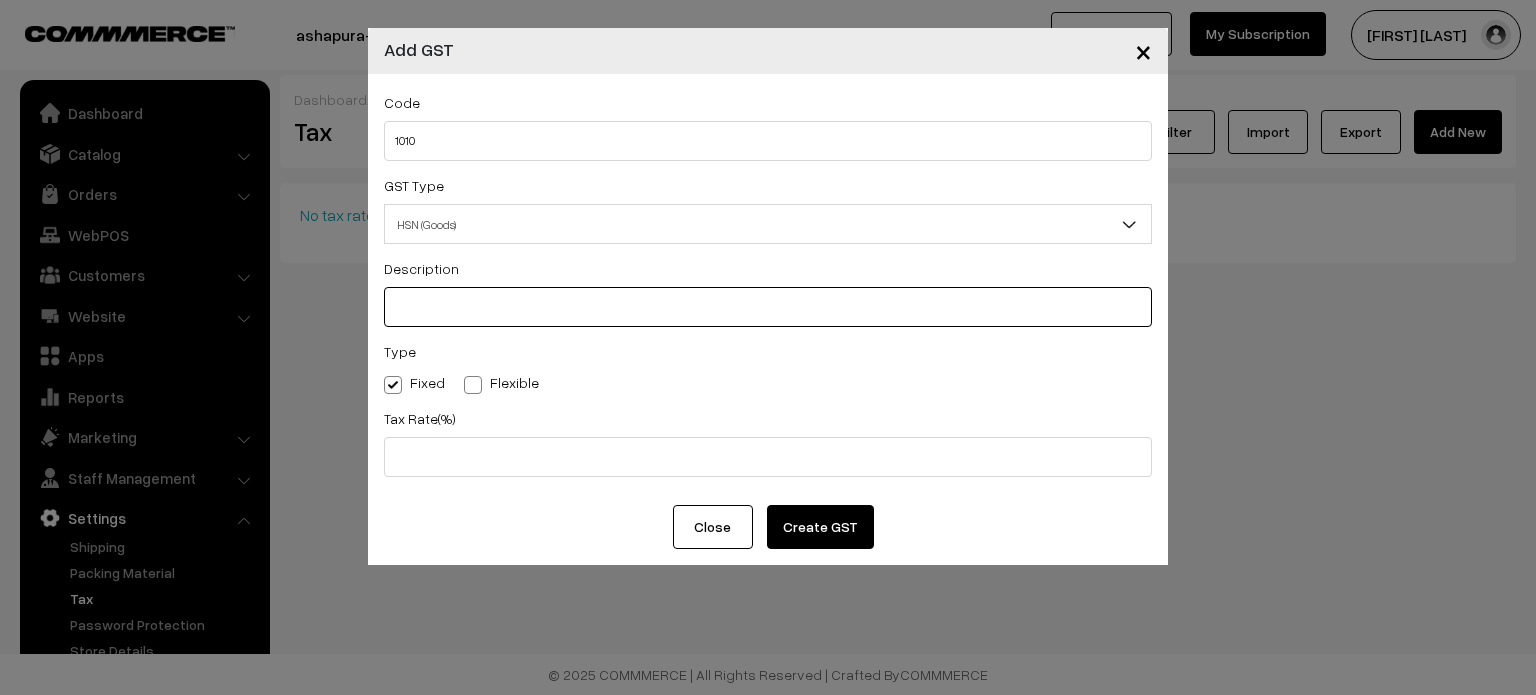 click at bounding box center (768, 307) 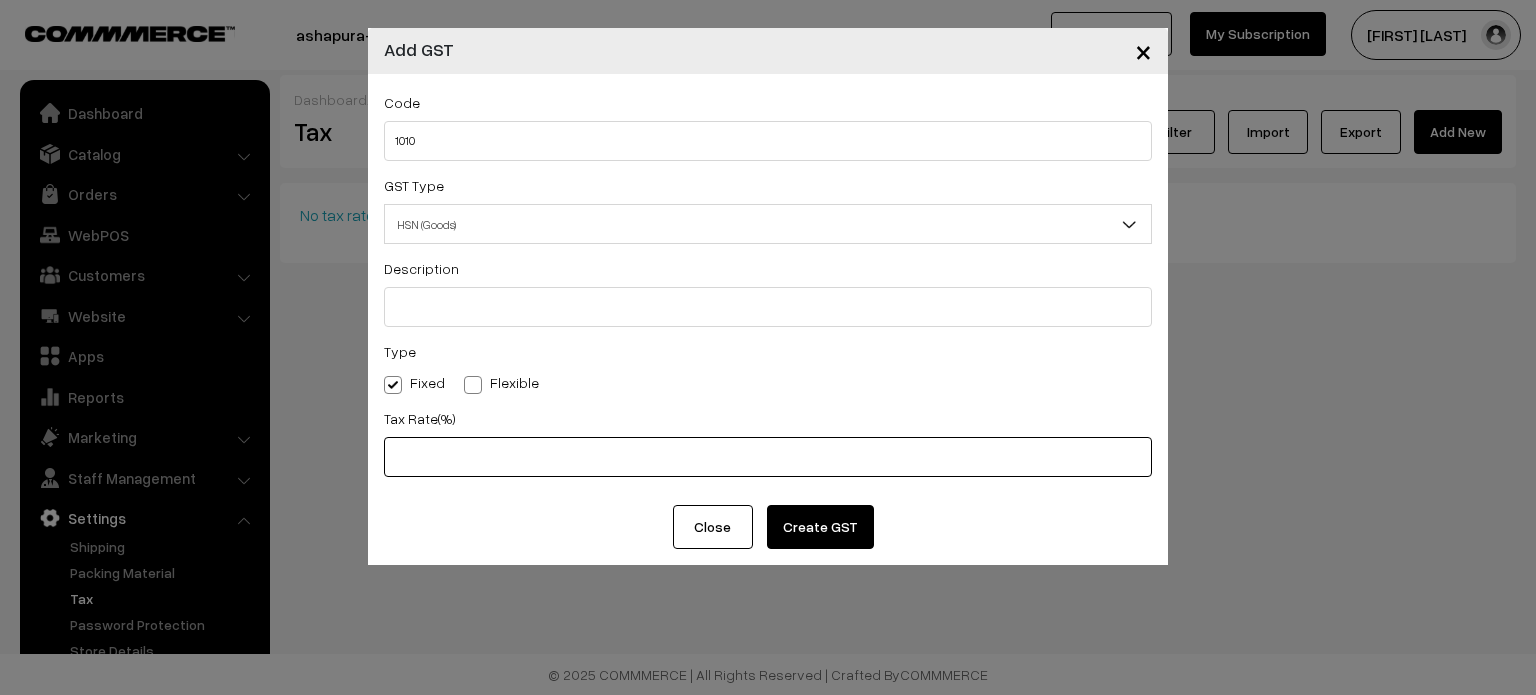 click at bounding box center (768, 457) 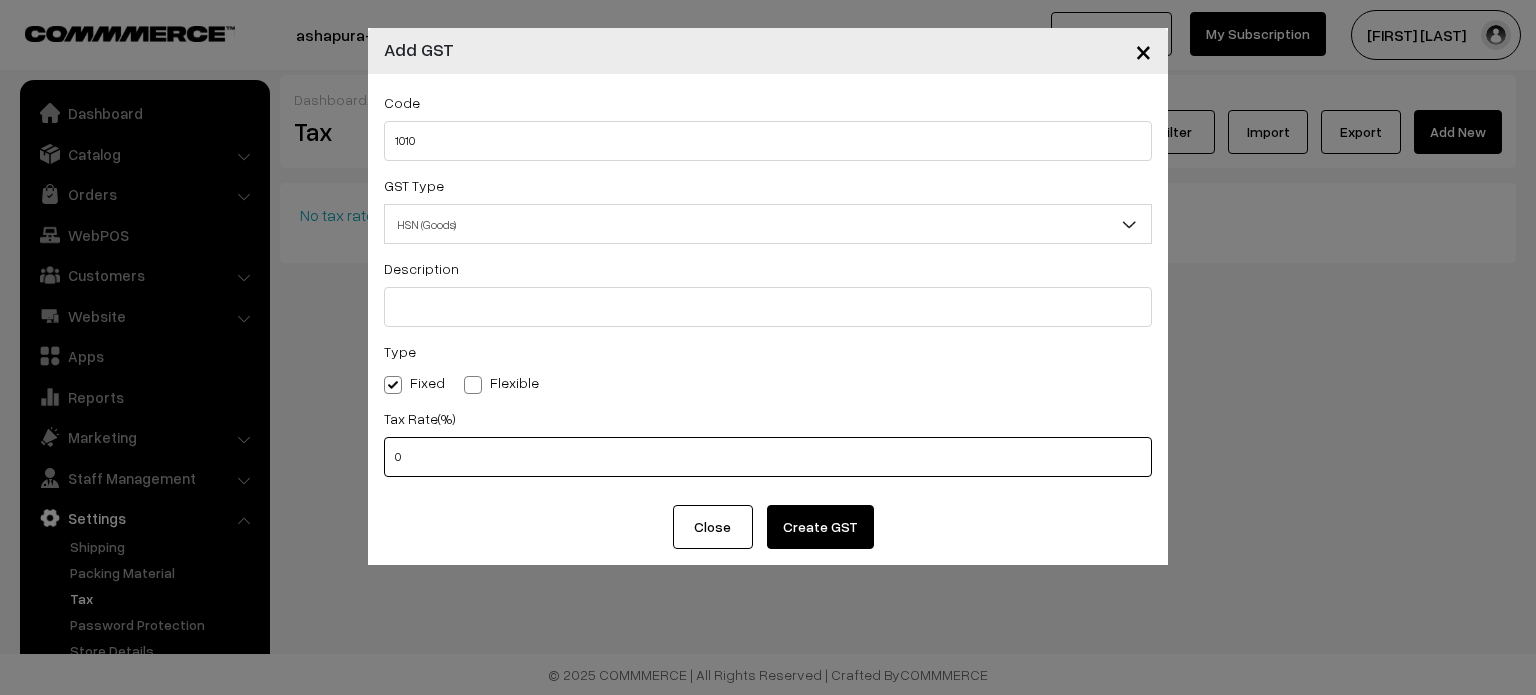 type on "0" 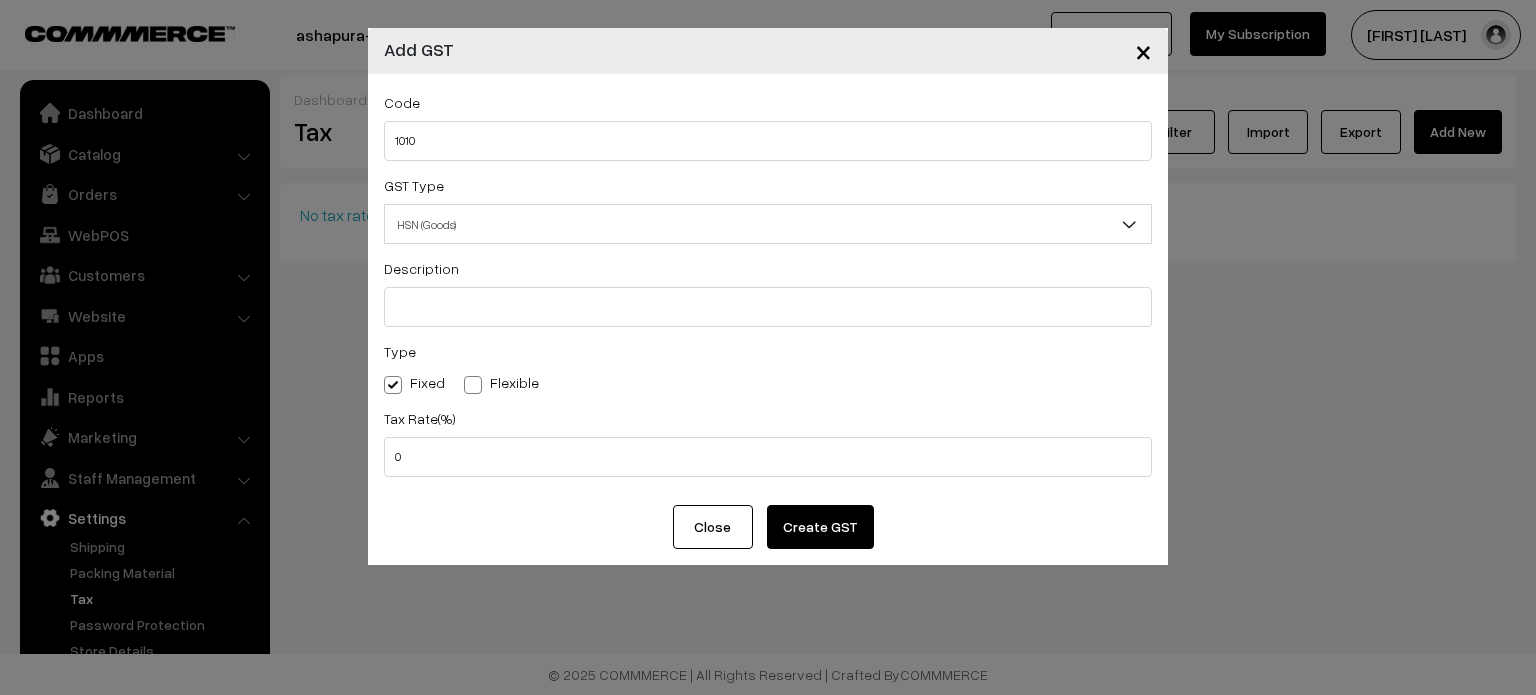 click on "Create GST" at bounding box center [820, 527] 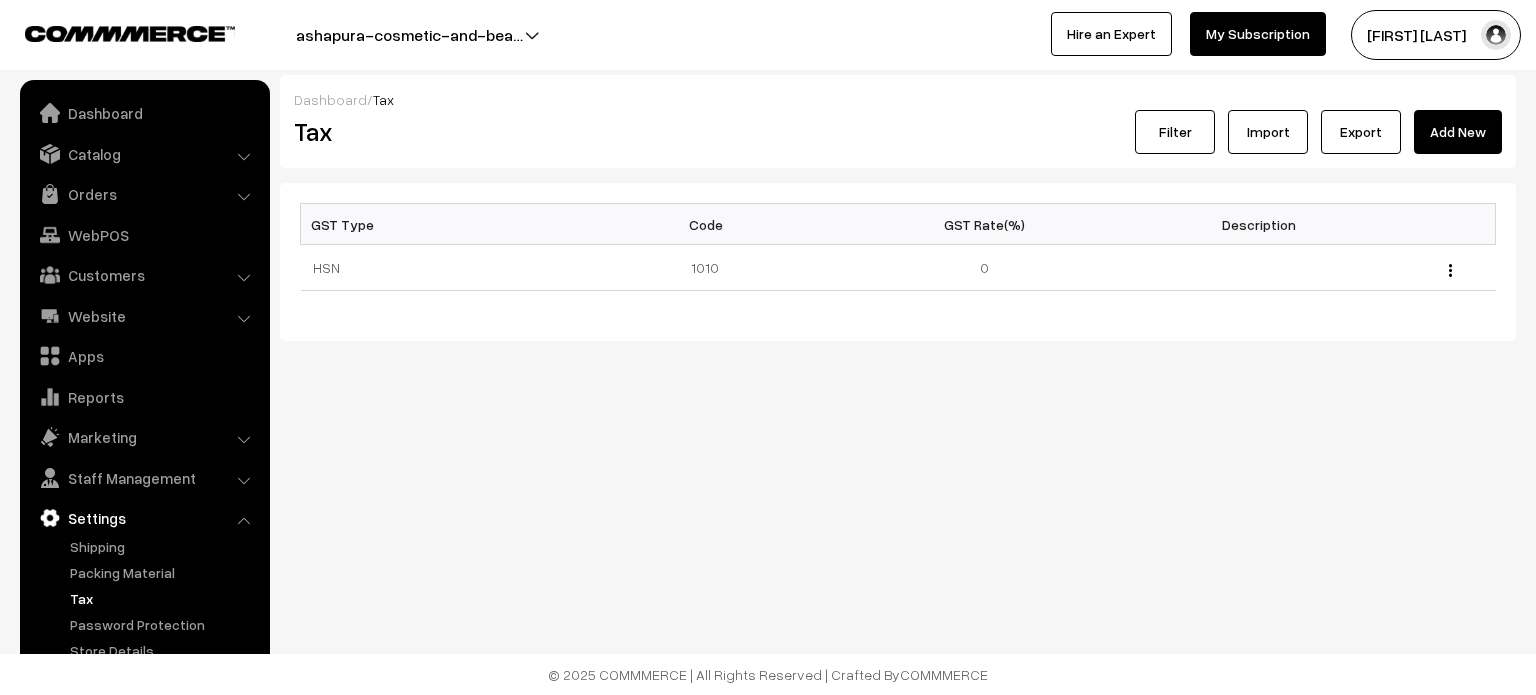 scroll, scrollTop: 0, scrollLeft: 0, axis: both 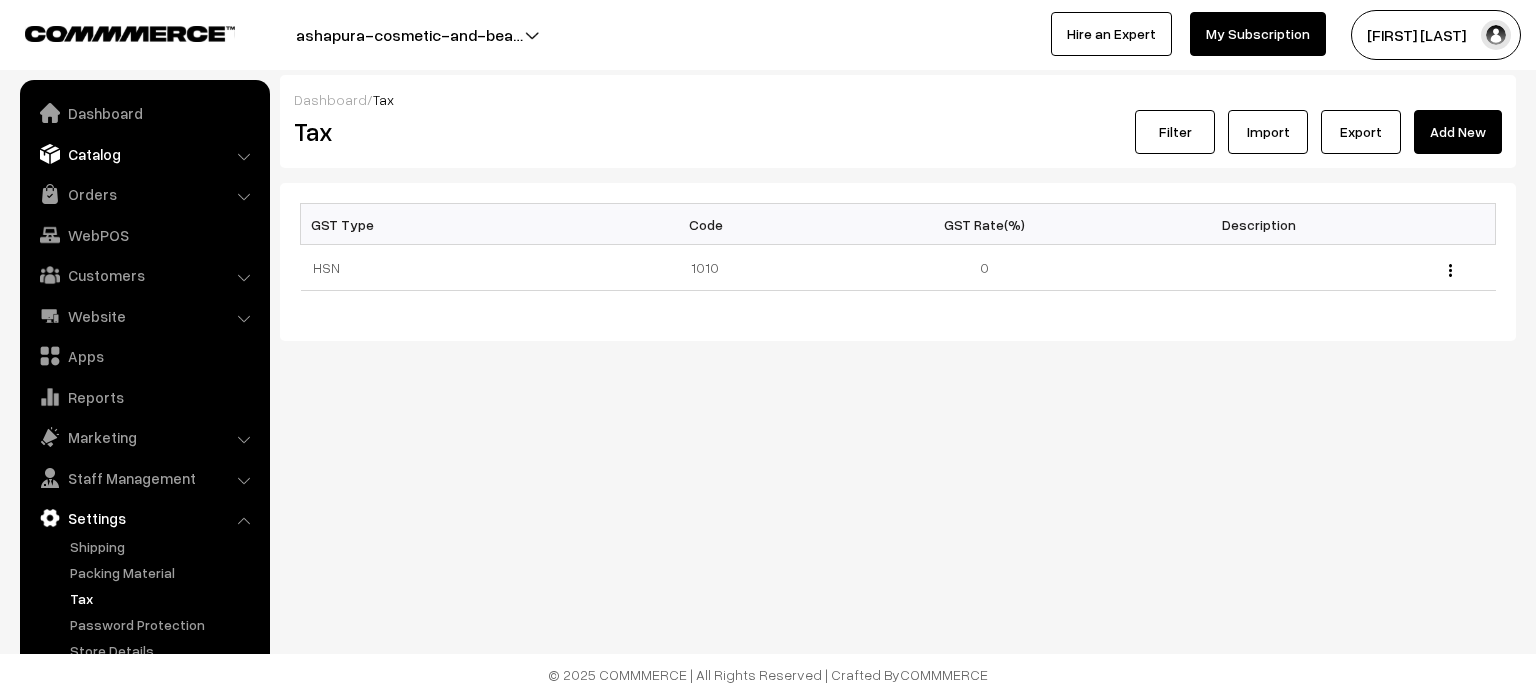 click on "Catalog" at bounding box center (144, 154) 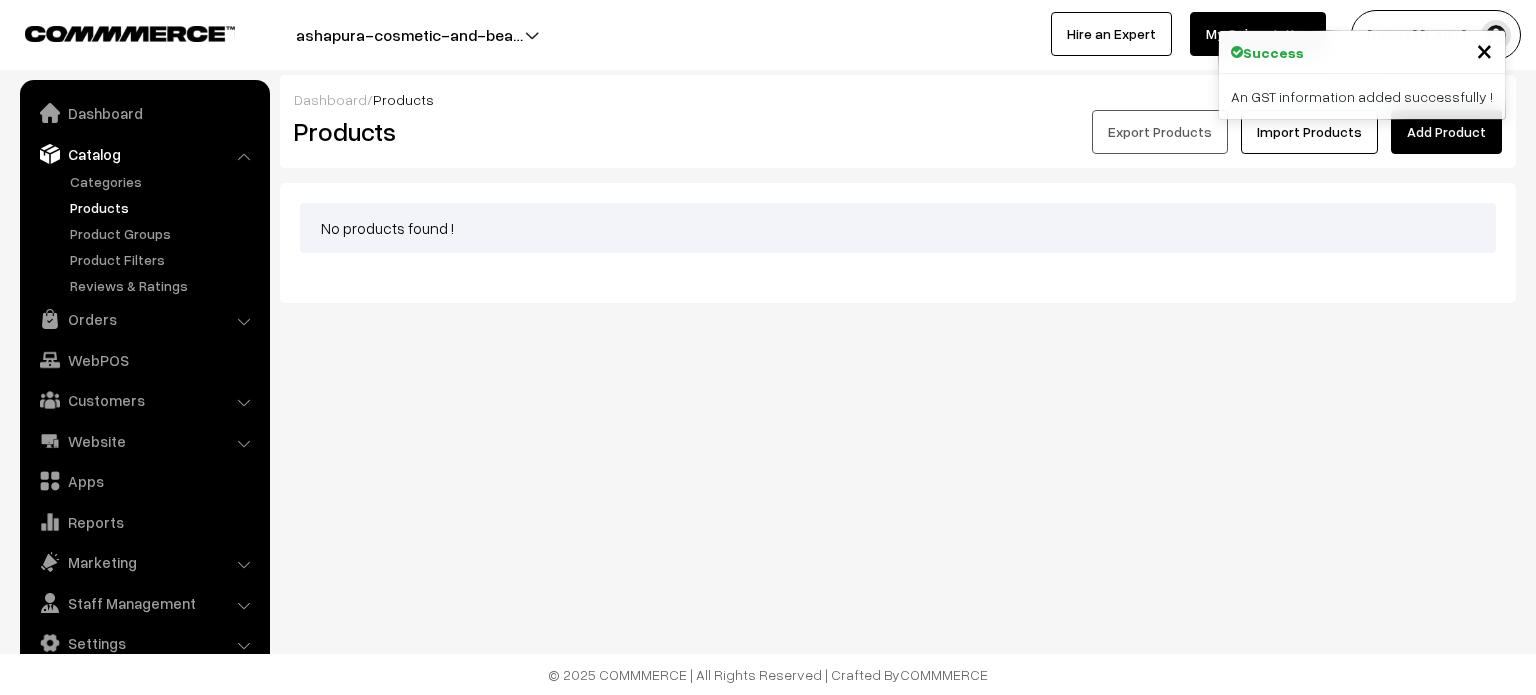 scroll, scrollTop: 0, scrollLeft: 0, axis: both 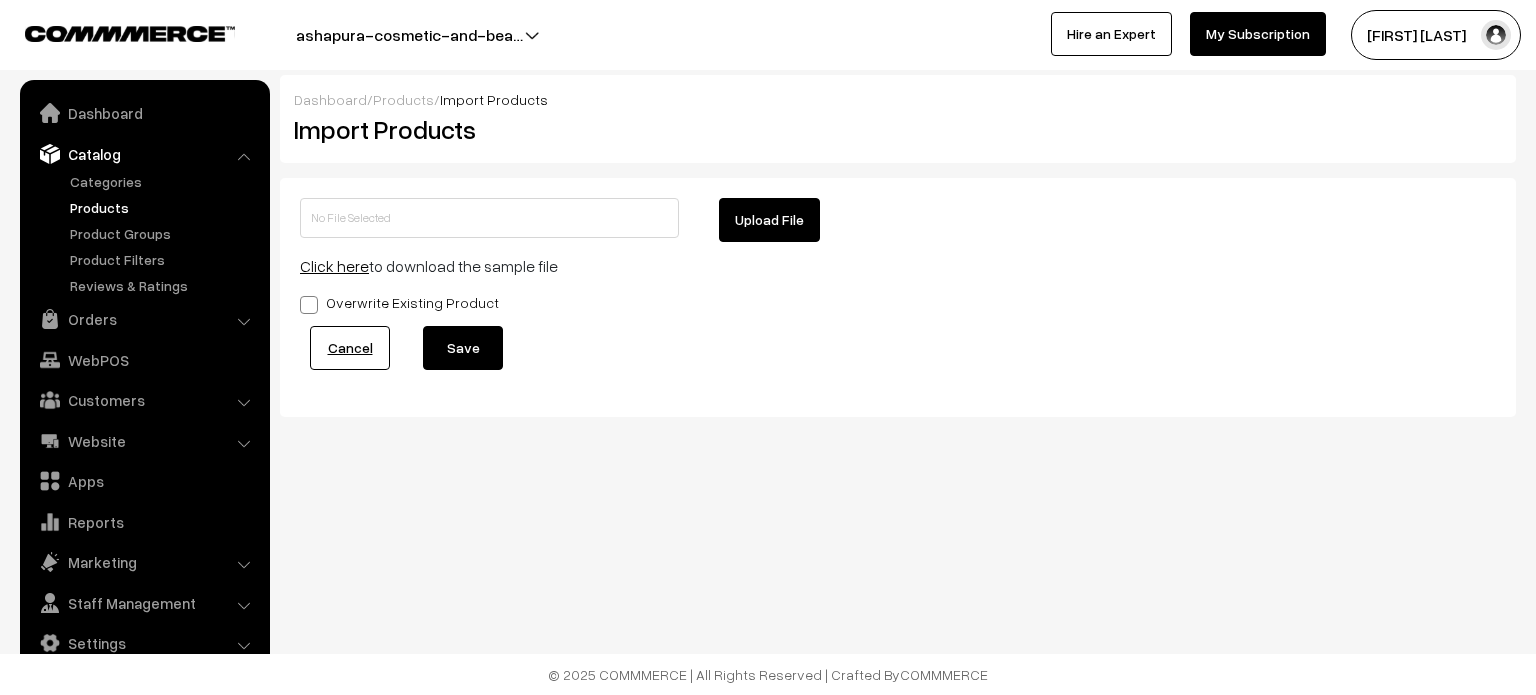 click on "Upload File" at bounding box center [769, 220] 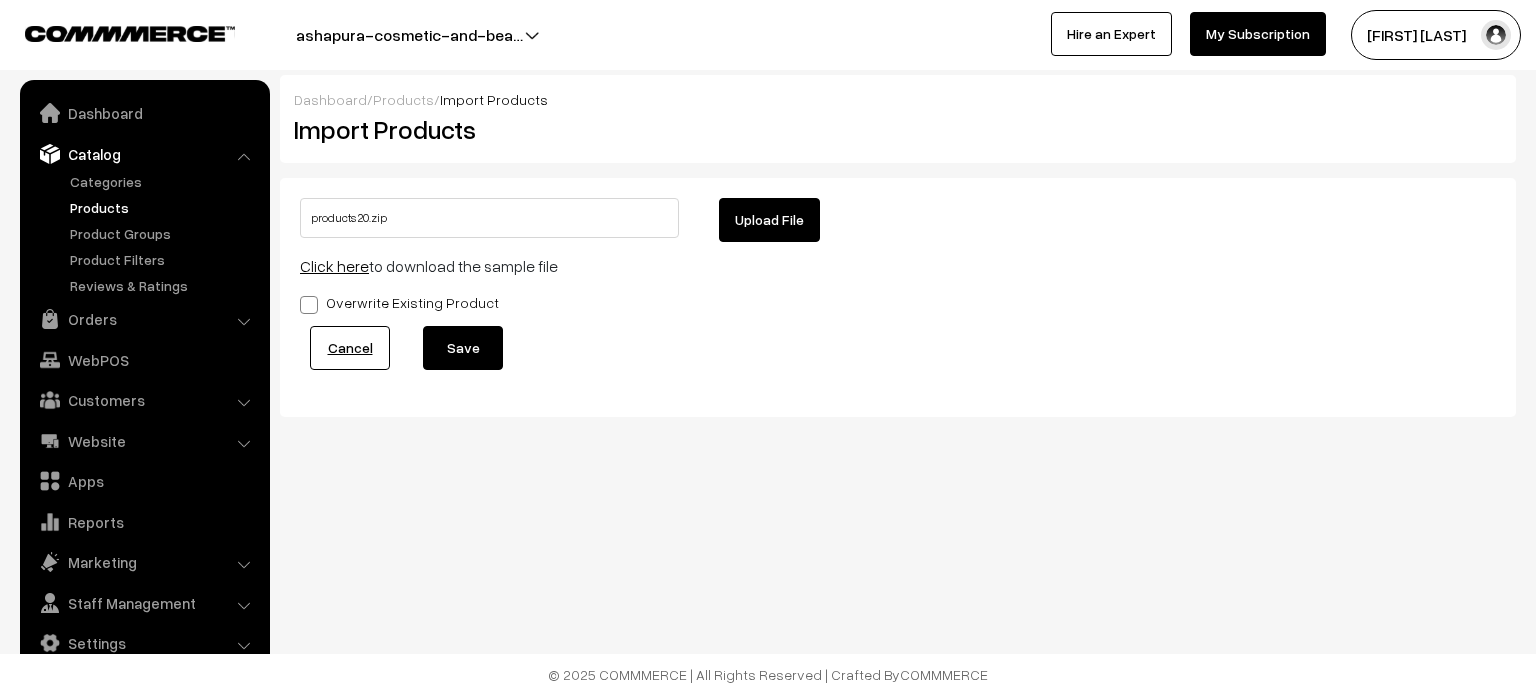 click on "Upload File" at bounding box center [769, 220] 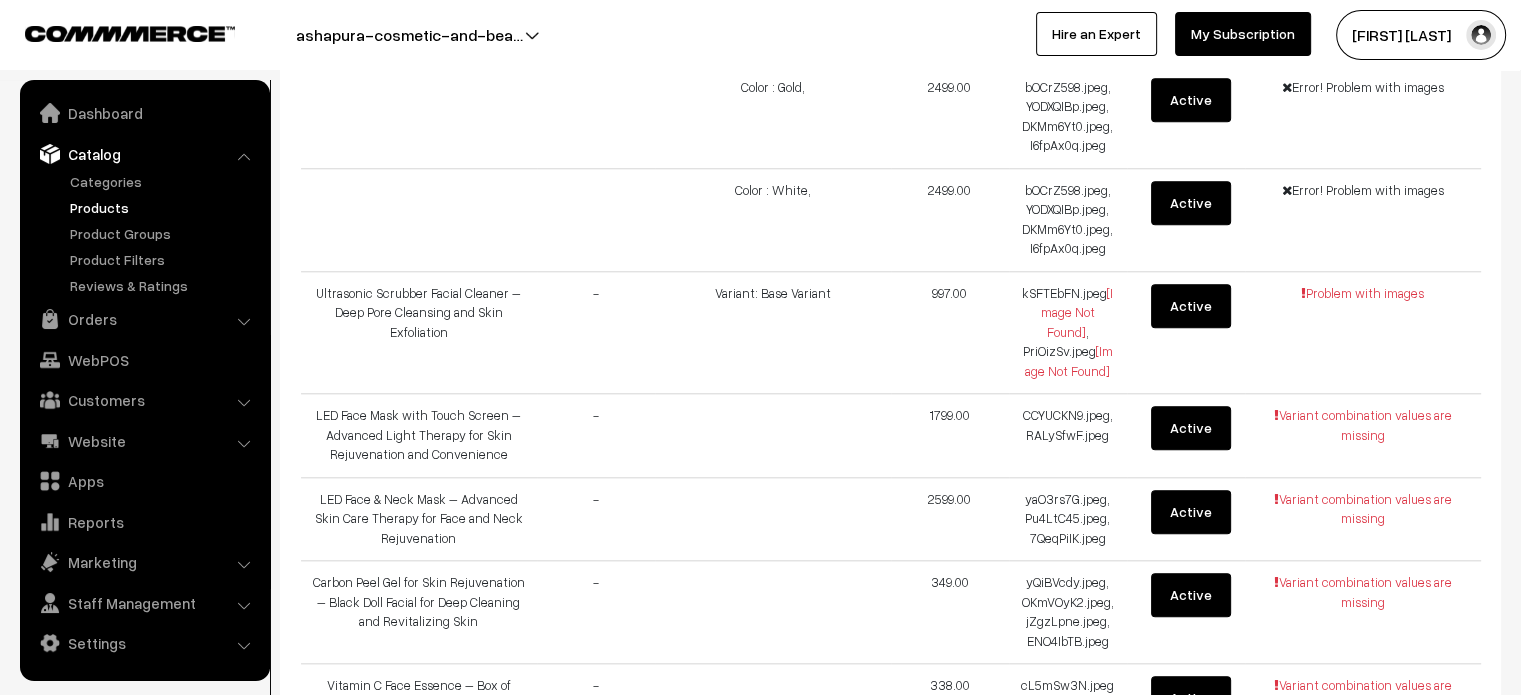 scroll, scrollTop: 2104, scrollLeft: 0, axis: vertical 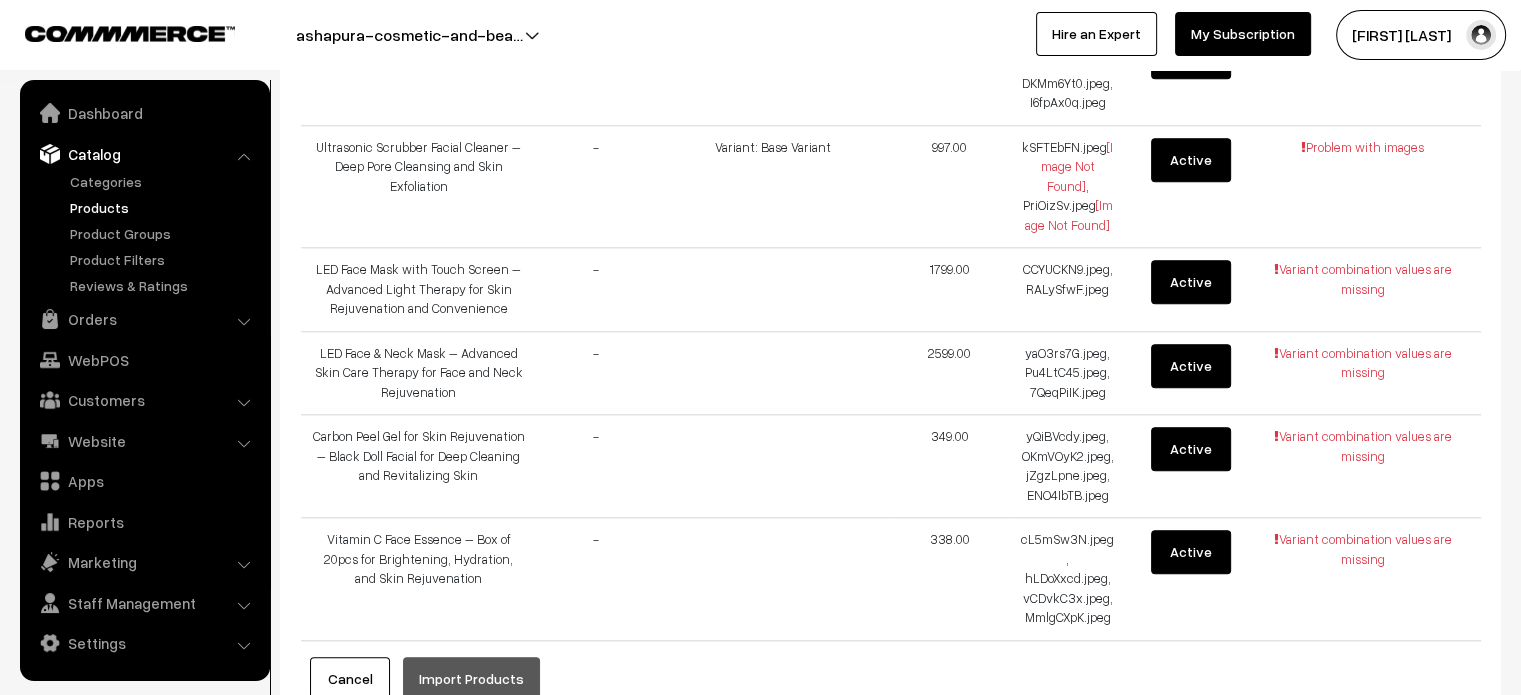 click on "Cancel" at bounding box center [350, 679] 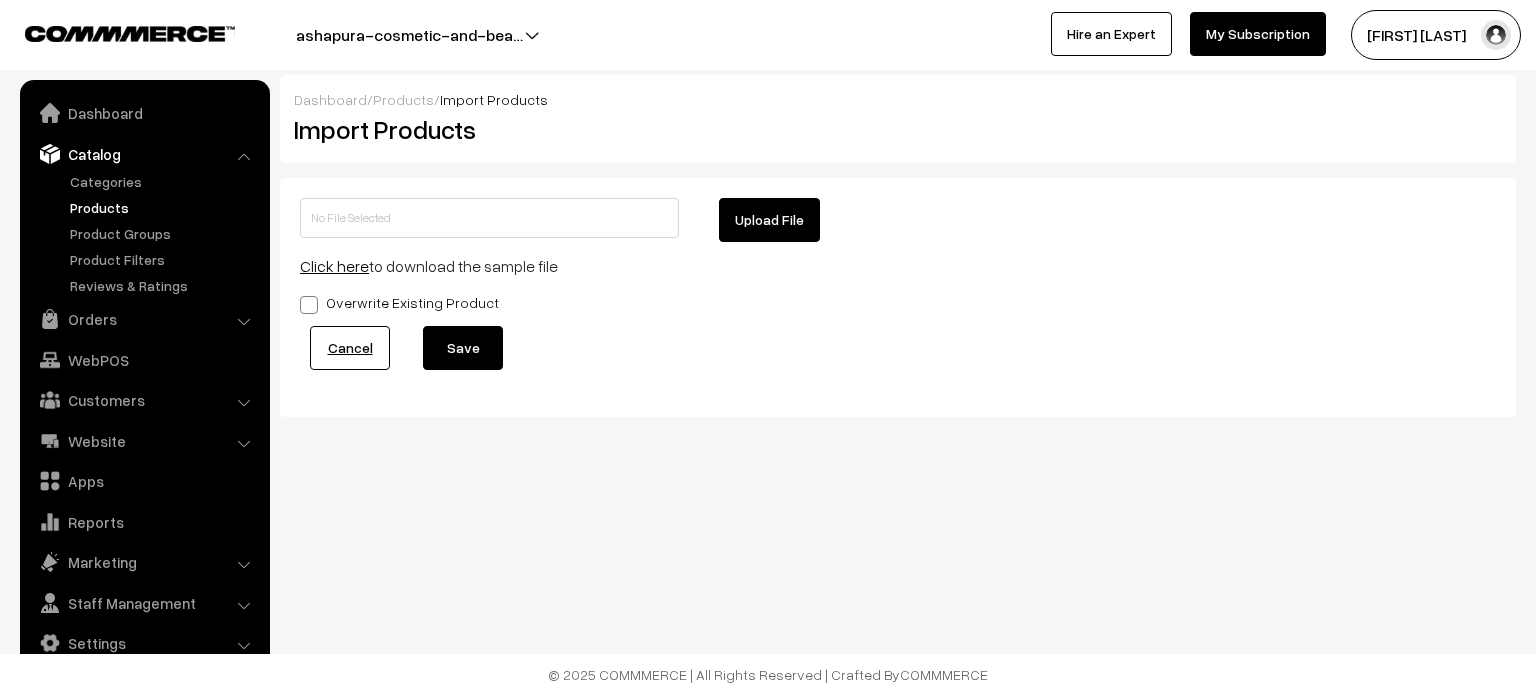 click on "Upload File" at bounding box center (769, 220) 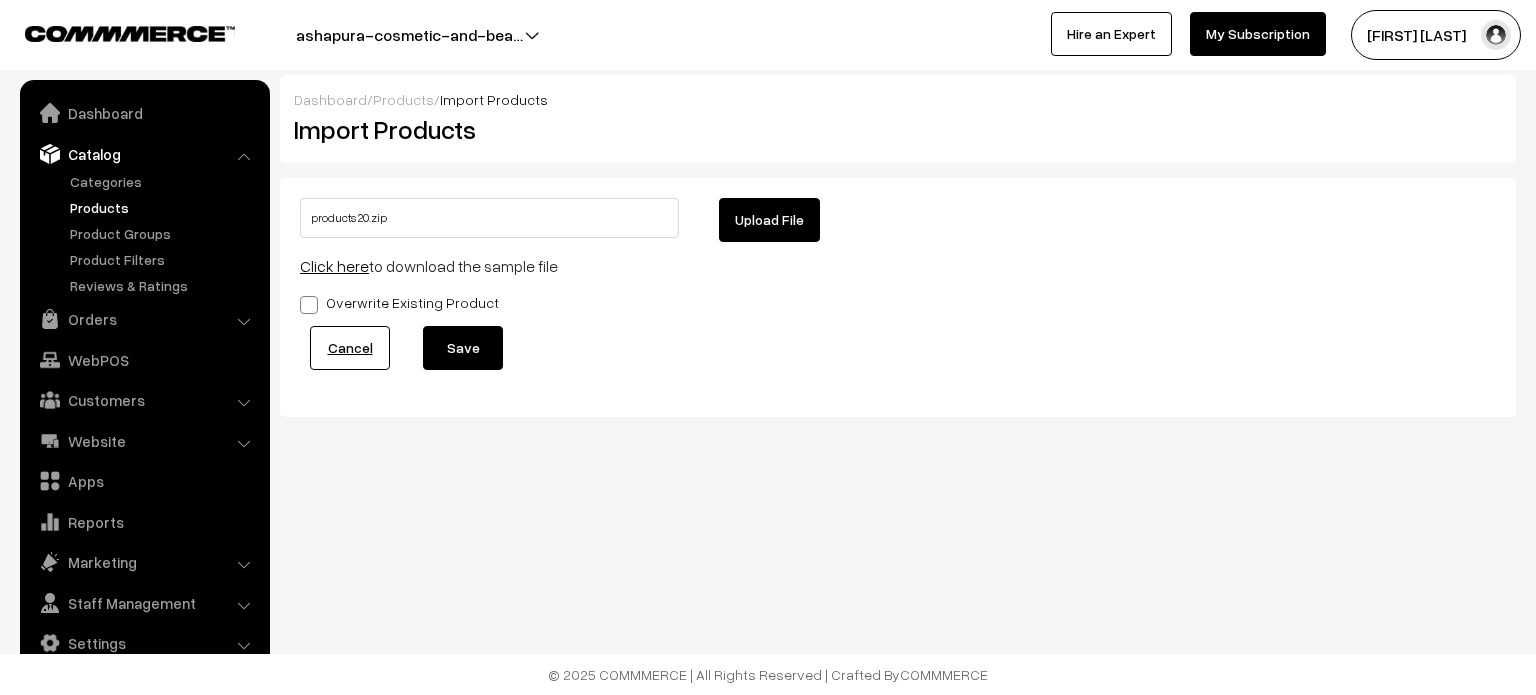 click on "Save" at bounding box center [463, 348] 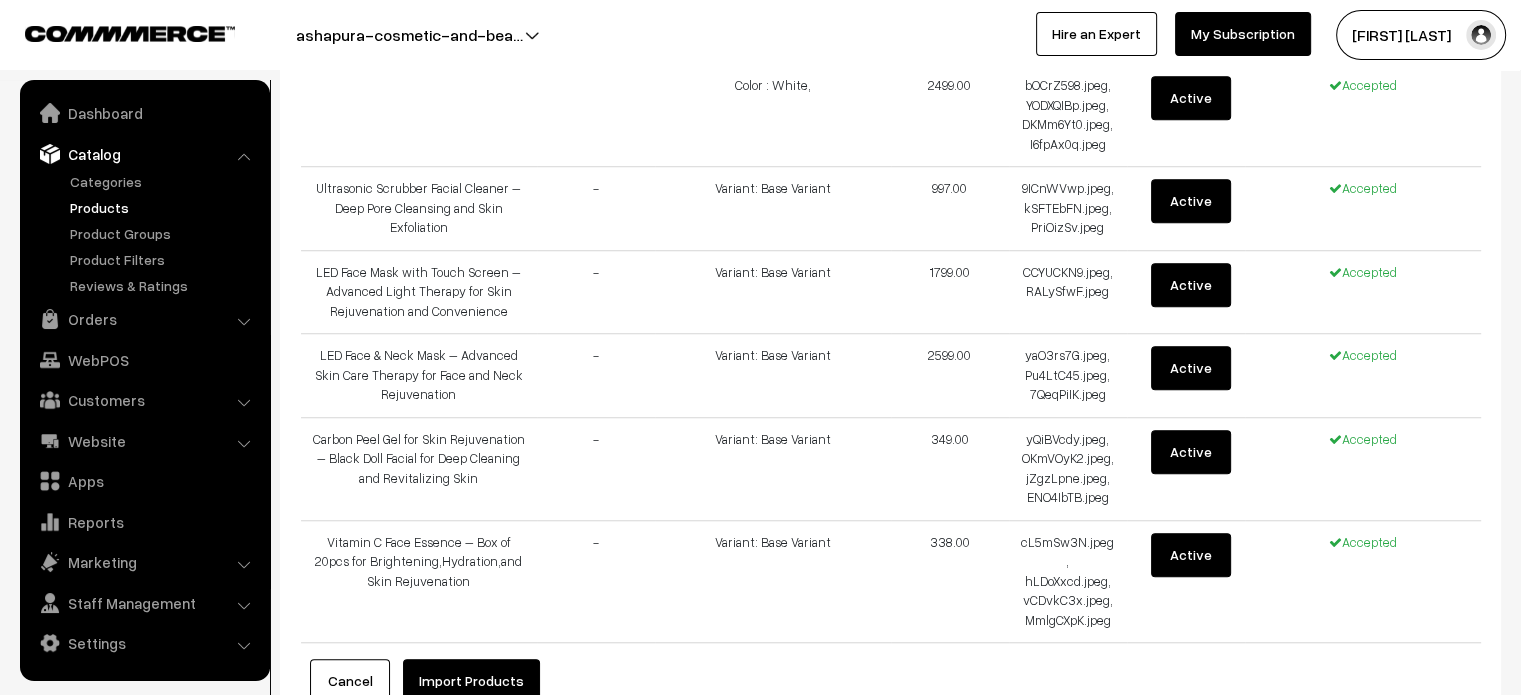 scroll, scrollTop: 1646, scrollLeft: 0, axis: vertical 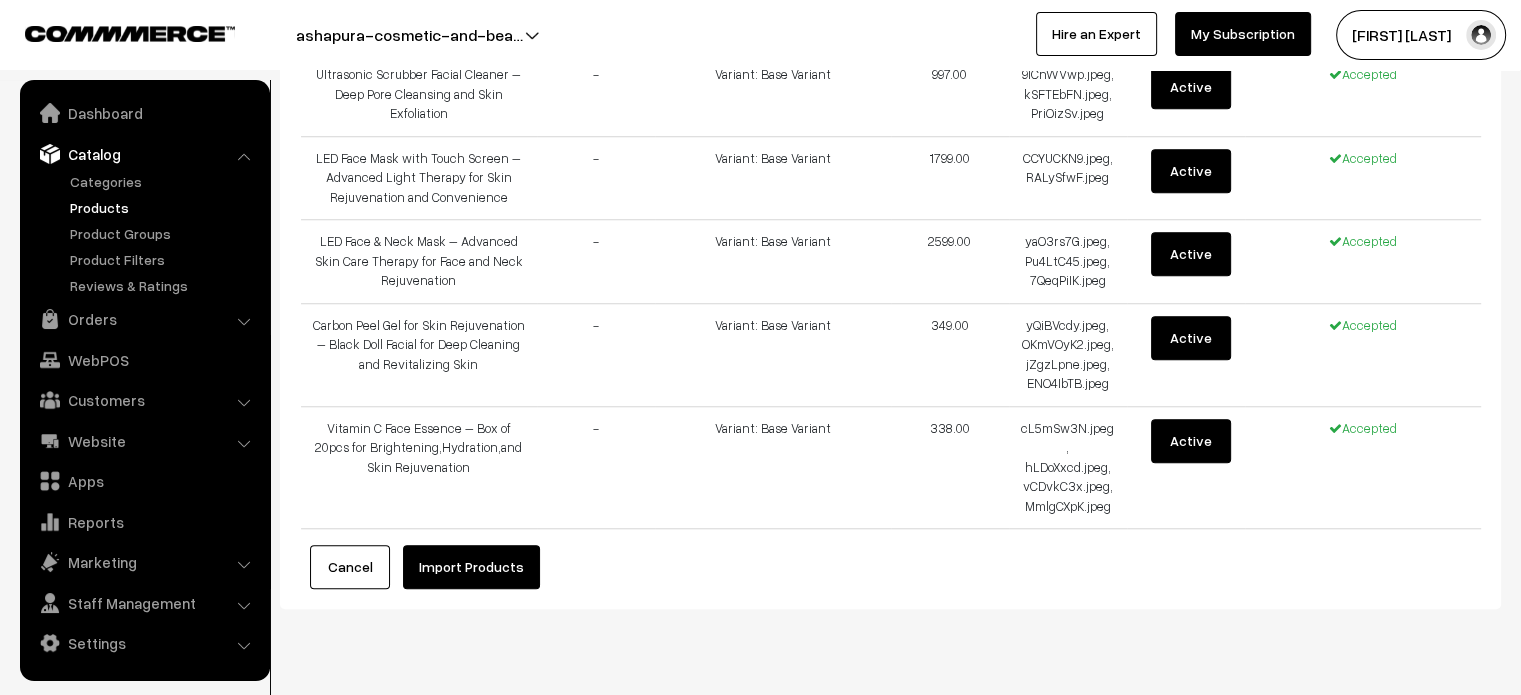 click on "Import Products" at bounding box center [471, 567] 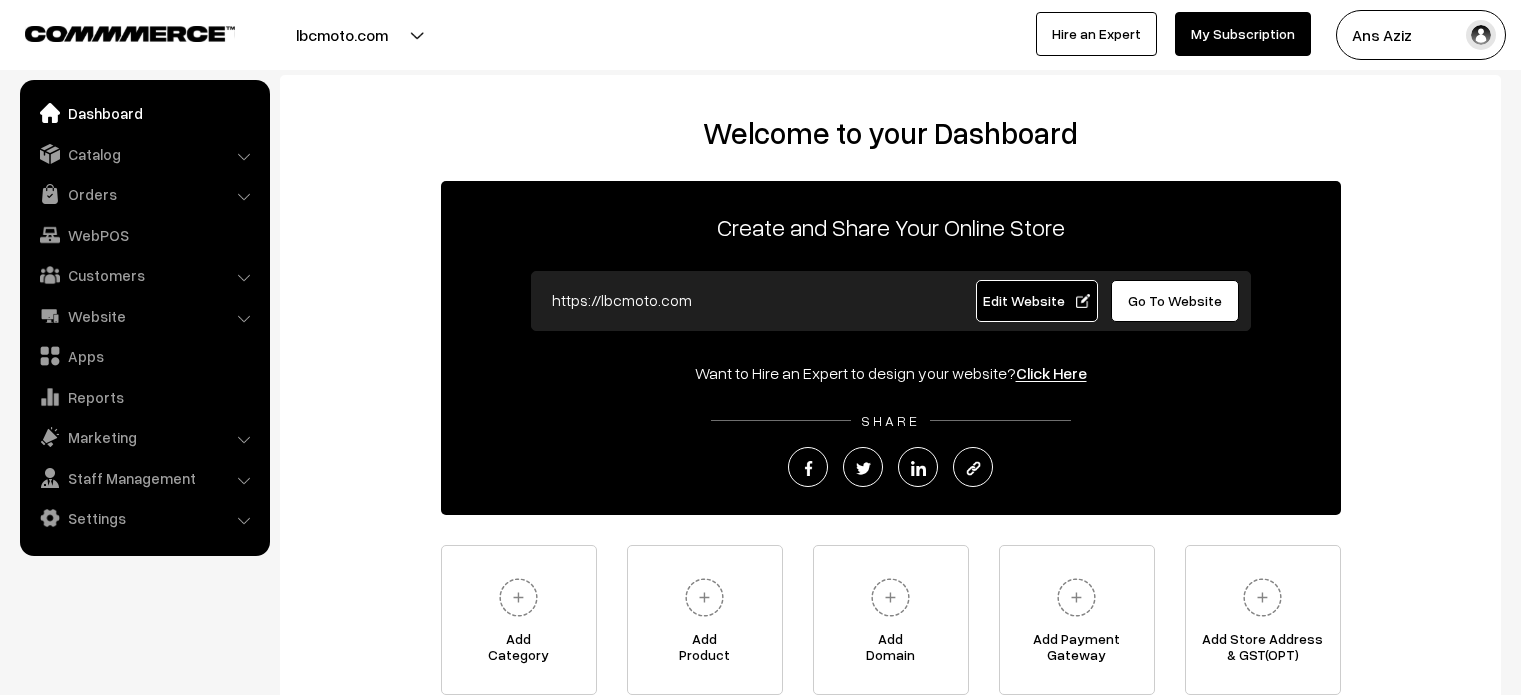 scroll, scrollTop: 0, scrollLeft: 0, axis: both 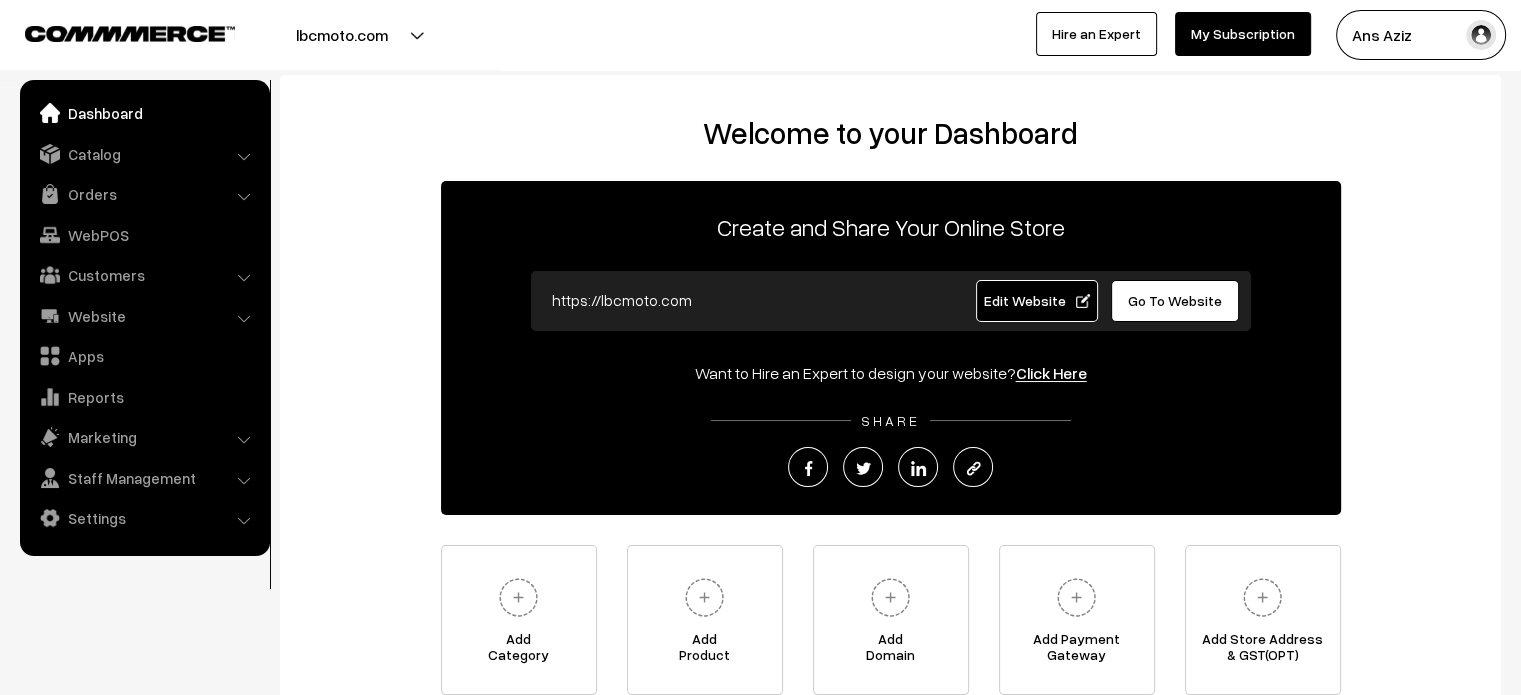 click on "Catalog" at bounding box center (144, 154) 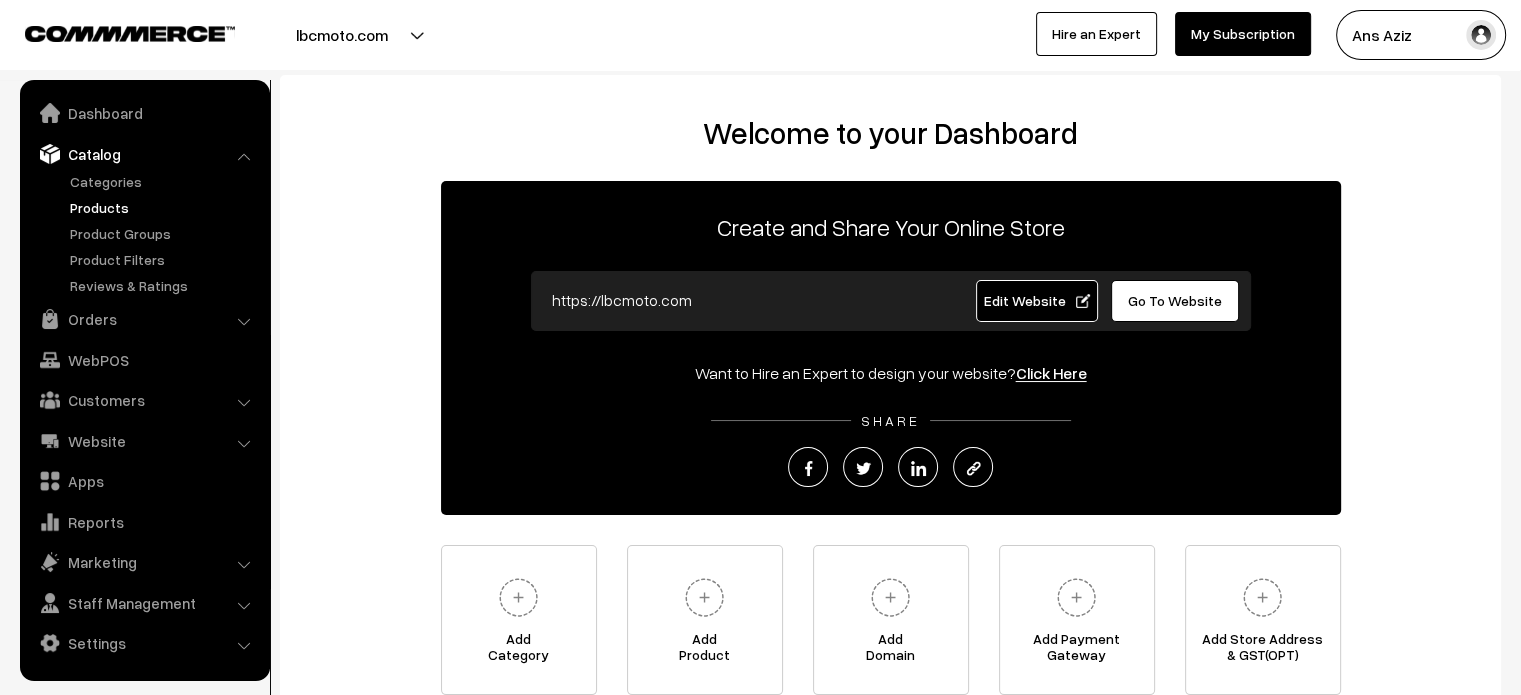 click on "Products" at bounding box center [164, 207] 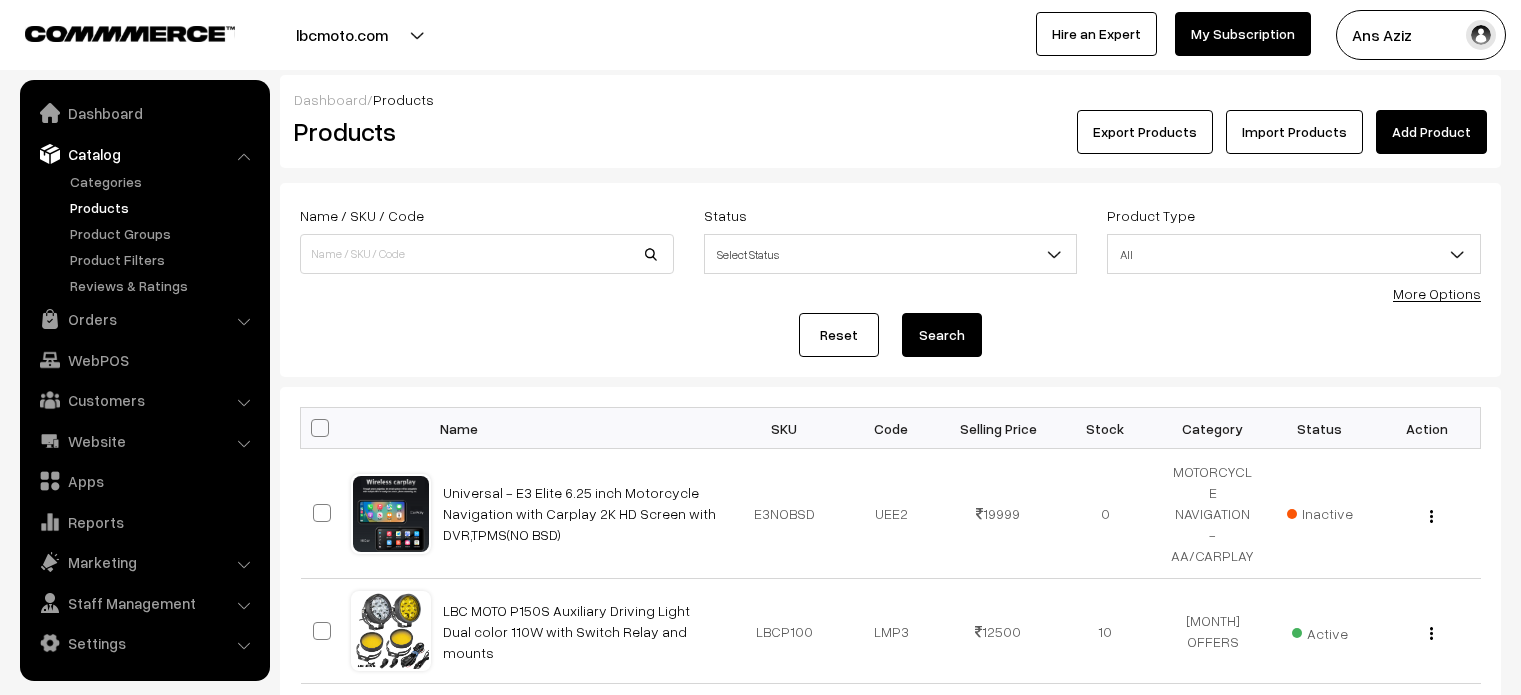 scroll, scrollTop: 0, scrollLeft: 0, axis: both 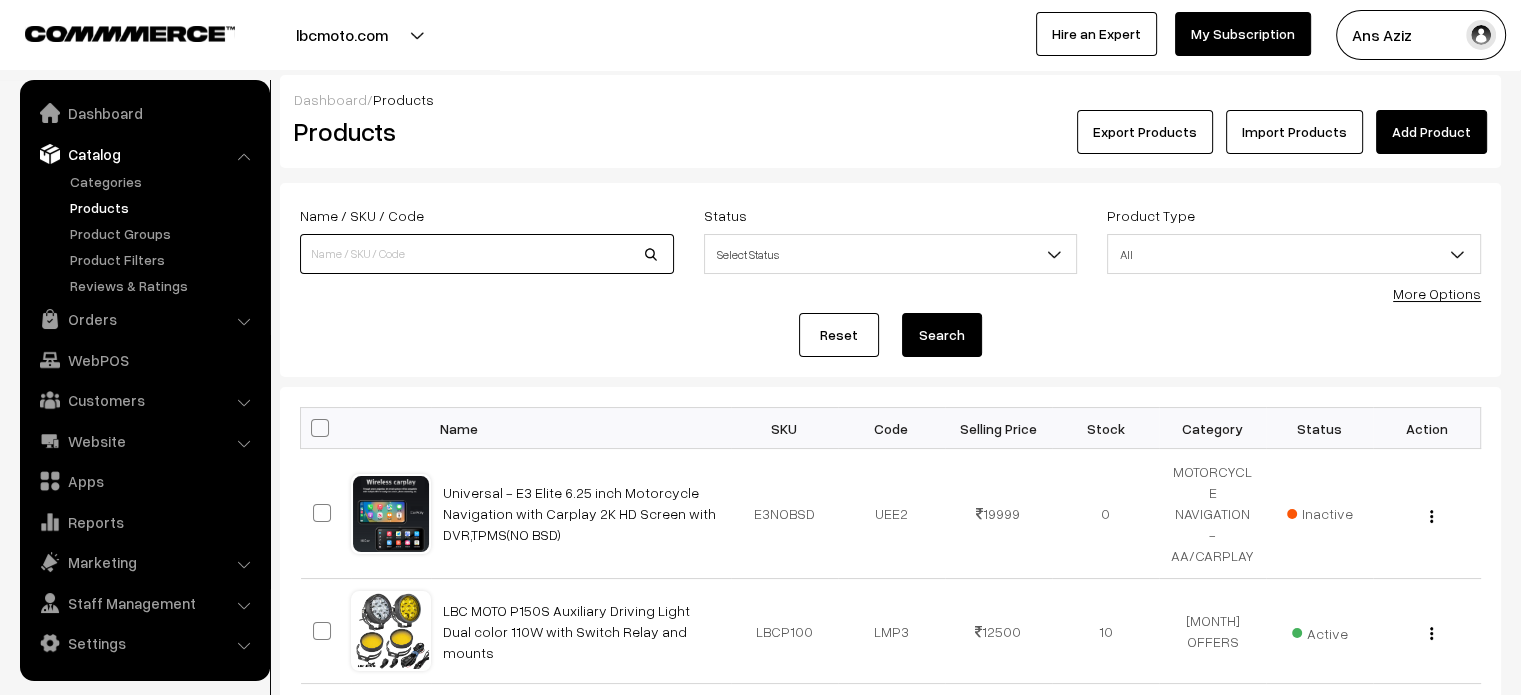 paste on "Universal - S3 Elite 6.25 inch Motorcycle Navigation with AA Carplay 2K HD Screen with GPS Camera Remote and TPMS" 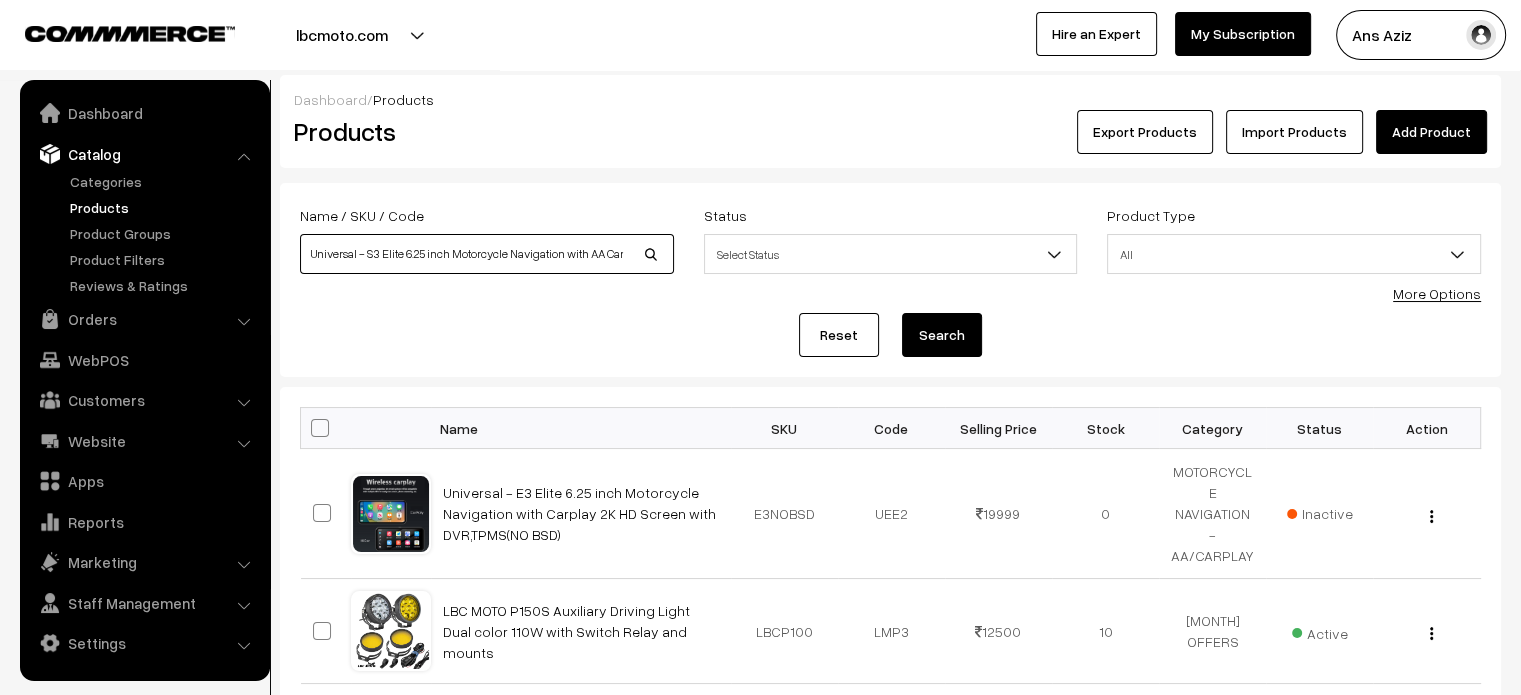 click on "Universal - S3 Elite 6.25 inch Motorcycle Navigation with AA Carplay 2K HD Screen with GPS Camera Remote and TPMS" at bounding box center [487, 254] 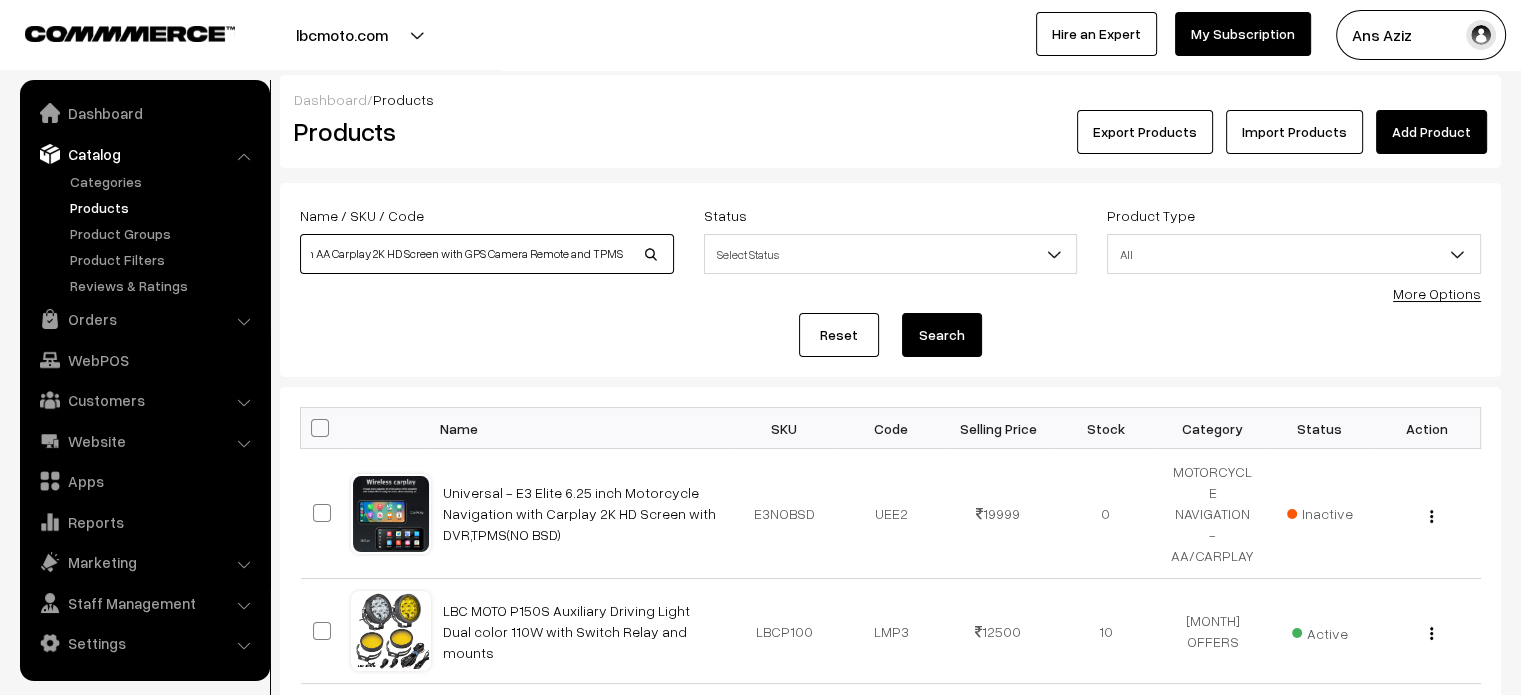 type on "Universal - S3 Elite 6.25 inch Motorcycle Navigation with AA Carplay 2K HD Screen with GPS Camera Remote and TPMS" 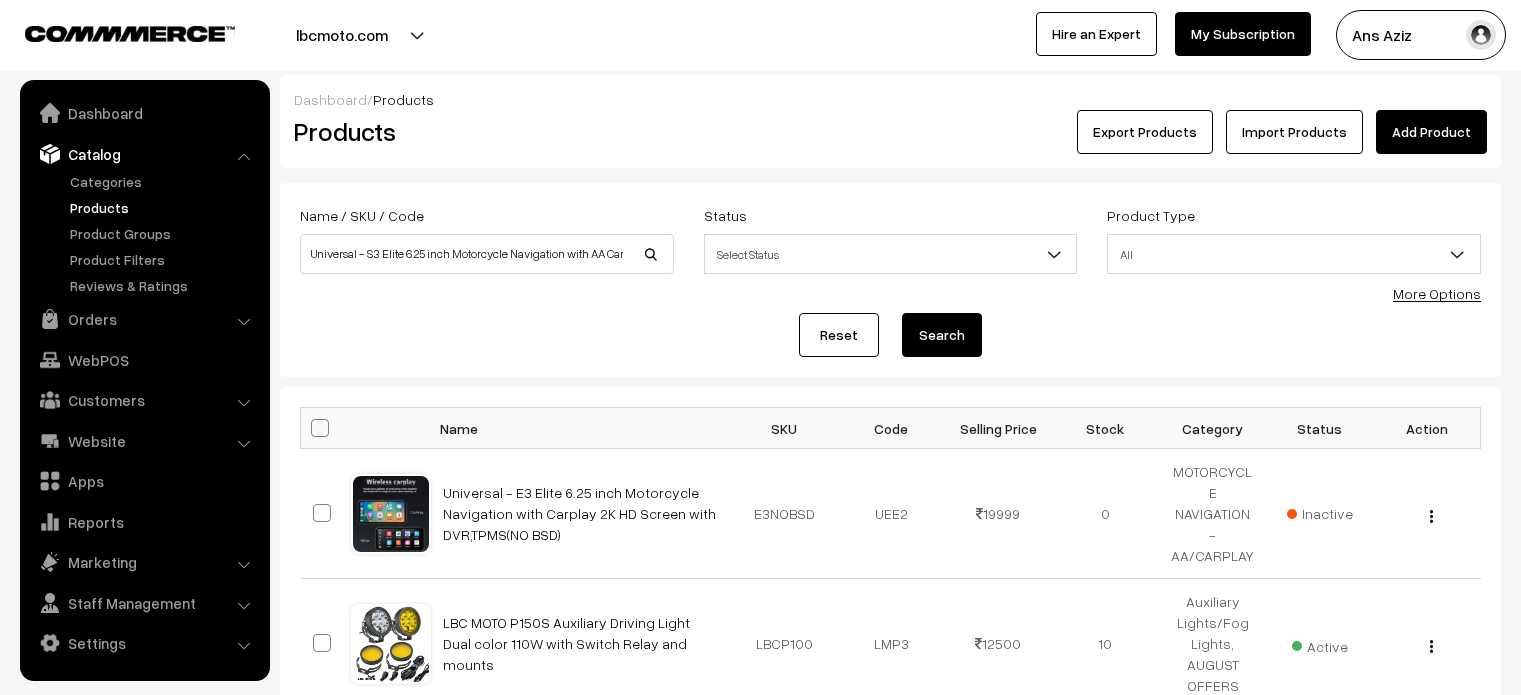 scroll, scrollTop: 0, scrollLeft: 0, axis: both 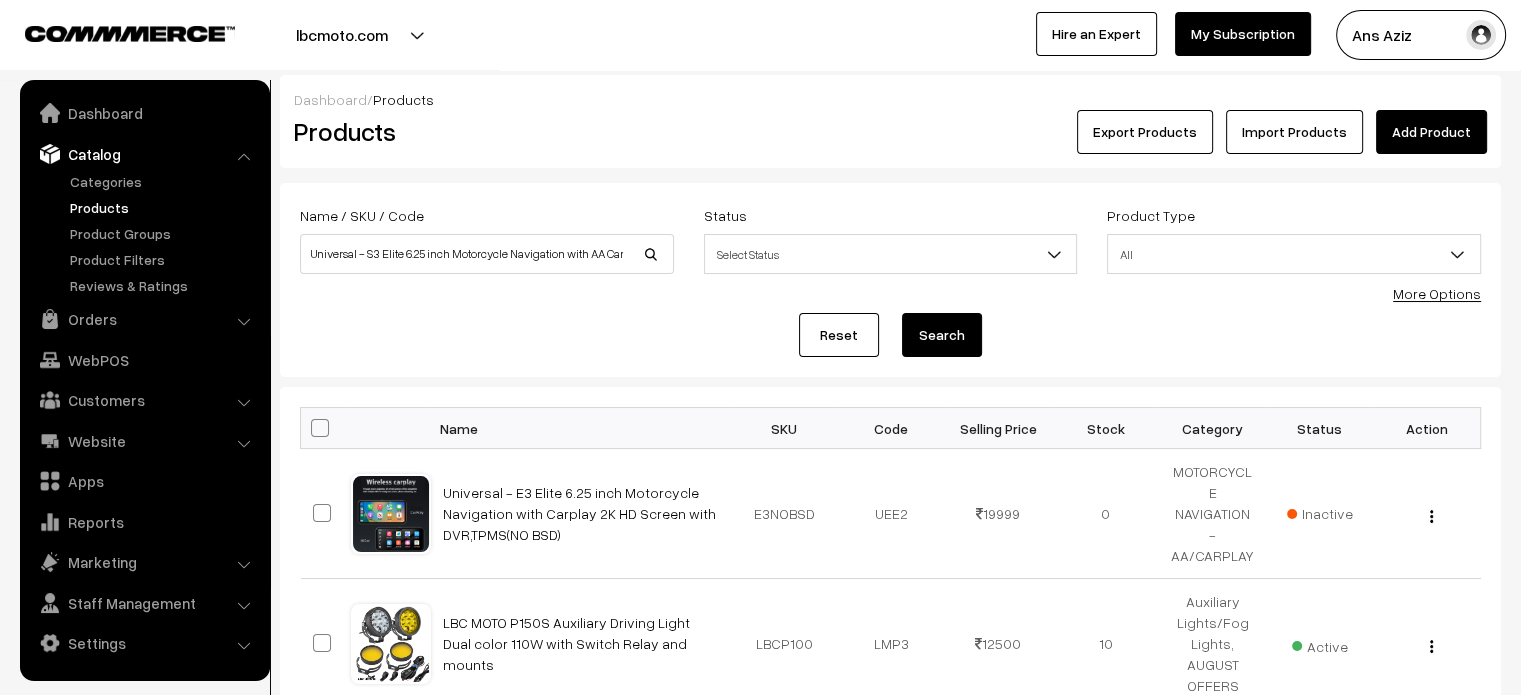 click on "Search" at bounding box center [942, 335] 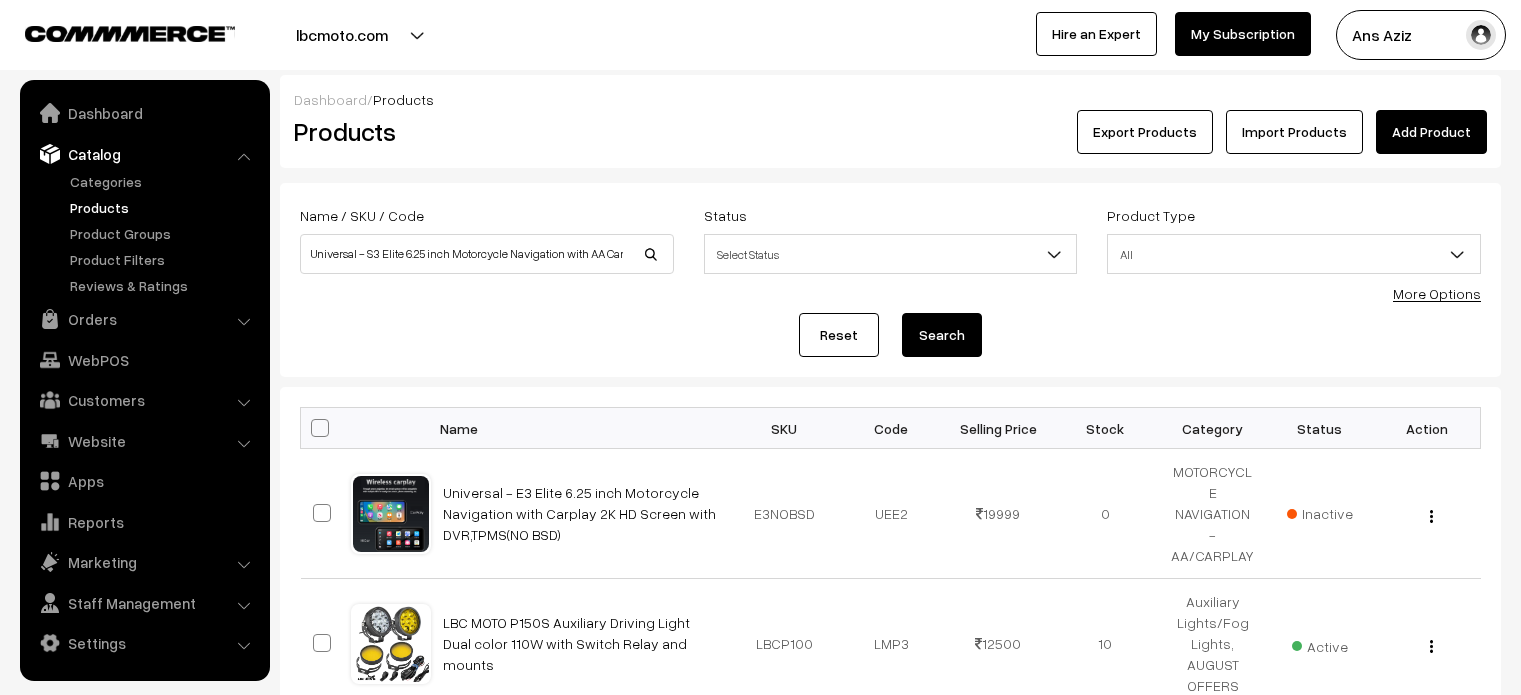 scroll, scrollTop: 0, scrollLeft: 0, axis: both 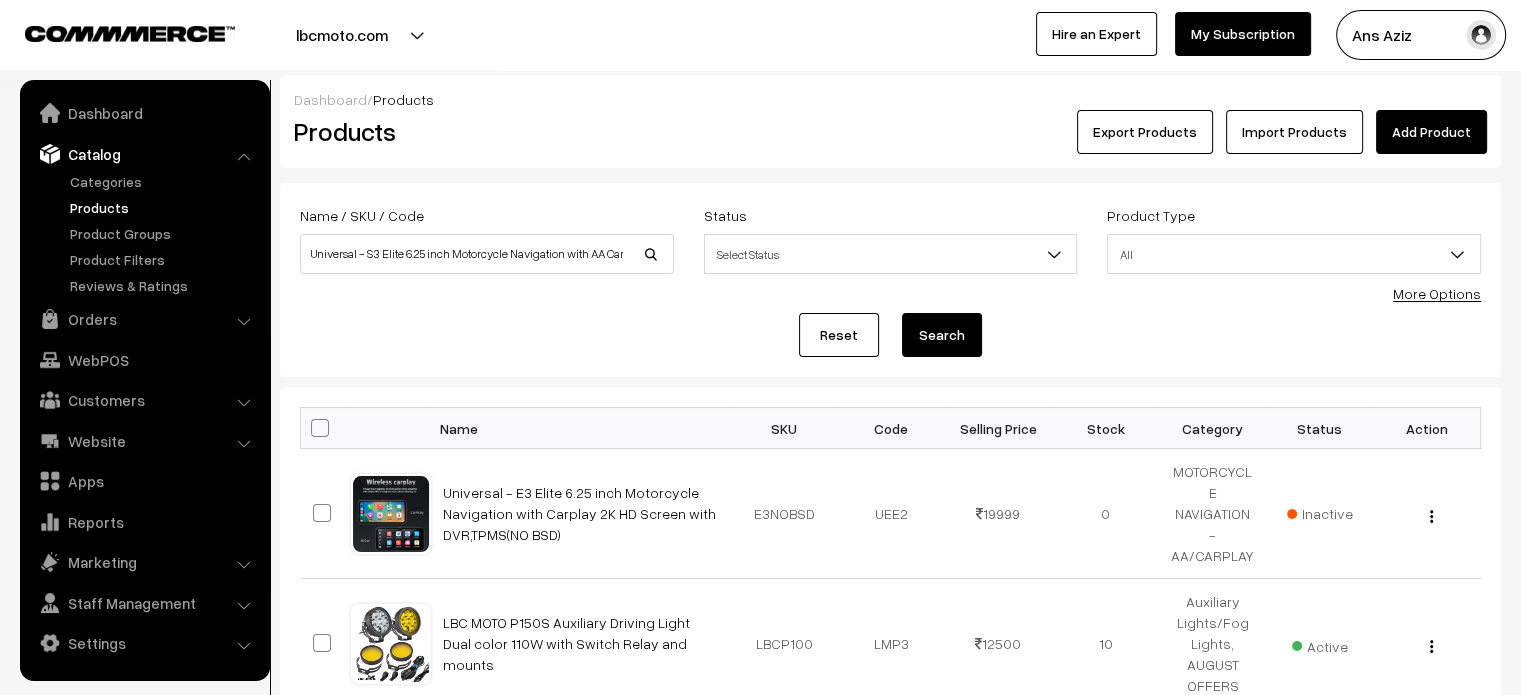 click on "Search" at bounding box center (942, 335) 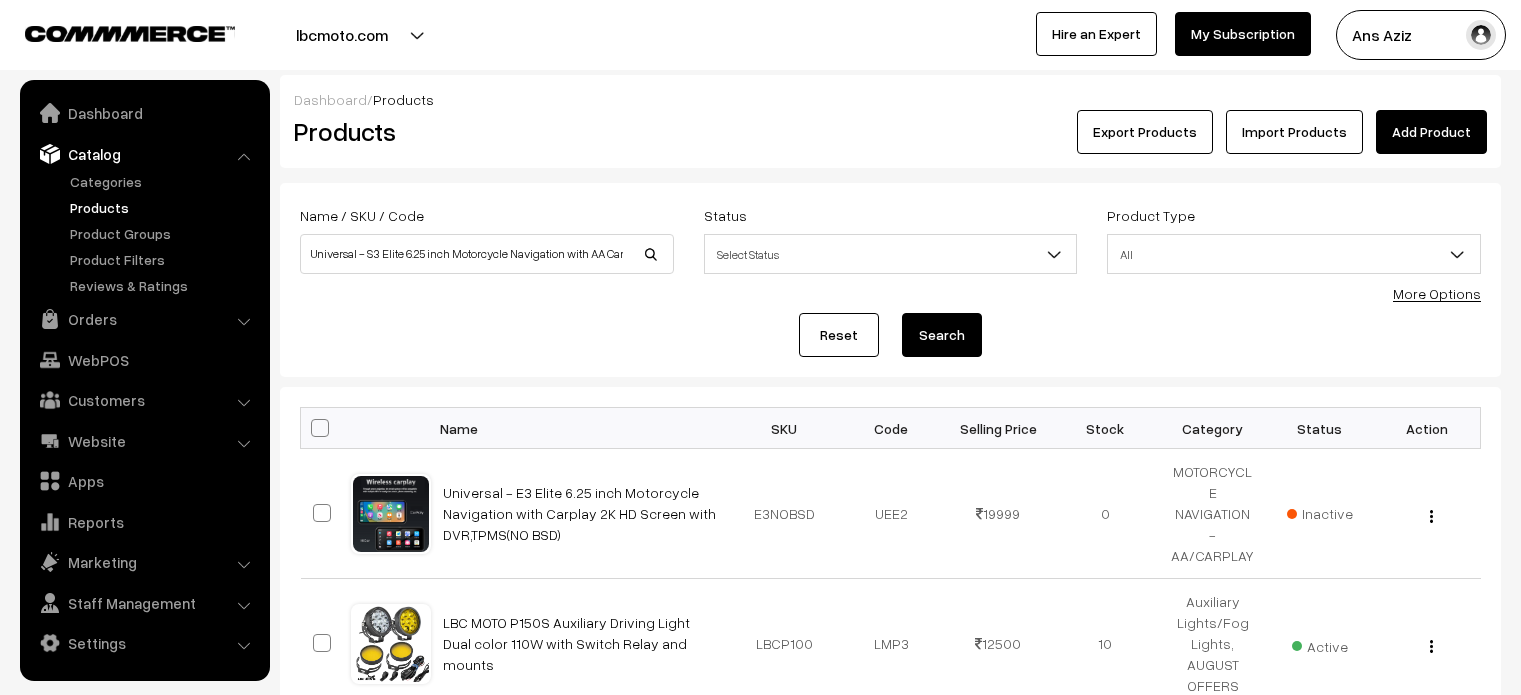 scroll, scrollTop: 0, scrollLeft: 0, axis: both 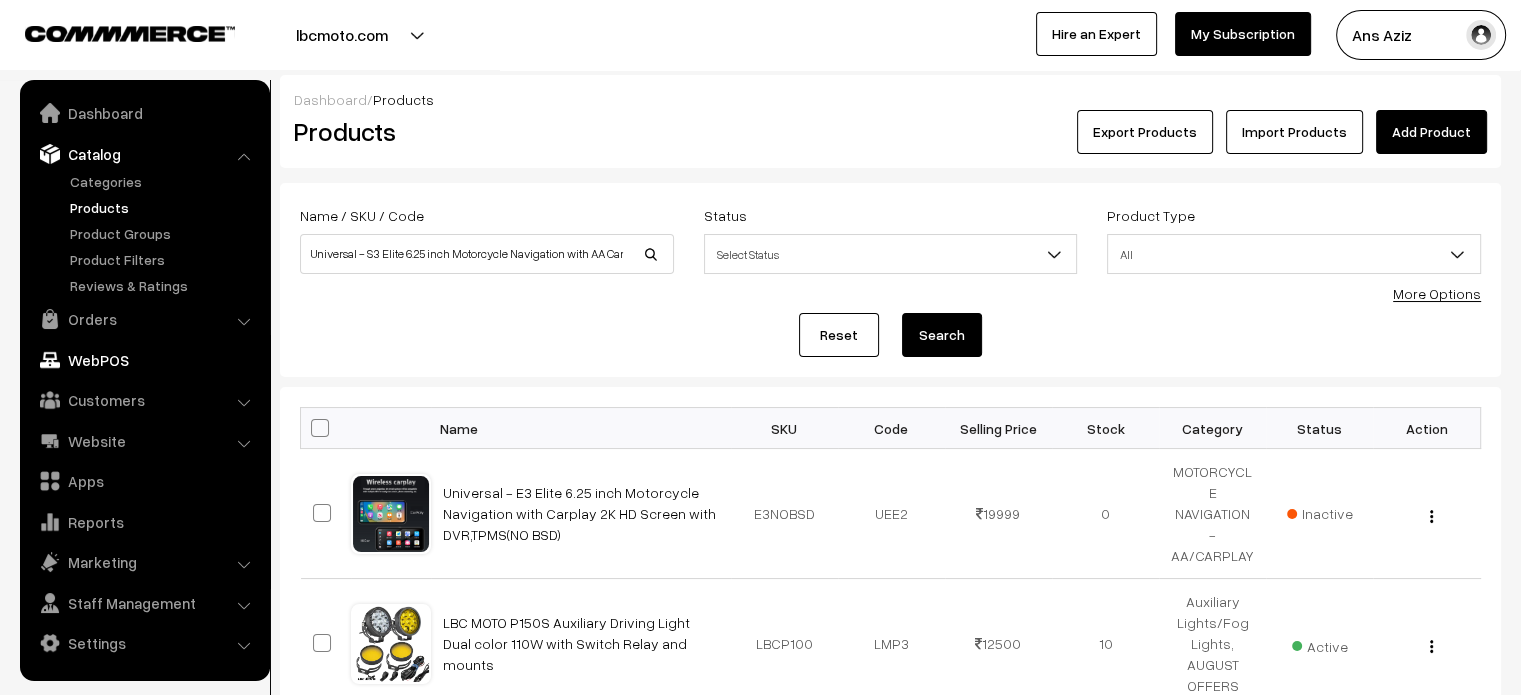 click on "WebPOS" at bounding box center (144, 360) 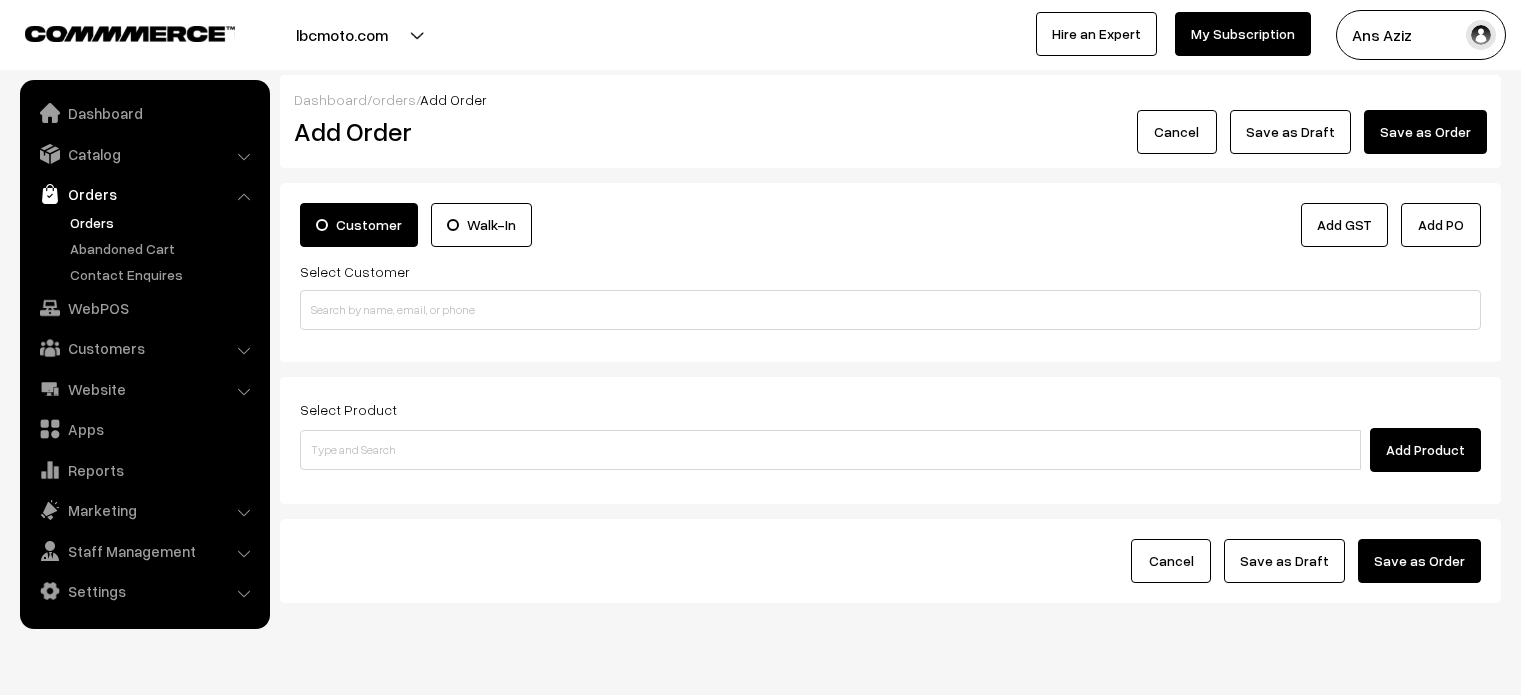 scroll, scrollTop: 0, scrollLeft: 0, axis: both 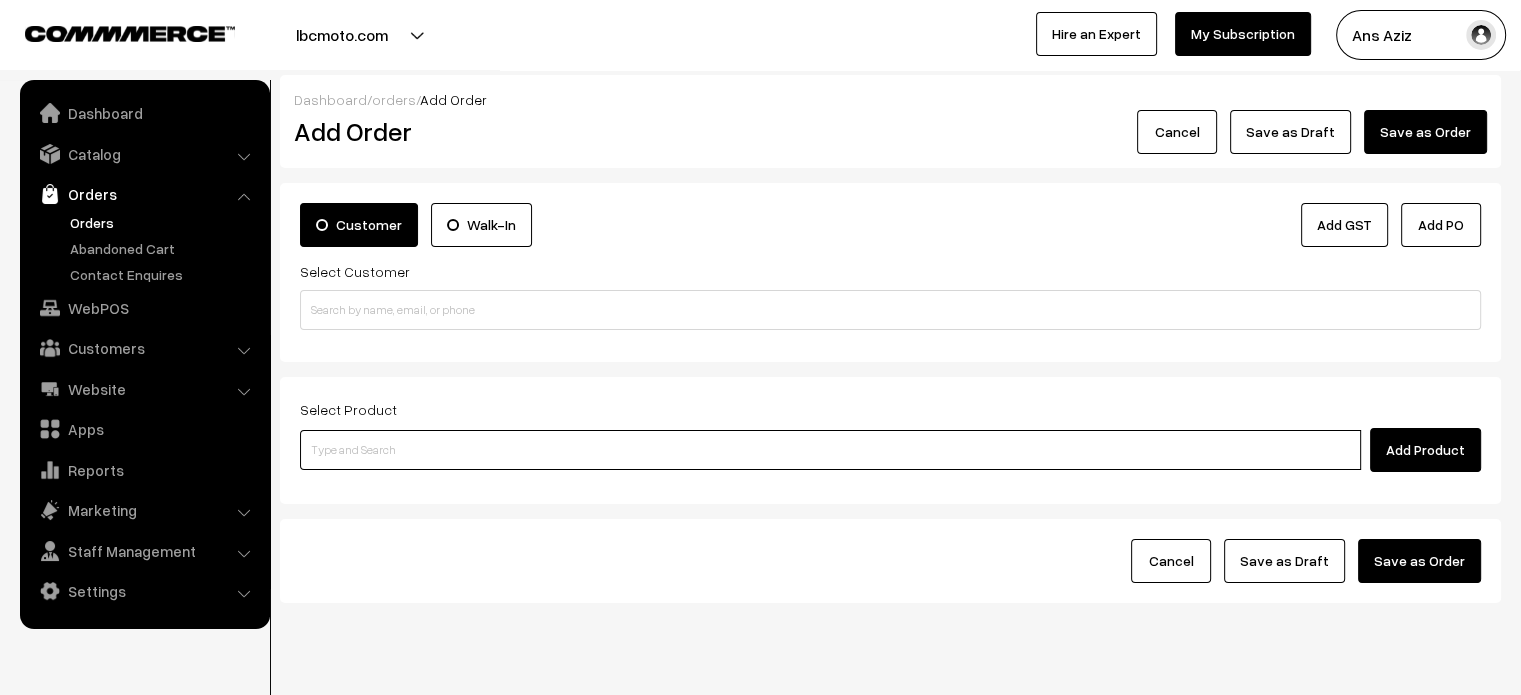 click at bounding box center (830, 450) 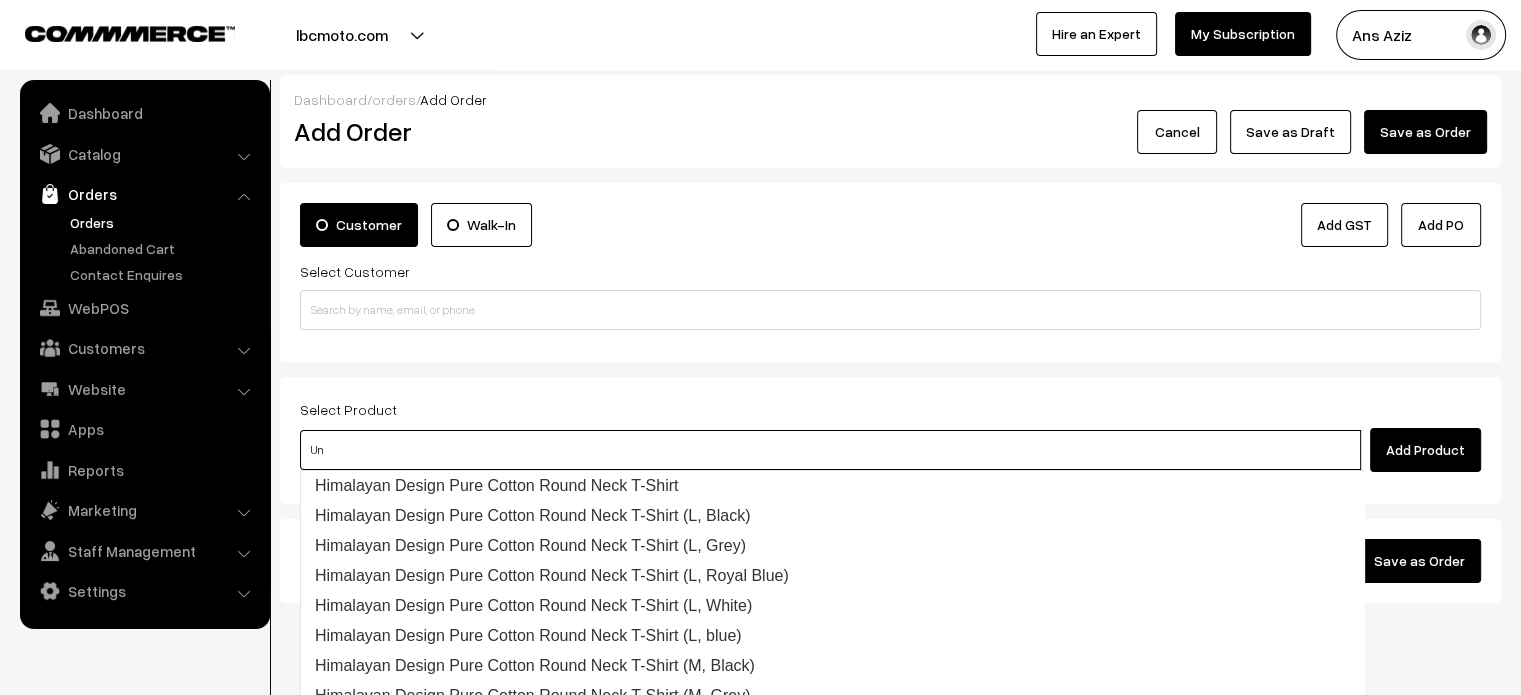 type on "Un" 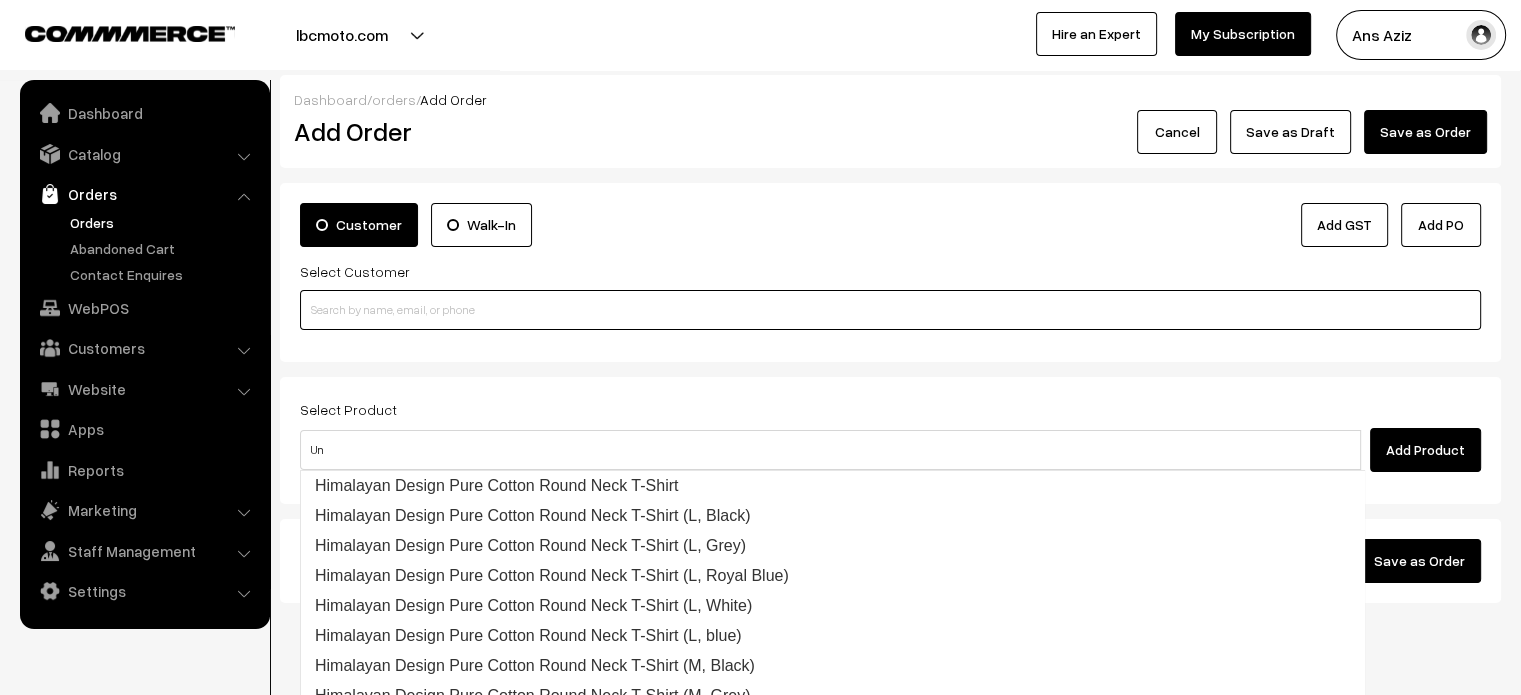 type 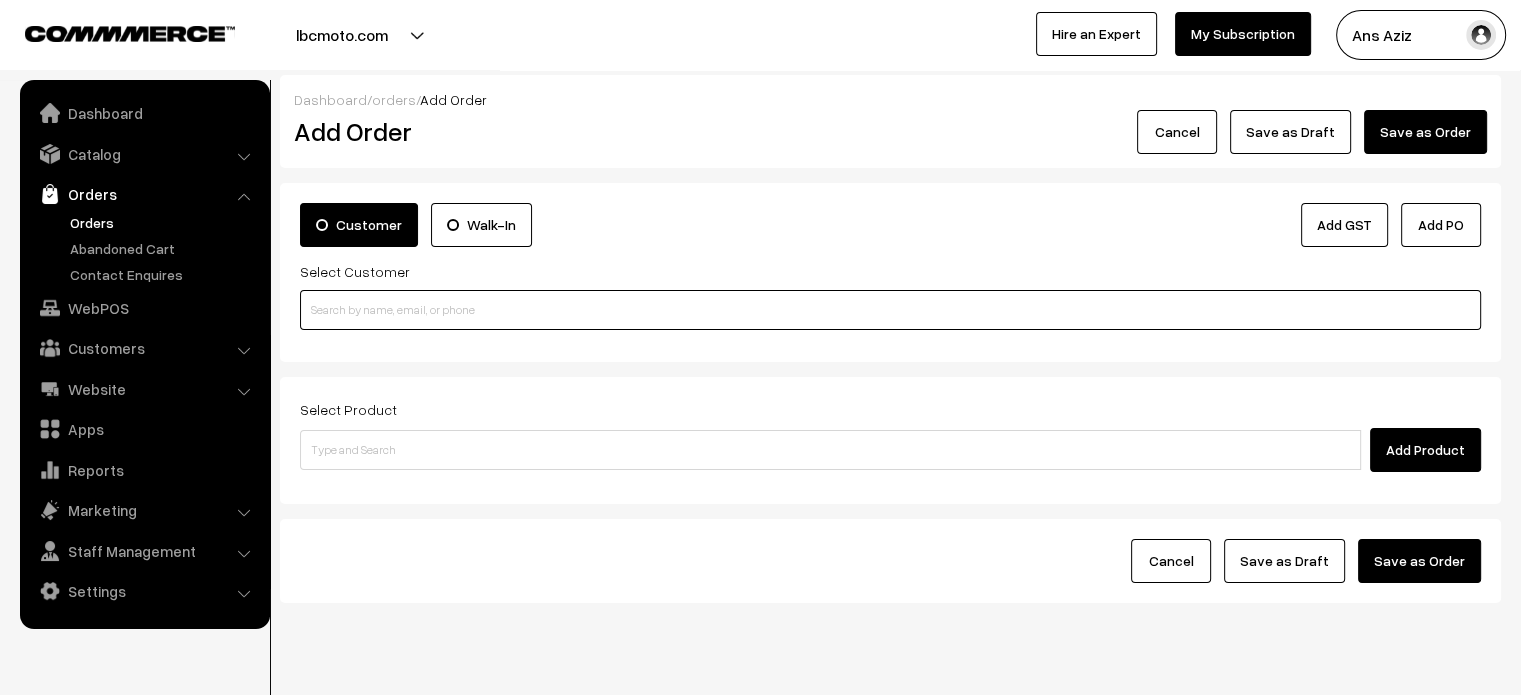 click at bounding box center (890, 310) 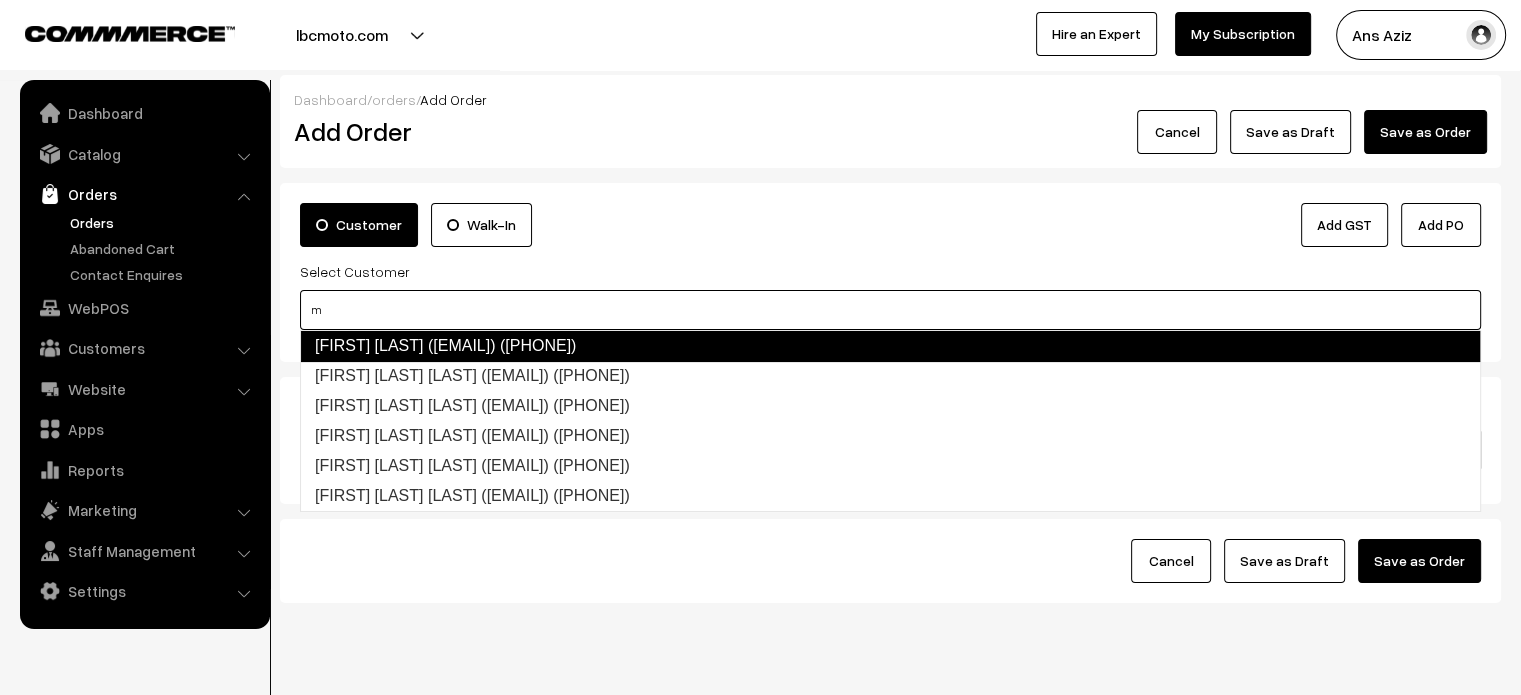click on "Ans Aziz [ansaziz777@gmail.com] [9986483530]" at bounding box center [890, 346] 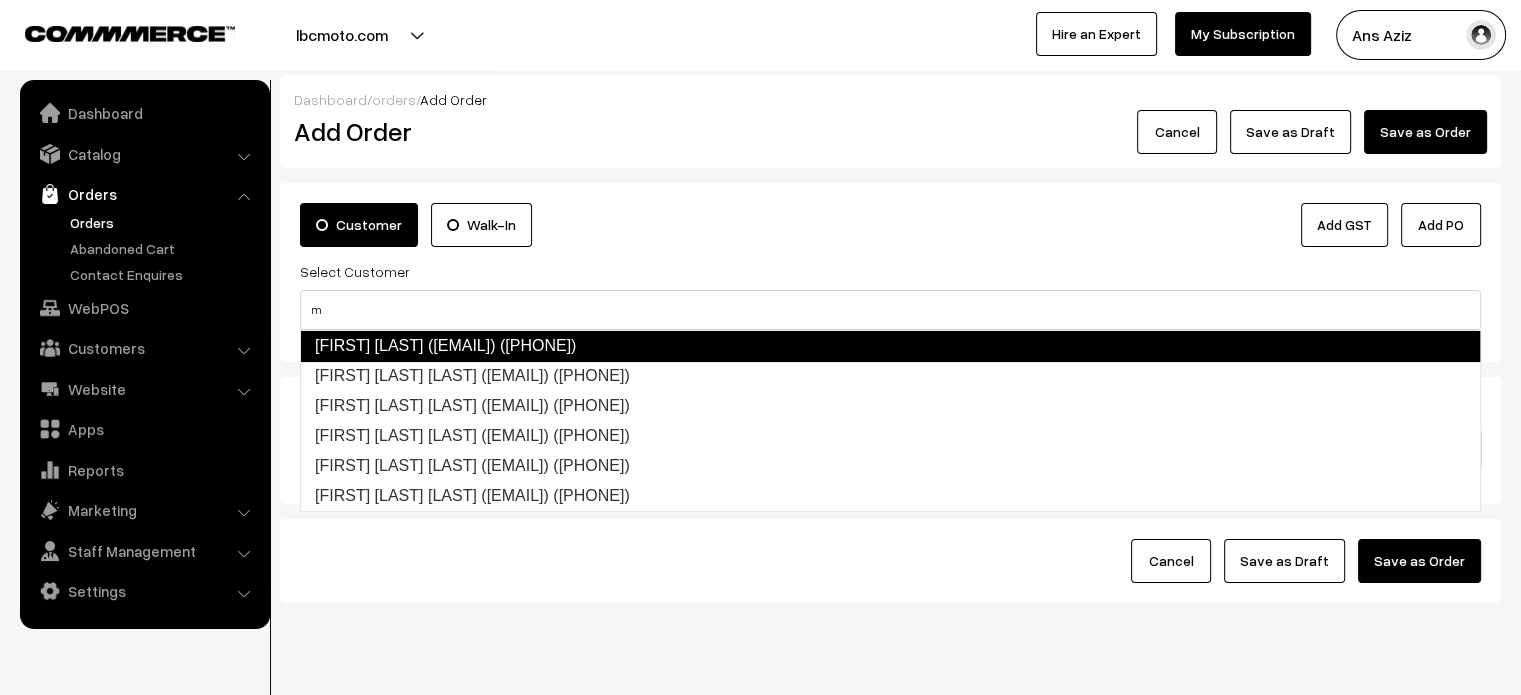 type 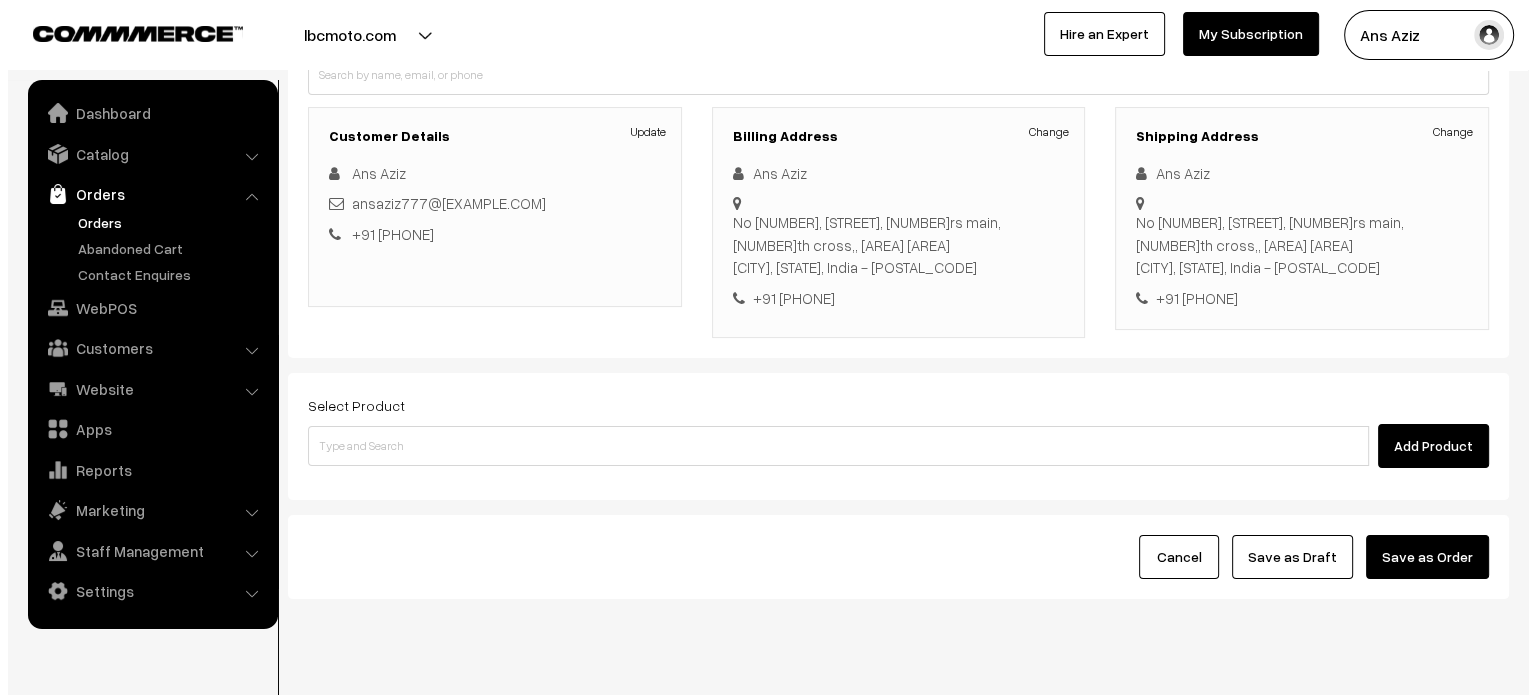 scroll, scrollTop: 260, scrollLeft: 0, axis: vertical 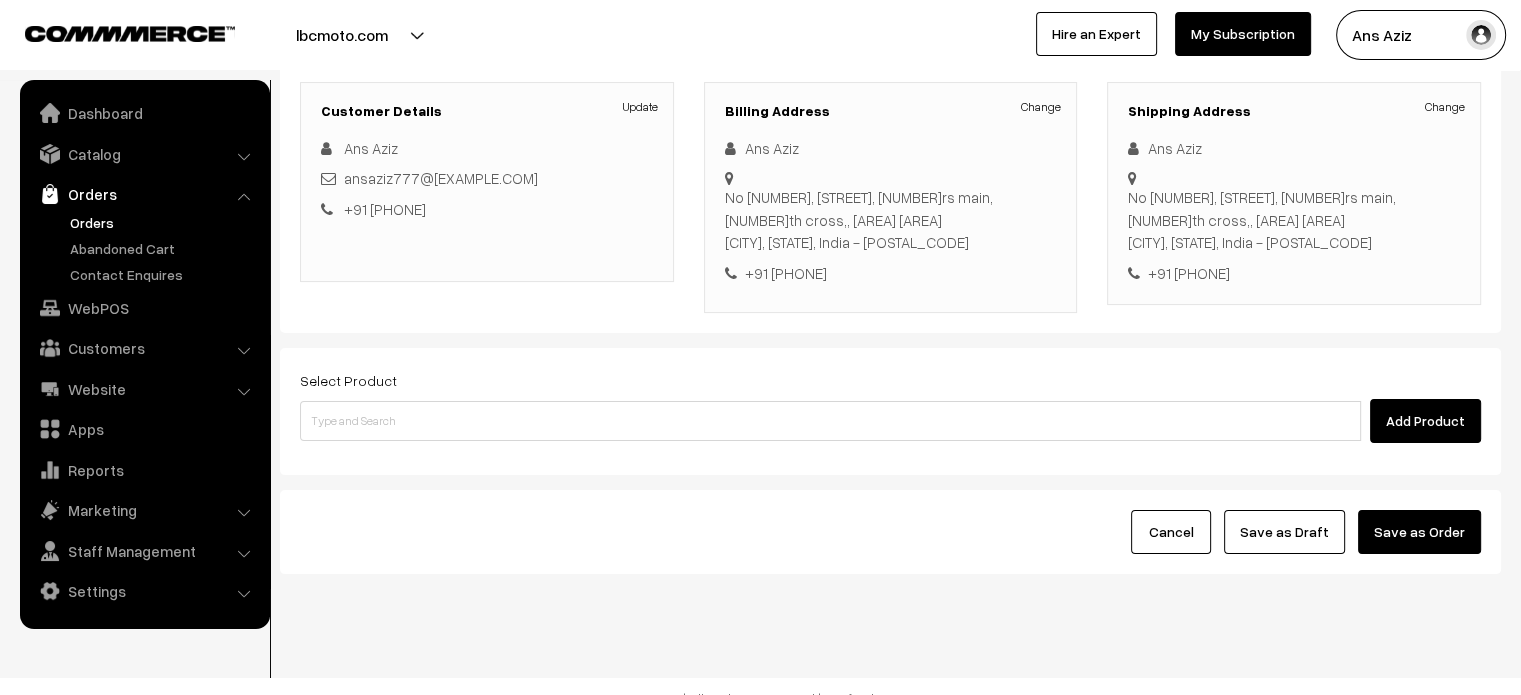 drag, startPoint x: 501, startPoint y: 421, endPoint x: 532, endPoint y: 400, distance: 37.44329 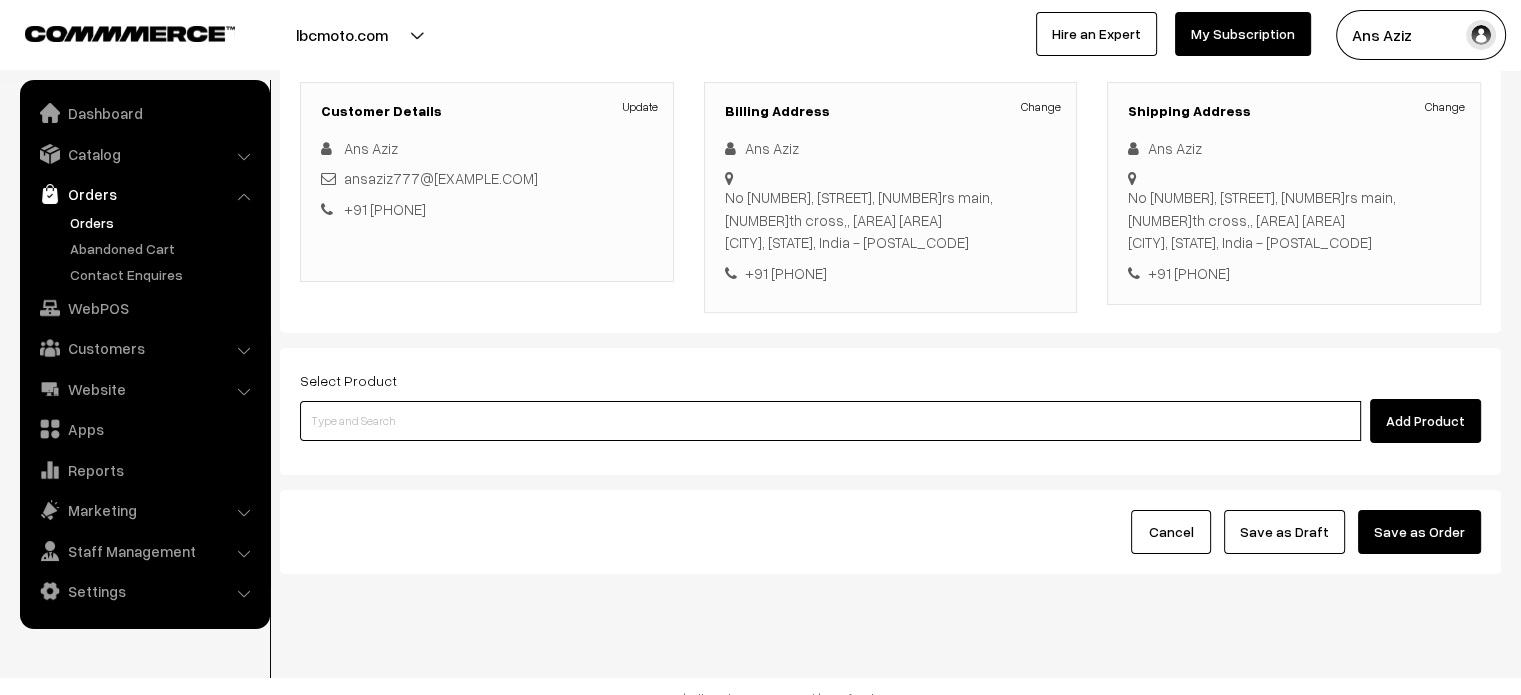 click at bounding box center [830, 421] 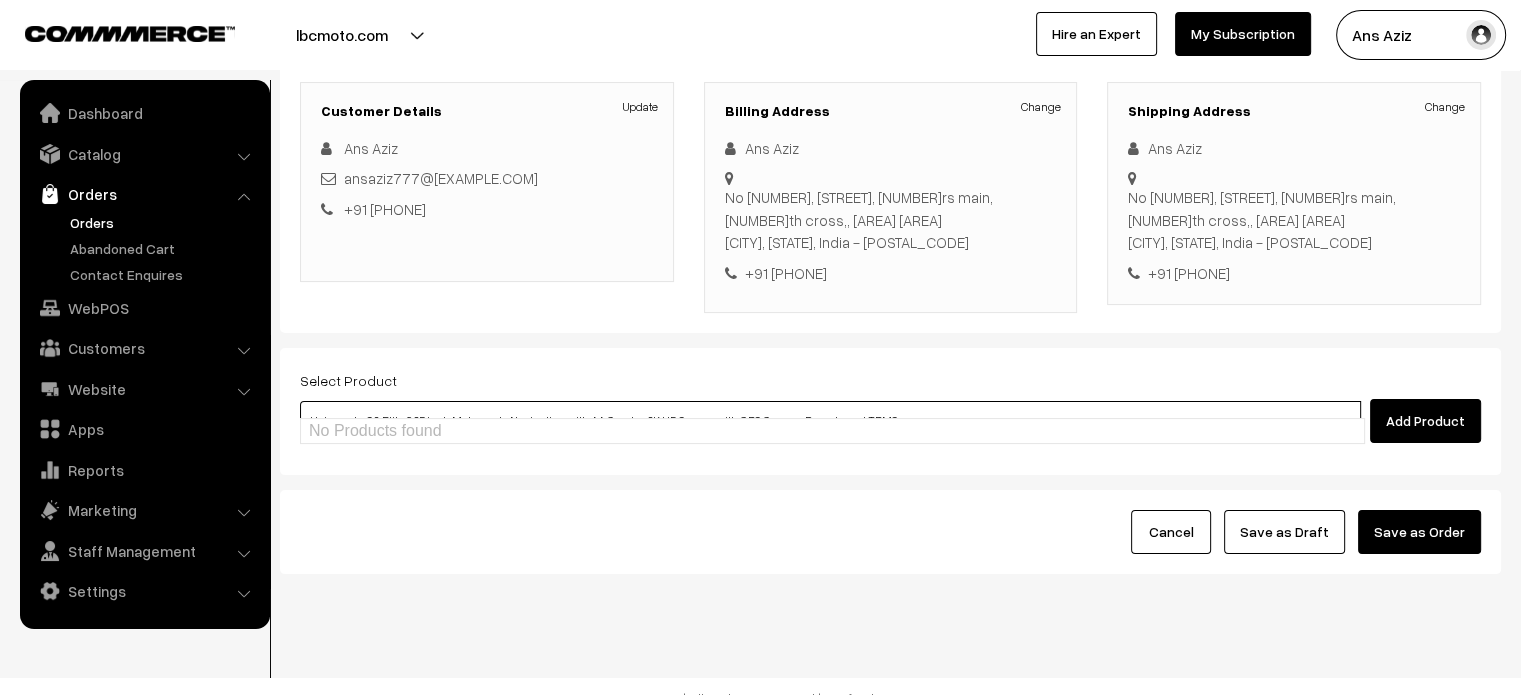 click on "Universal - S3 Elite 6.25 inch Motorcycle Navigation with AA Carplay 2K HD Screen with GPS Camera Remote and TPMS" at bounding box center (830, 421) 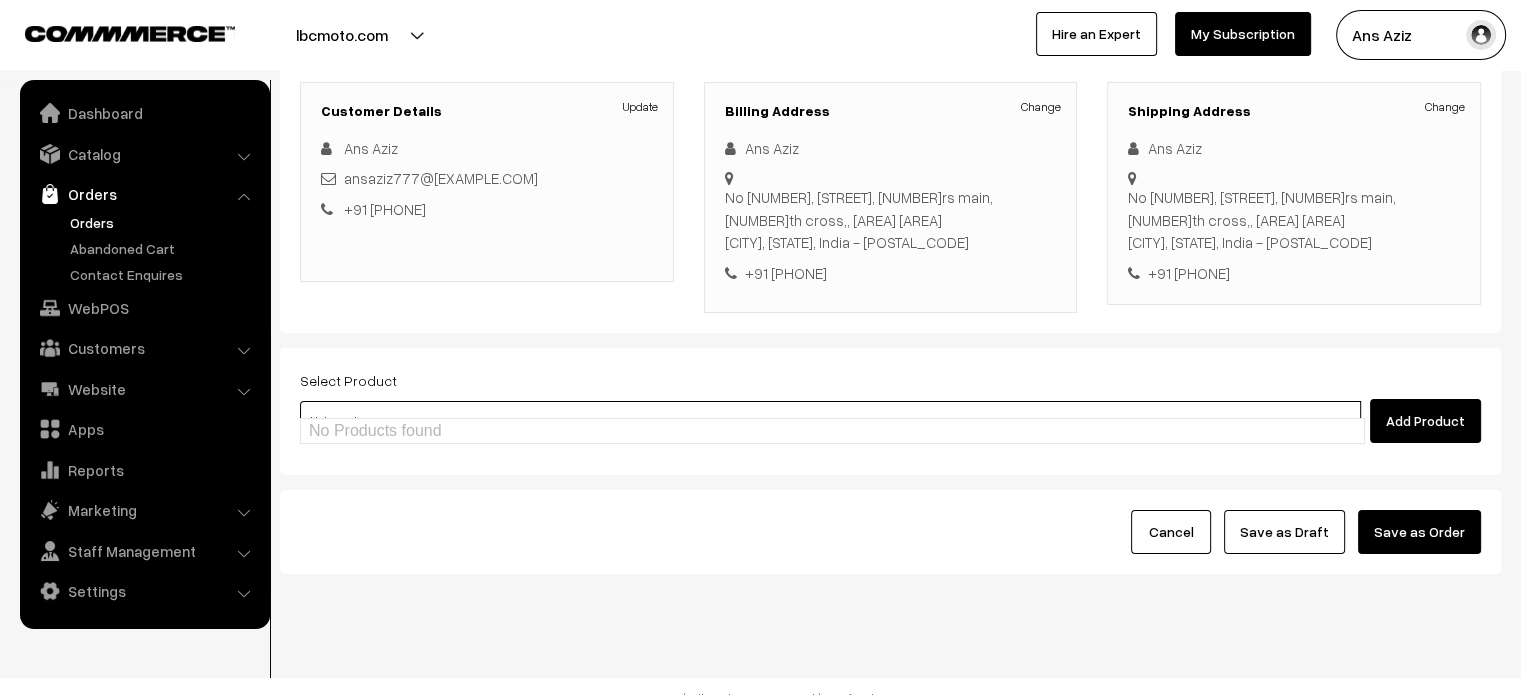 type on "Universal" 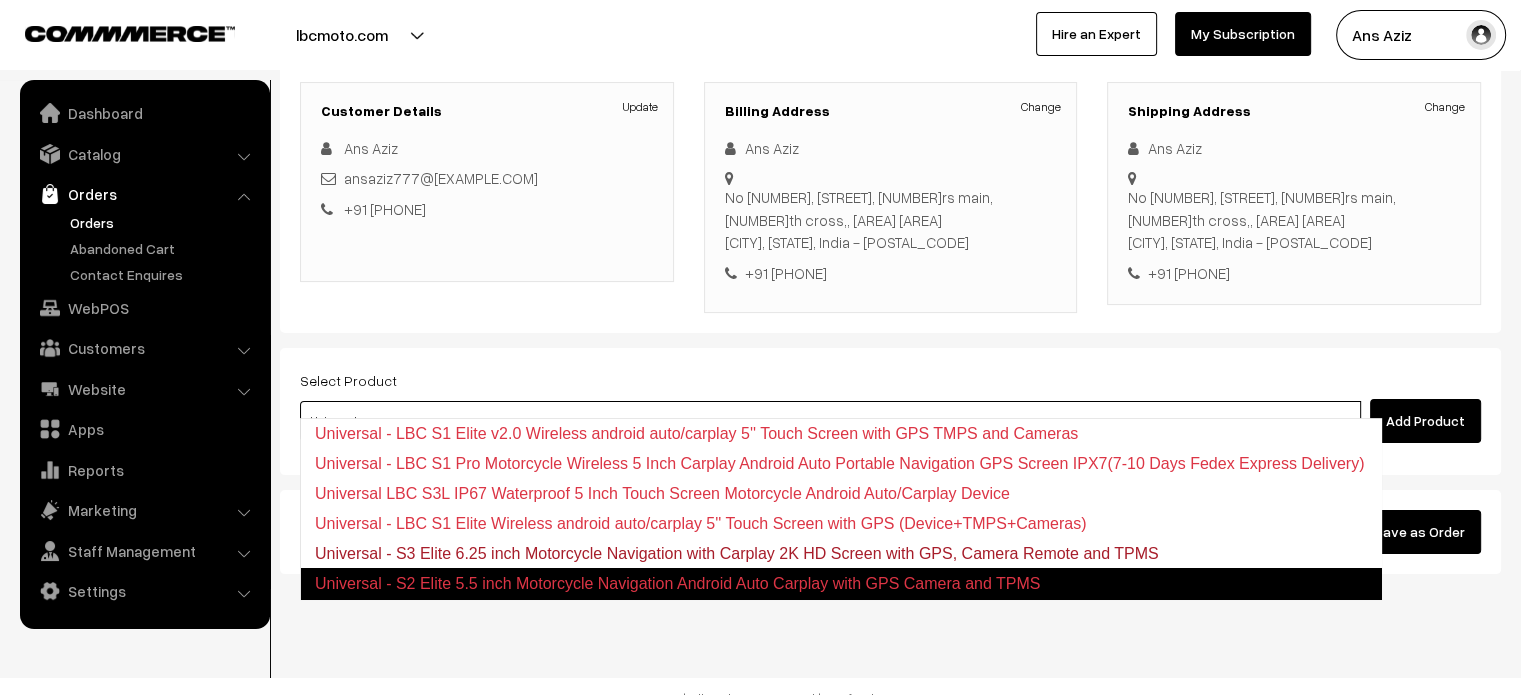 click on "Universal  - LBC S1 Elite v2.0 Wireless android auto/carplay 5'' Touch Screen with GPS TMPS and Cameras Universal - LBC S1 Pro Motorcycle Wireless 5 Inch Carplay Android Auto Portable Navigation GPS Screen IPX7(7-10 Days Fedex Express Delivery) Universal  LBC S3L IP67 Waterproof 5 Inch Touch Screen Motorcycle Android Auto/Carplay Device Universal  - LBC S1 Elite Wireless android auto/carplay 5'' Touch Screen with GPS (Device+TMPS+Cameras) Universal  - S3 Elite 6.25 inch Motorcycle Navigation with Carplay 2K HD Screen with GPS, Camera Remote and TPMS Universal  - S2 Elite 5.5 inch Motorcycle Navigation Android Auto Carplay with GPS Camera and TPMS" at bounding box center (841, 509) 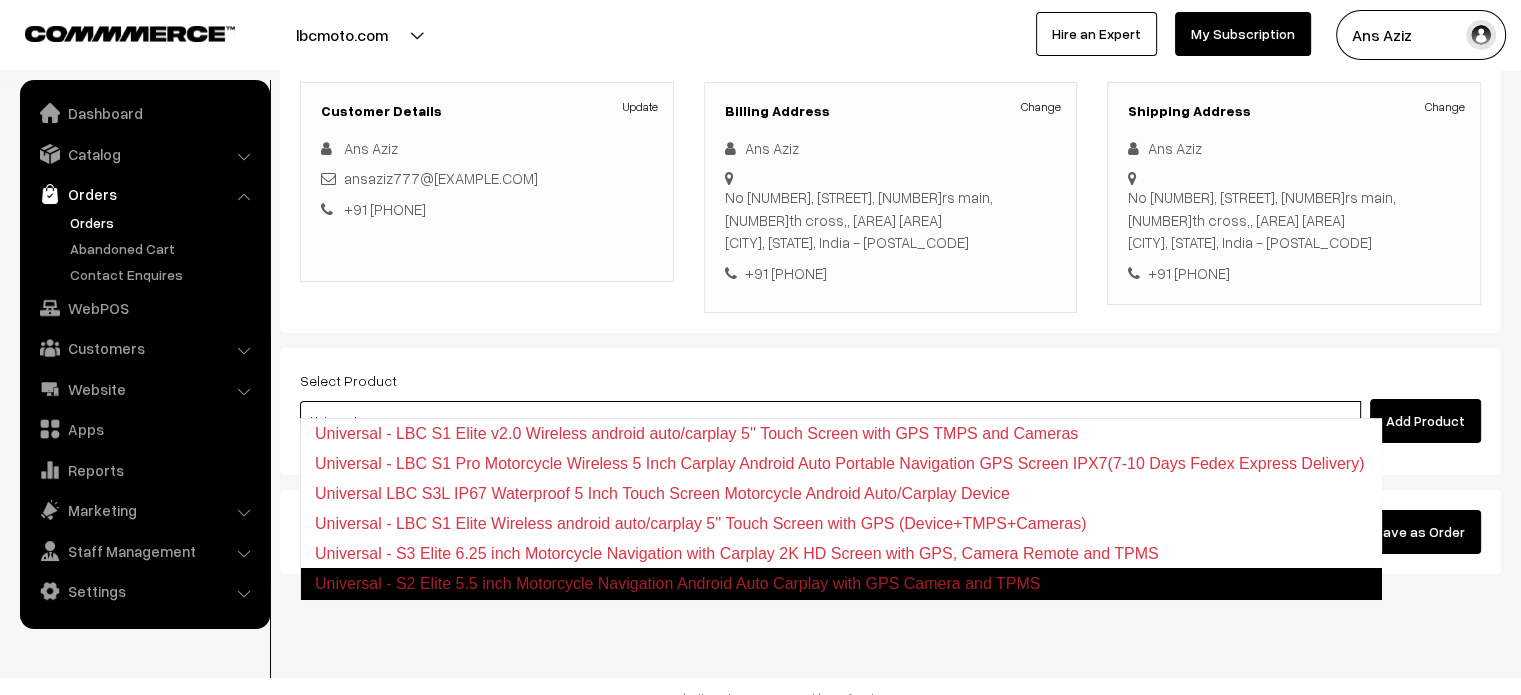 click on "Universal  - S2 Elite 5.5 inch Motorcycle Navigation Android Auto Carplay with GPS Camera and TPMS" at bounding box center (841, 584) 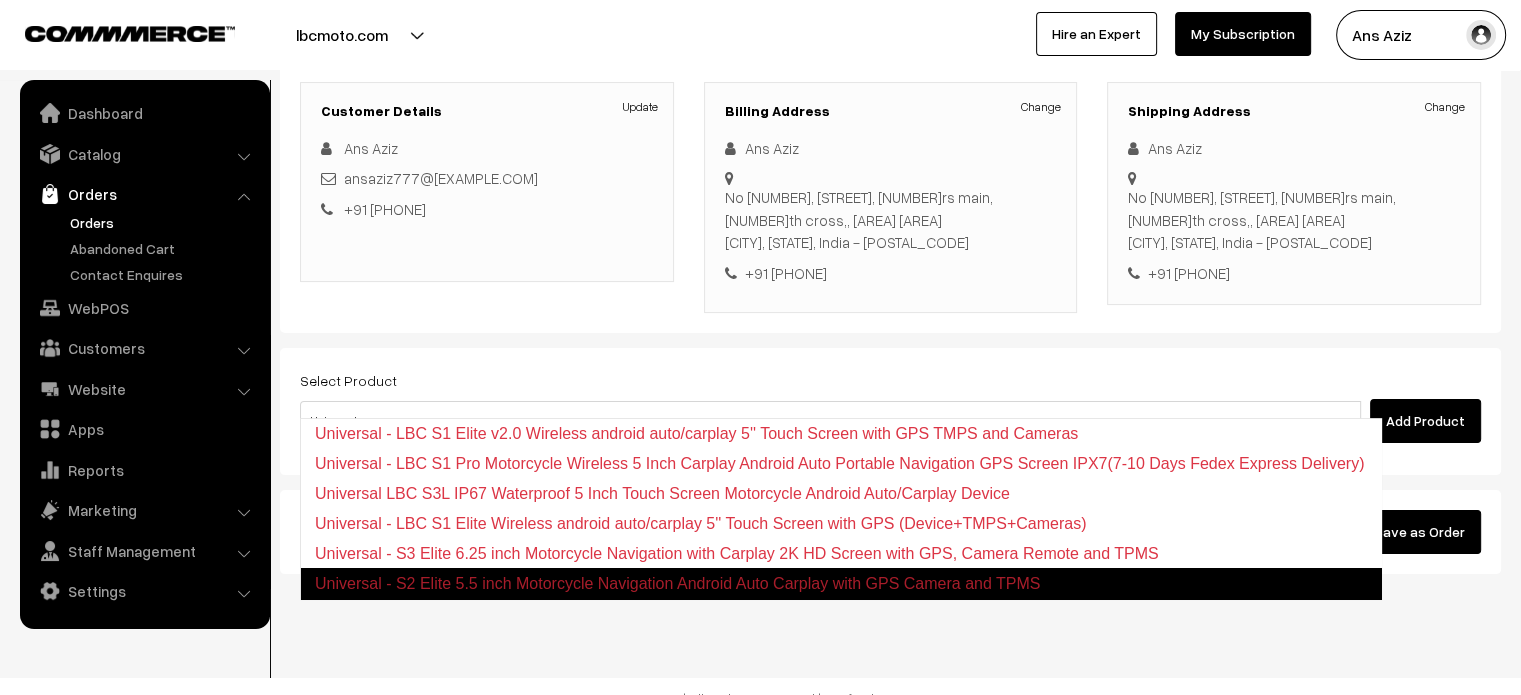type 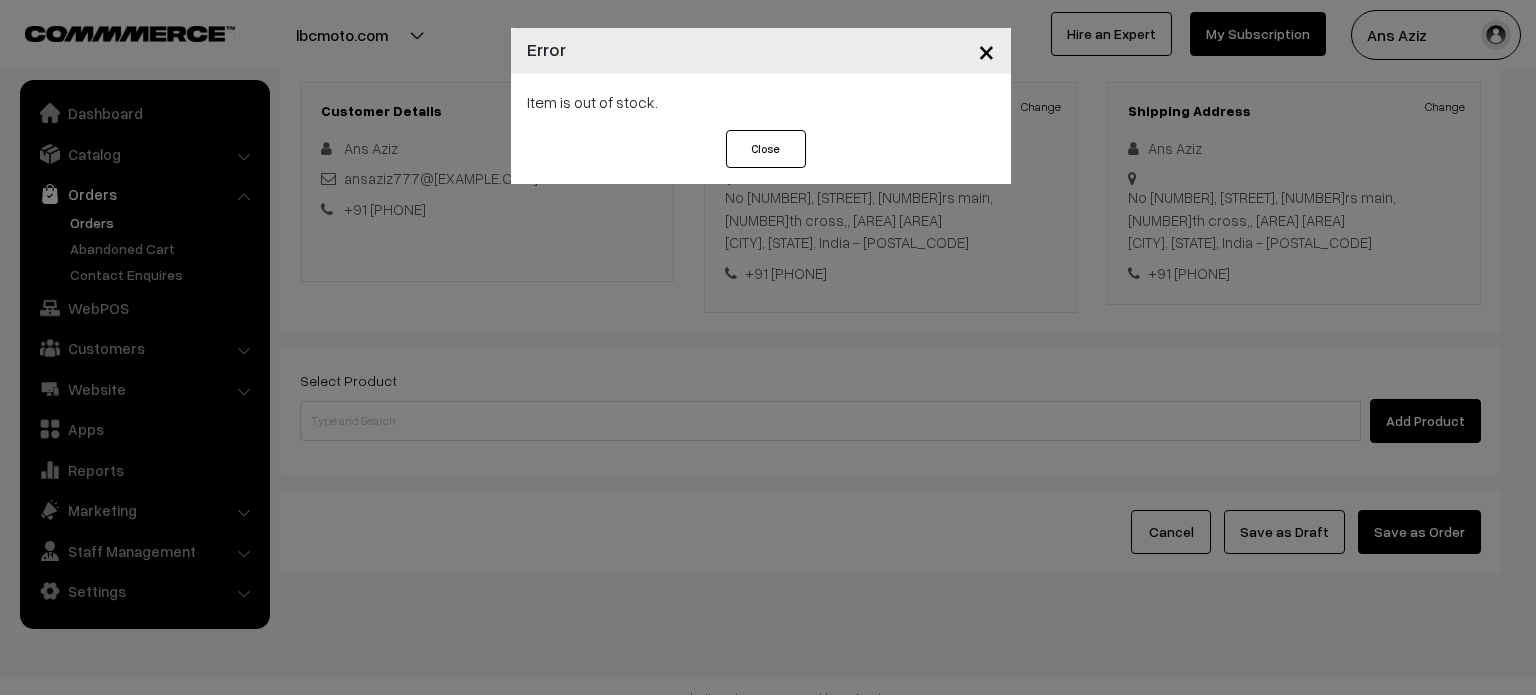 click on "Close" at bounding box center [766, 149] 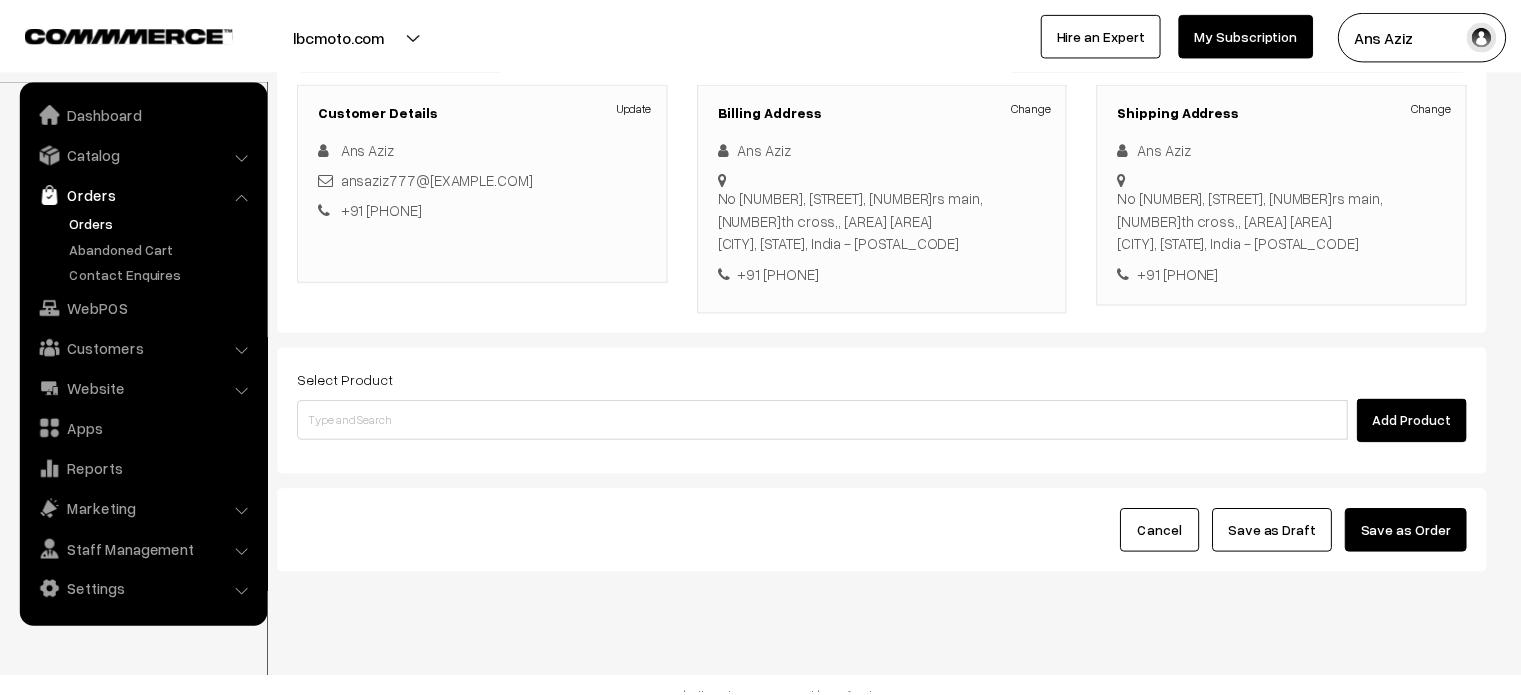 scroll, scrollTop: 252, scrollLeft: 0, axis: vertical 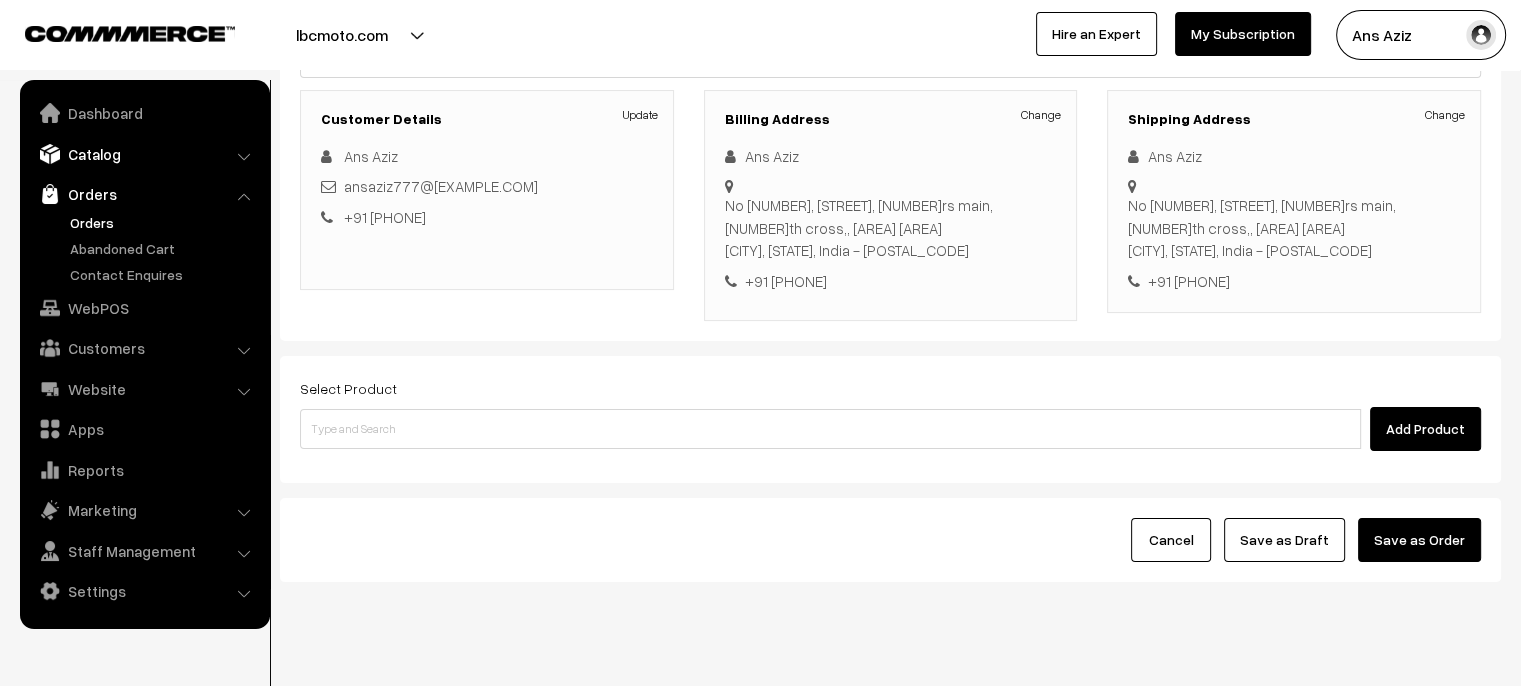click on "Catalog" at bounding box center [144, 154] 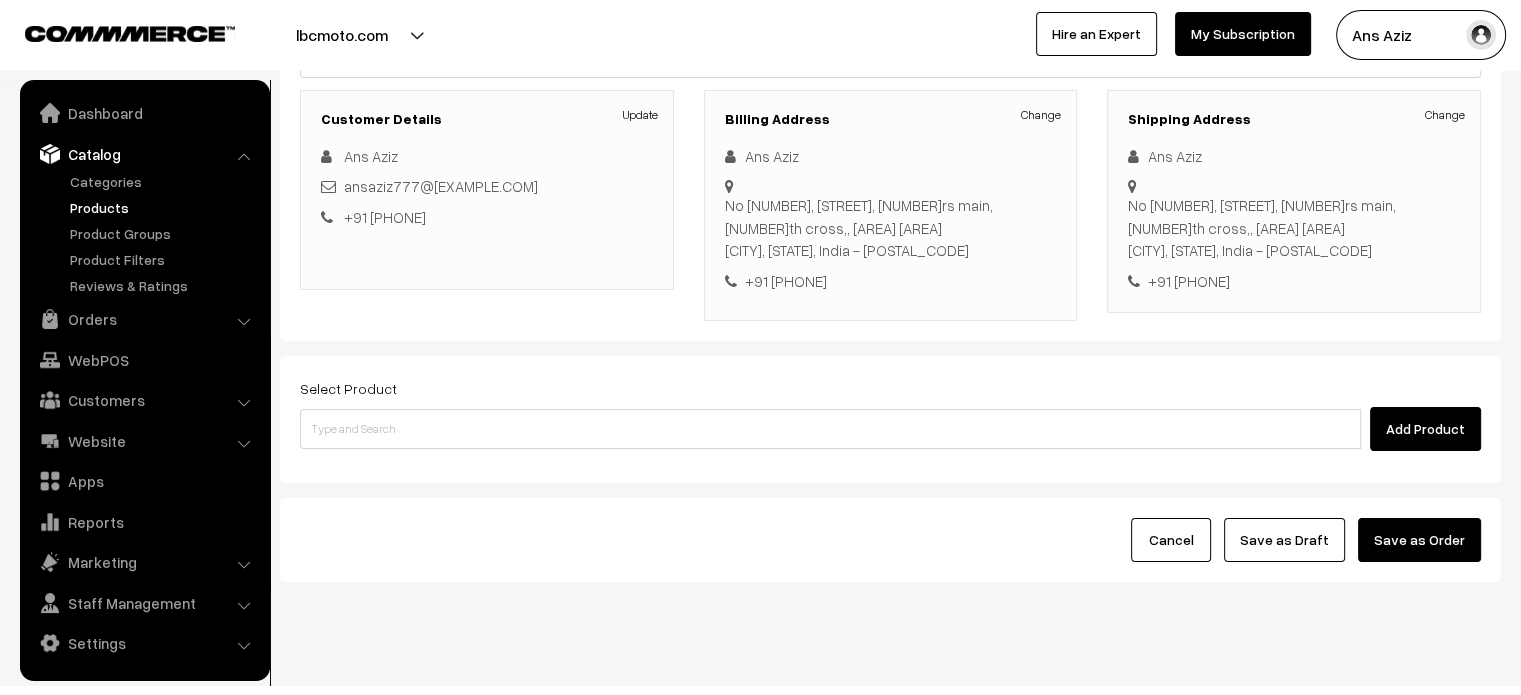 click on "Products" at bounding box center [164, 207] 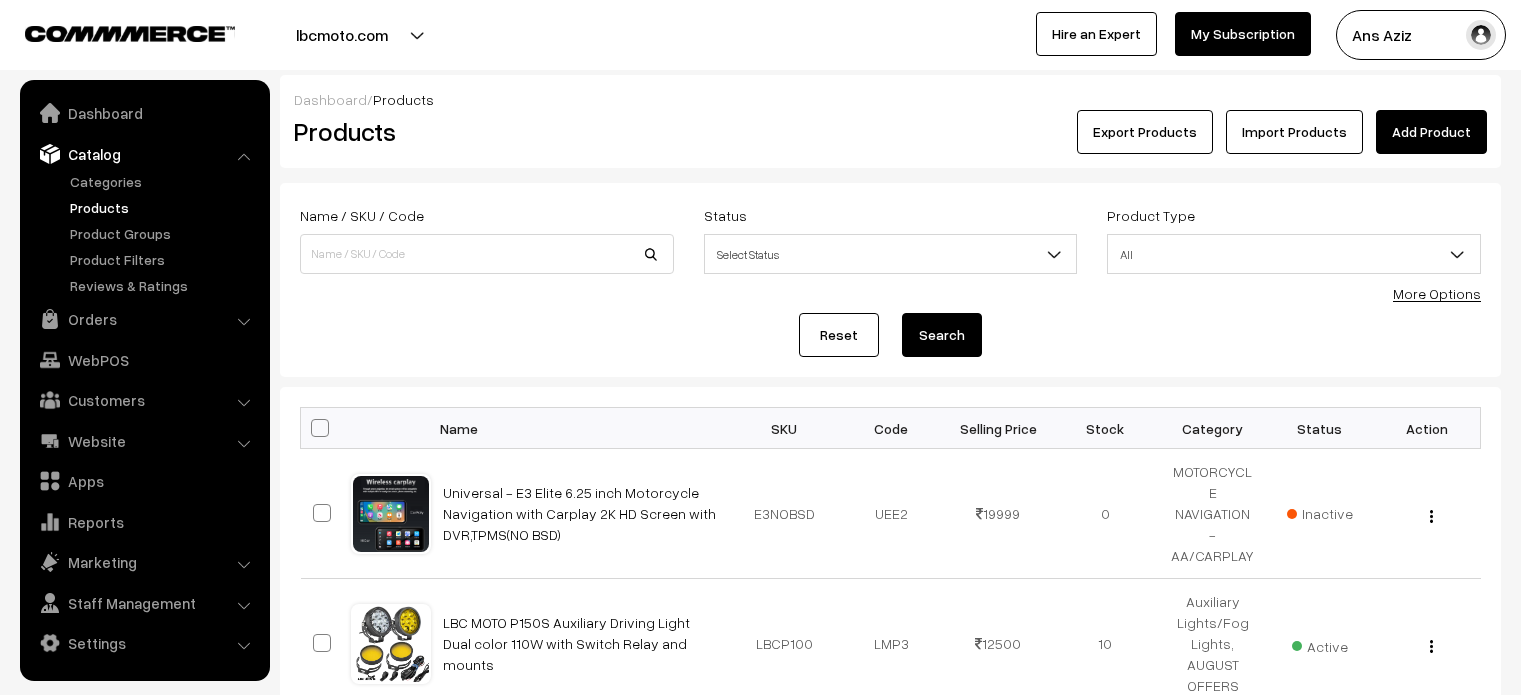 scroll, scrollTop: 0, scrollLeft: 0, axis: both 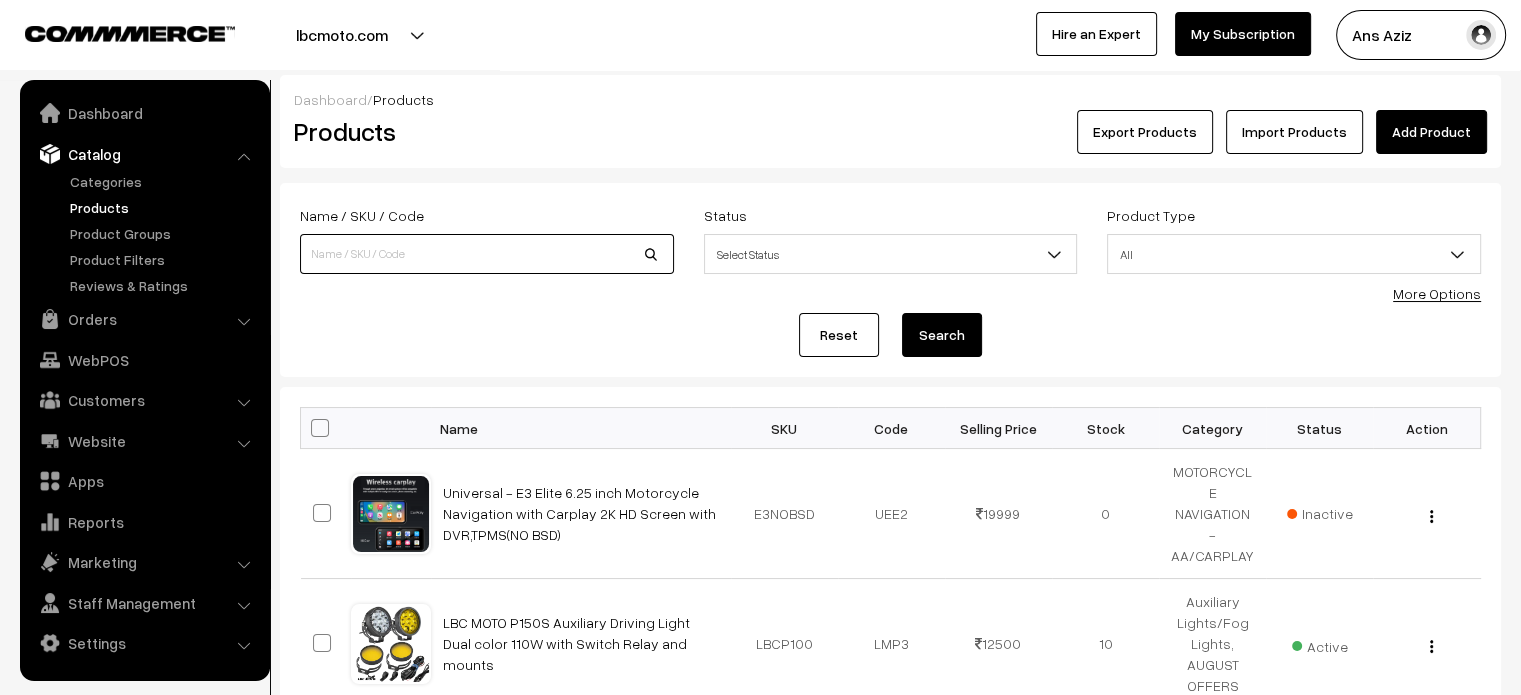 click at bounding box center [487, 254] 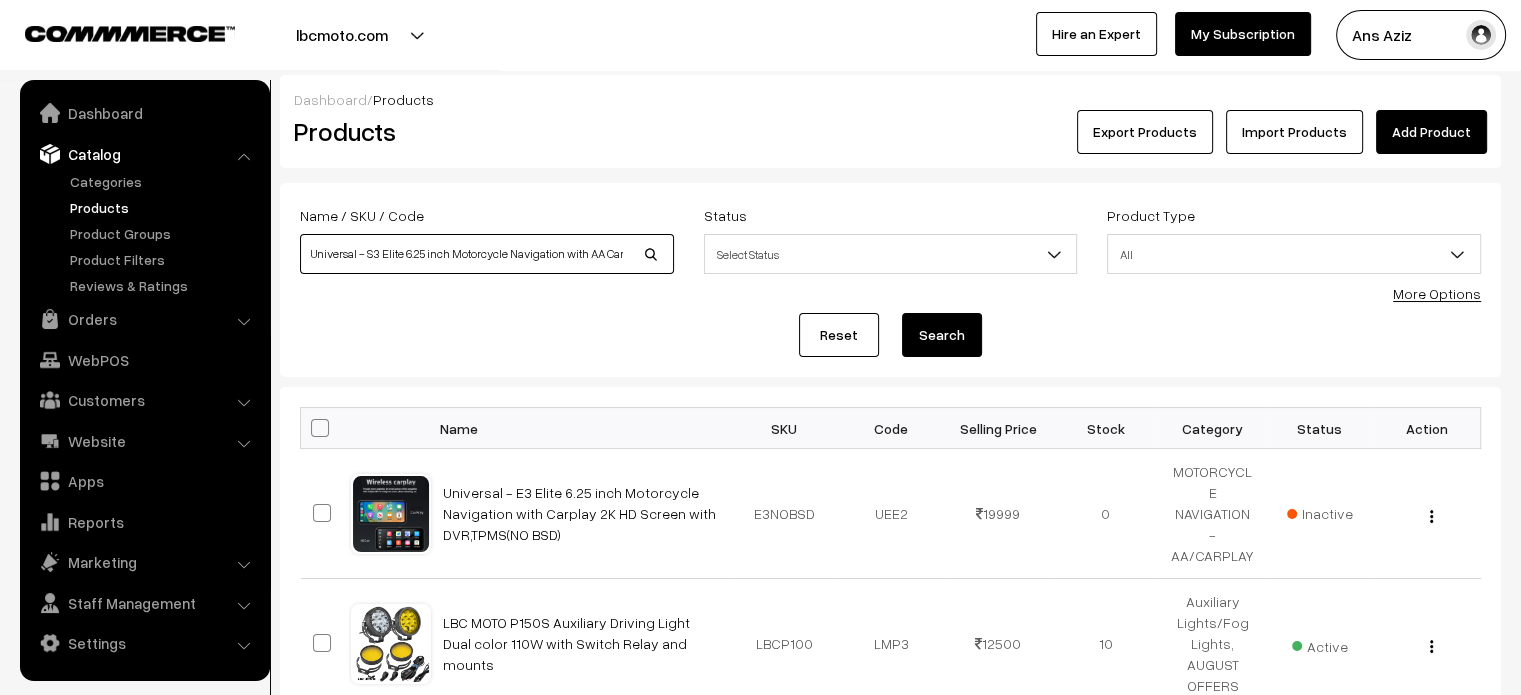 scroll, scrollTop: 0, scrollLeft: 277, axis: horizontal 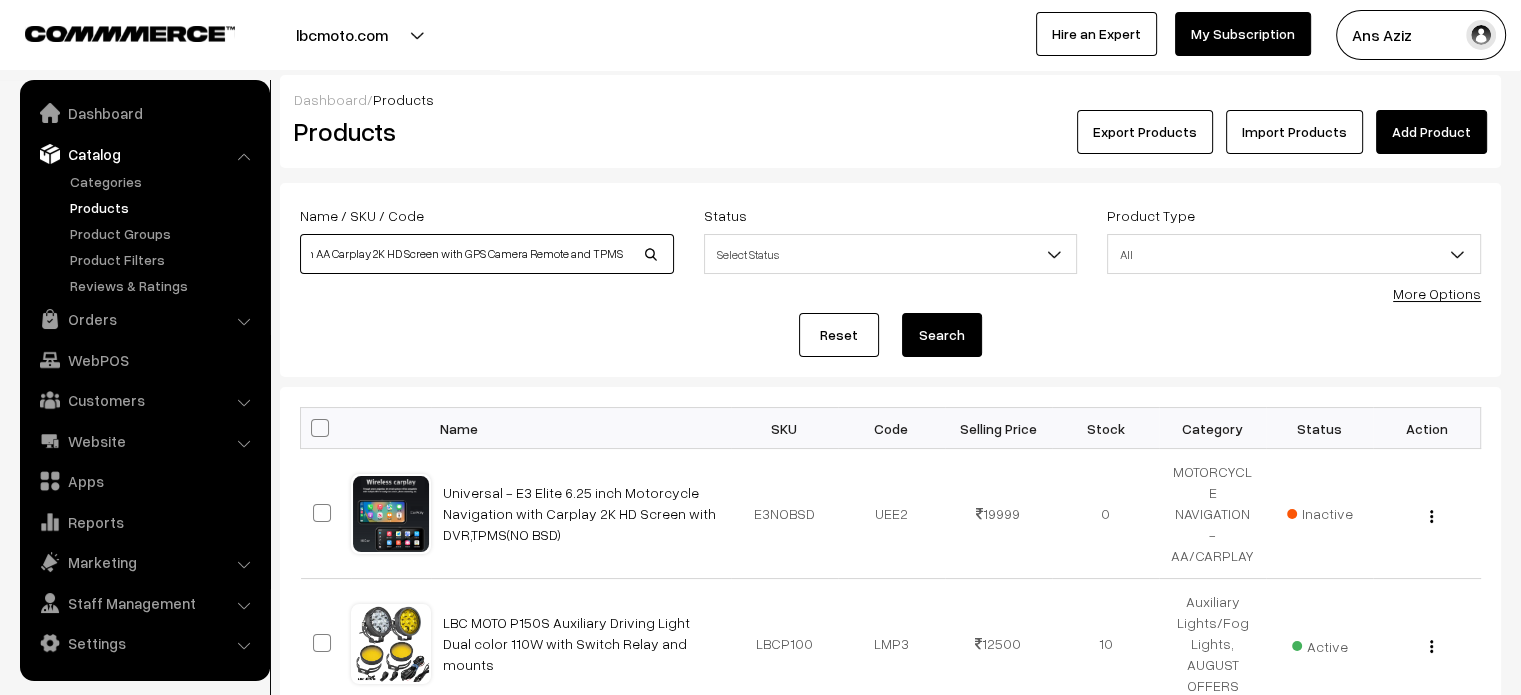 type on "Universal - S3 Elite 6.25 inch Motorcycle Navigation with AA Carplay 2K HD Screen with GPS Camera Remote and TPMS" 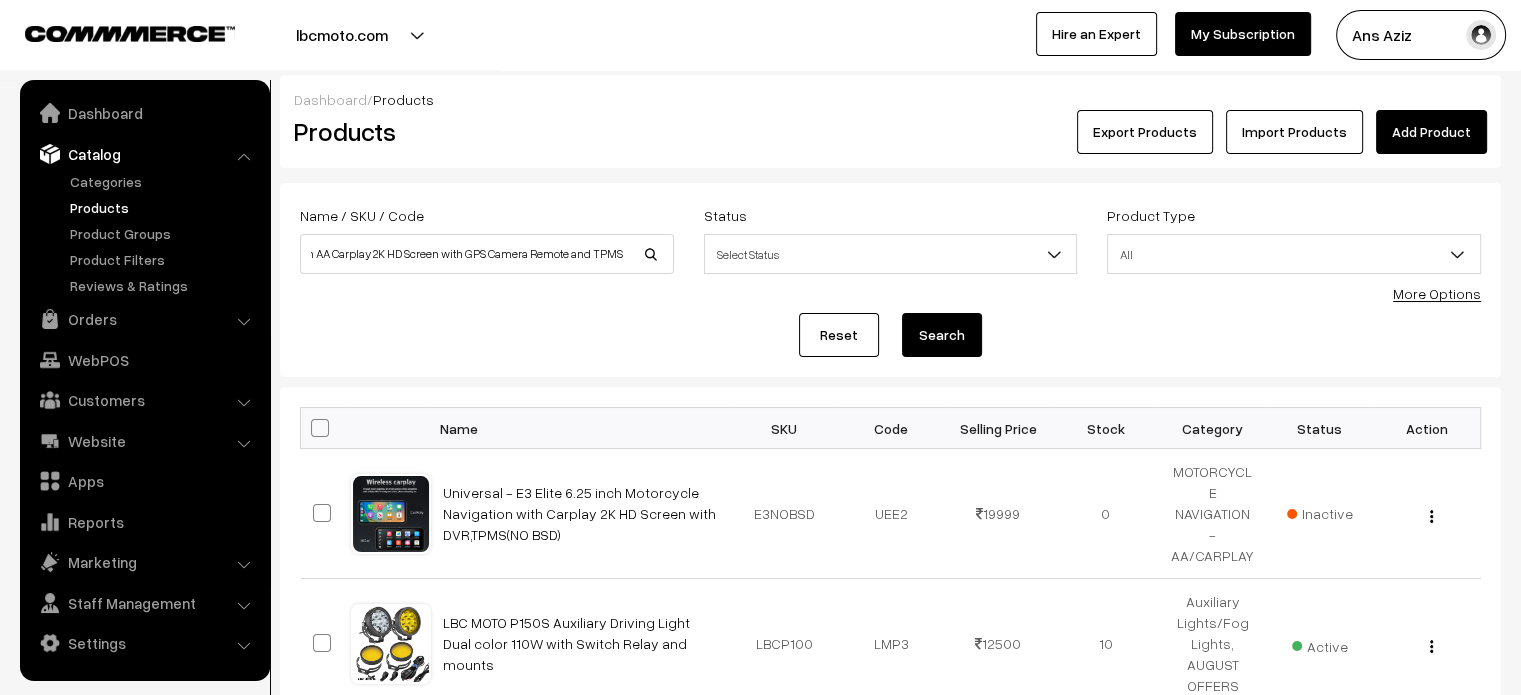 scroll, scrollTop: 0, scrollLeft: 0, axis: both 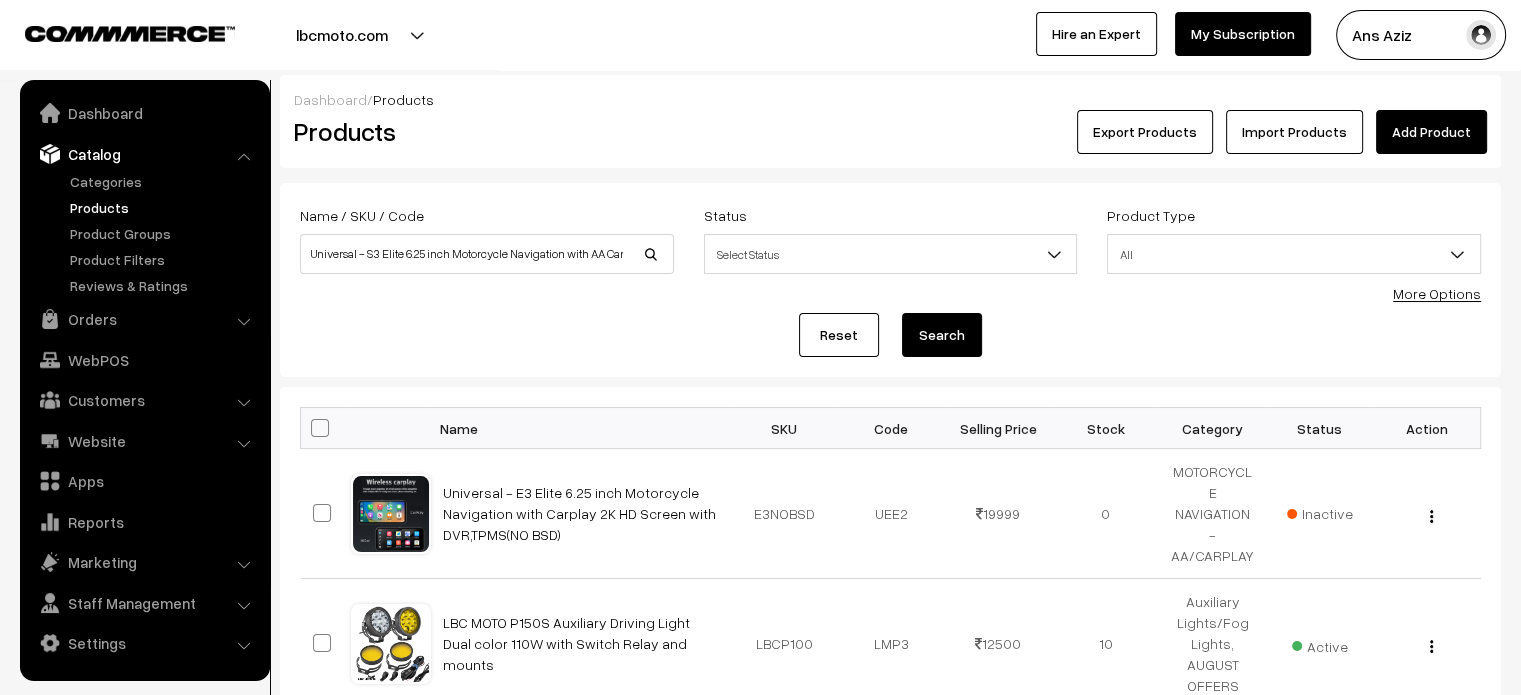 click on "Search" at bounding box center (942, 335) 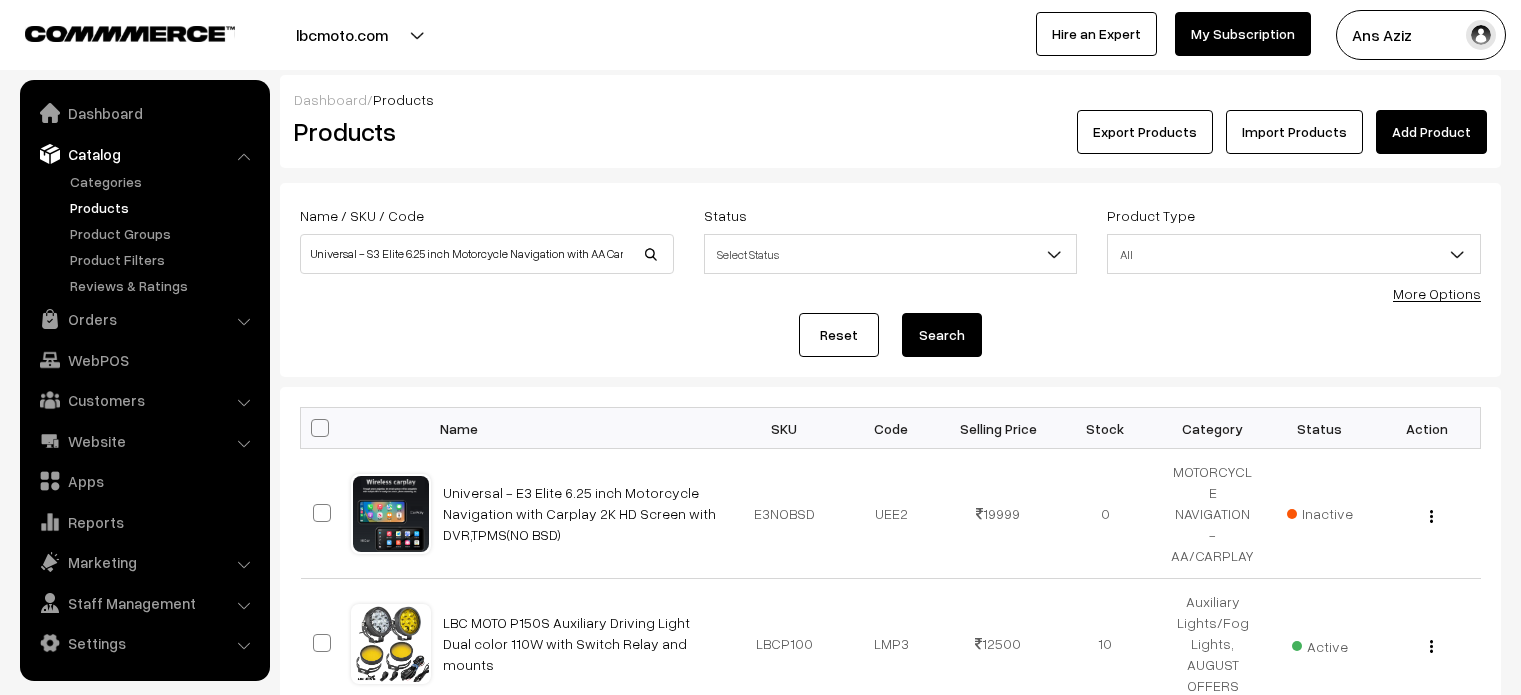 scroll, scrollTop: 0, scrollLeft: 0, axis: both 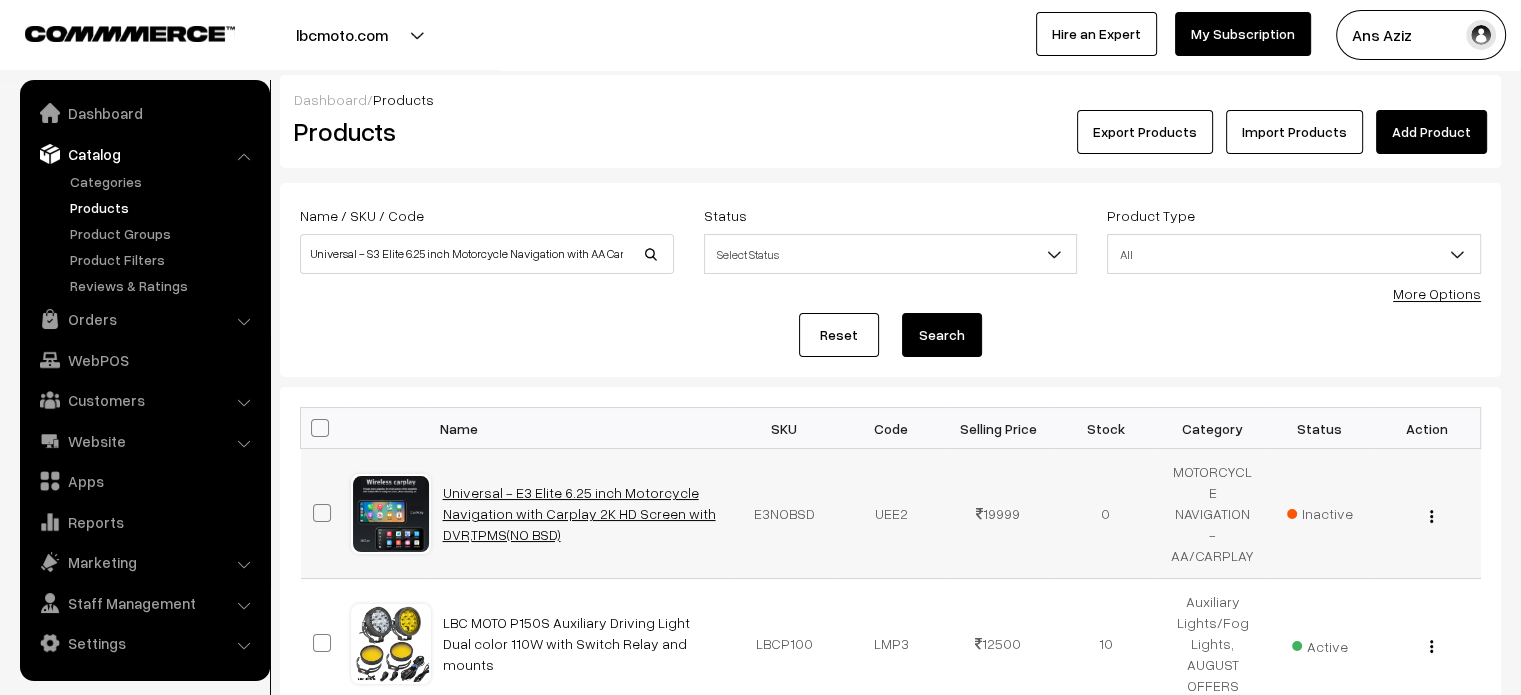 click on "Universal  - E3 Elite 6.25 inch Motorcycle Navigation with Carplay 2K HD Screen with DVR,TPMS(NO BSD)" at bounding box center (579, 513) 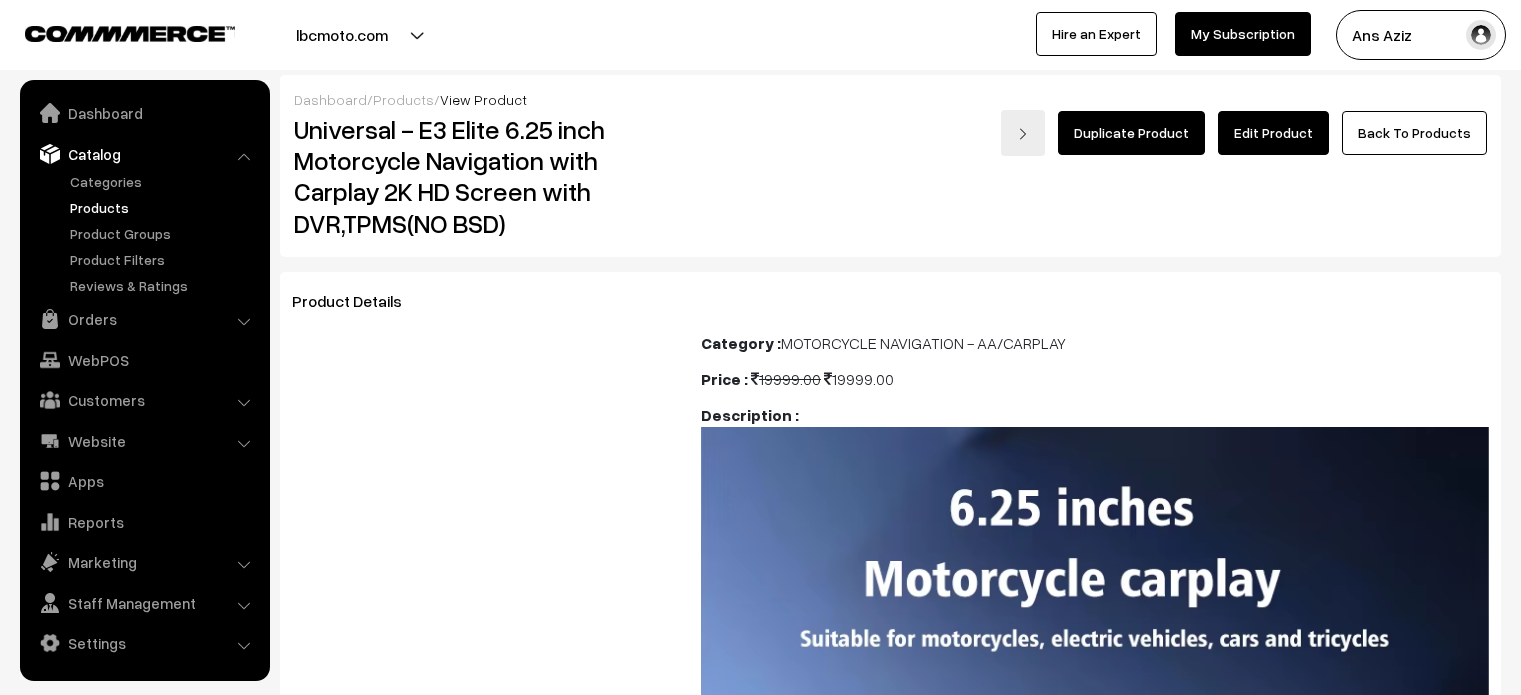 scroll, scrollTop: 0, scrollLeft: 0, axis: both 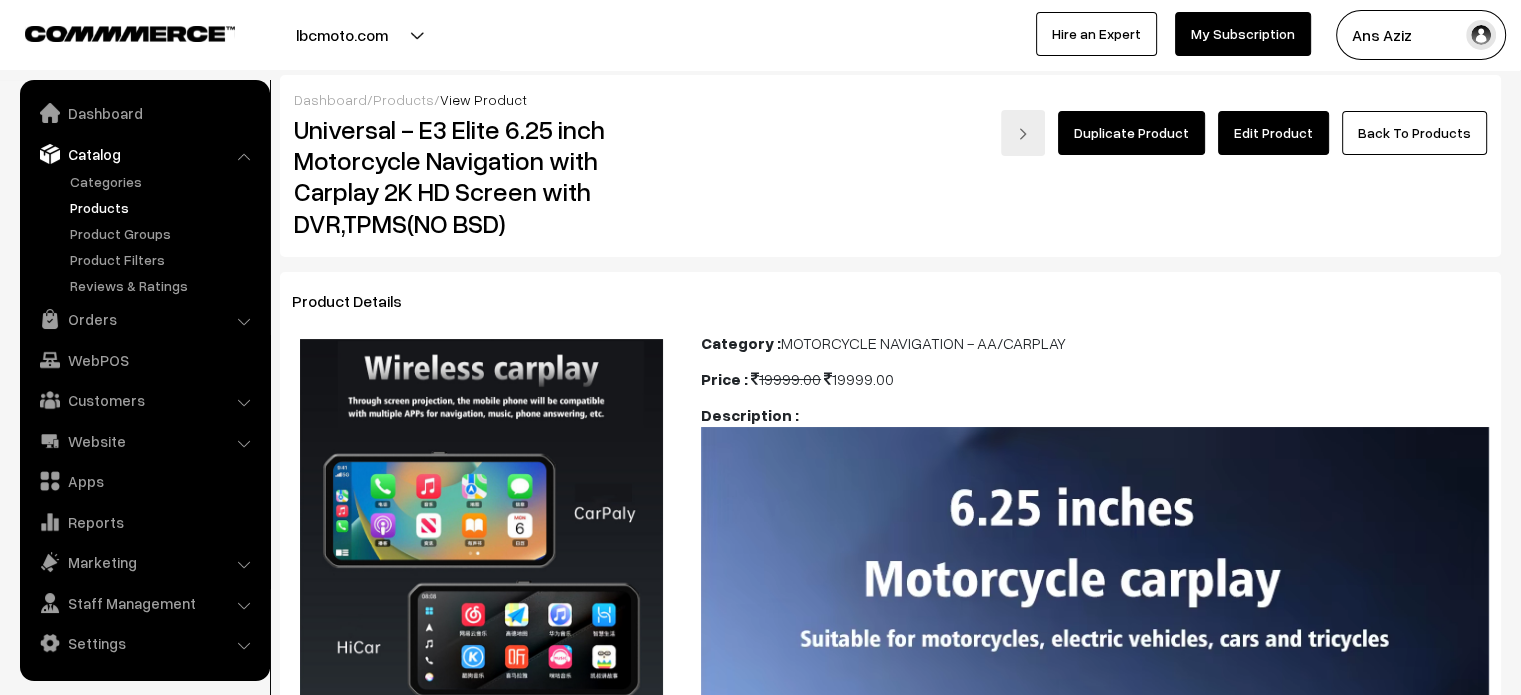 click on "Edit Product" at bounding box center [1273, 133] 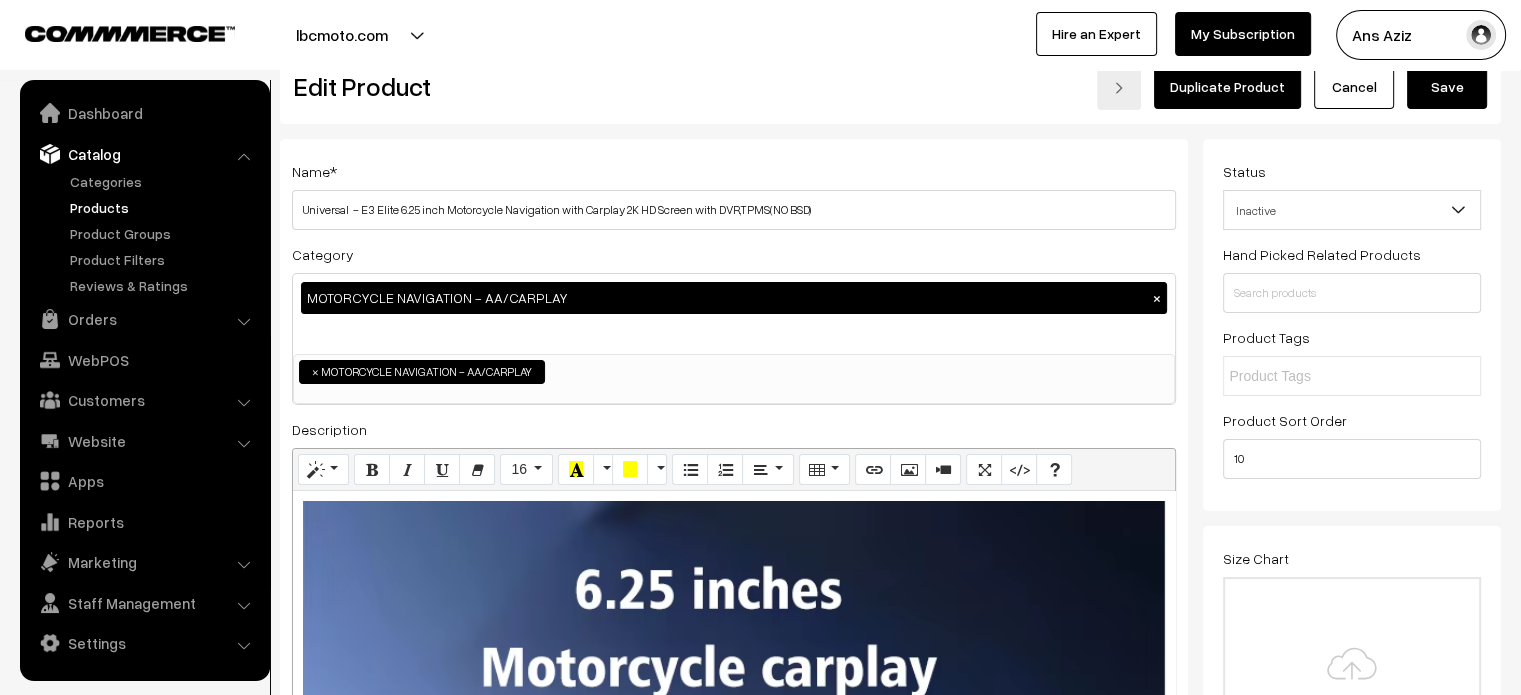 scroll, scrollTop: 0, scrollLeft: 0, axis: both 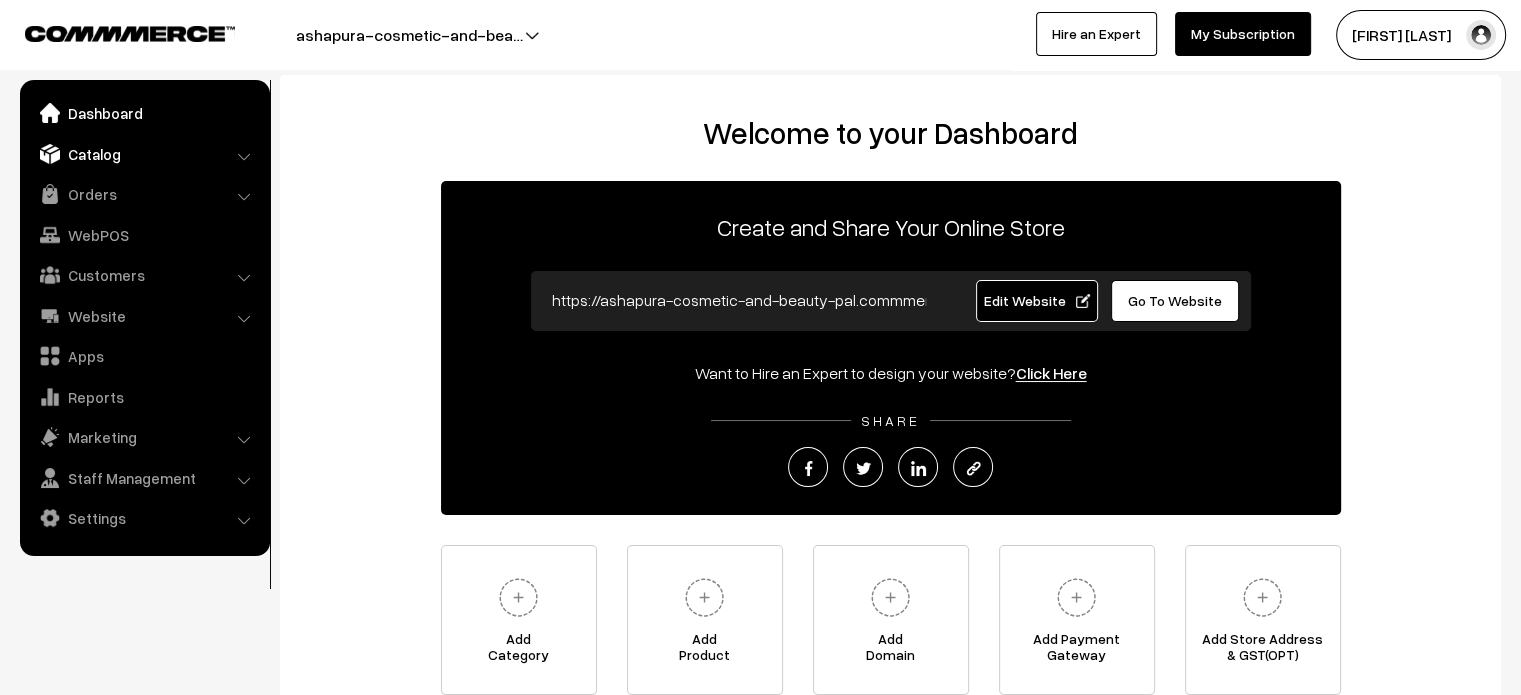 click on "Catalog" at bounding box center (144, 154) 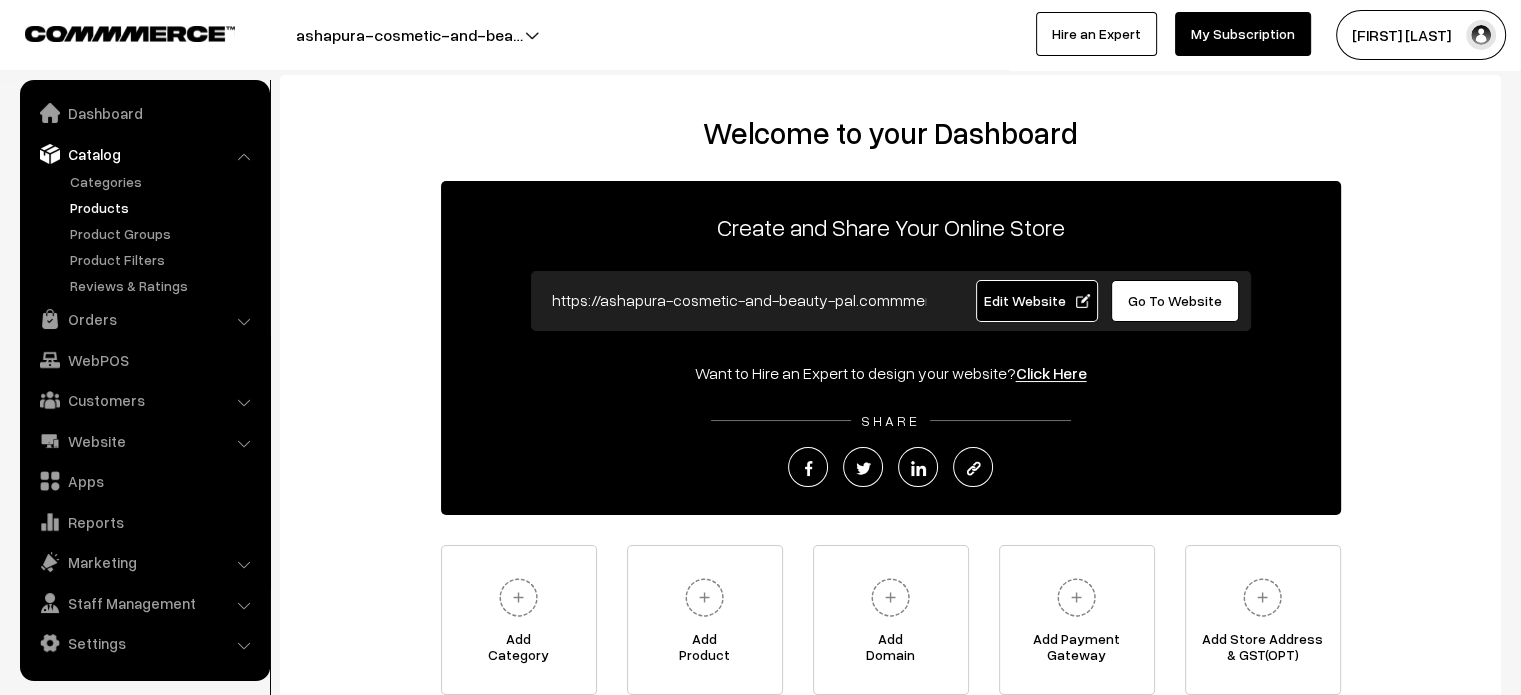 click on "Products" at bounding box center (164, 207) 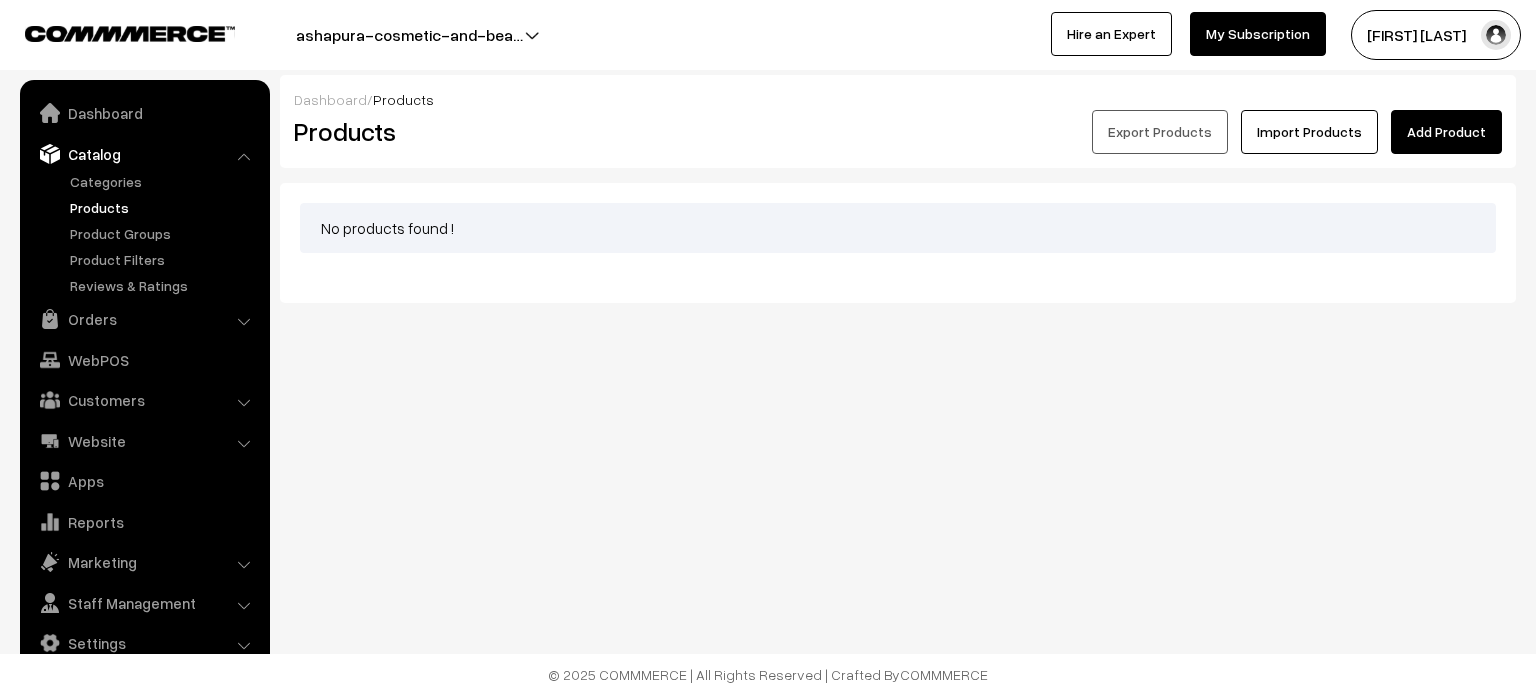 scroll, scrollTop: 0, scrollLeft: 0, axis: both 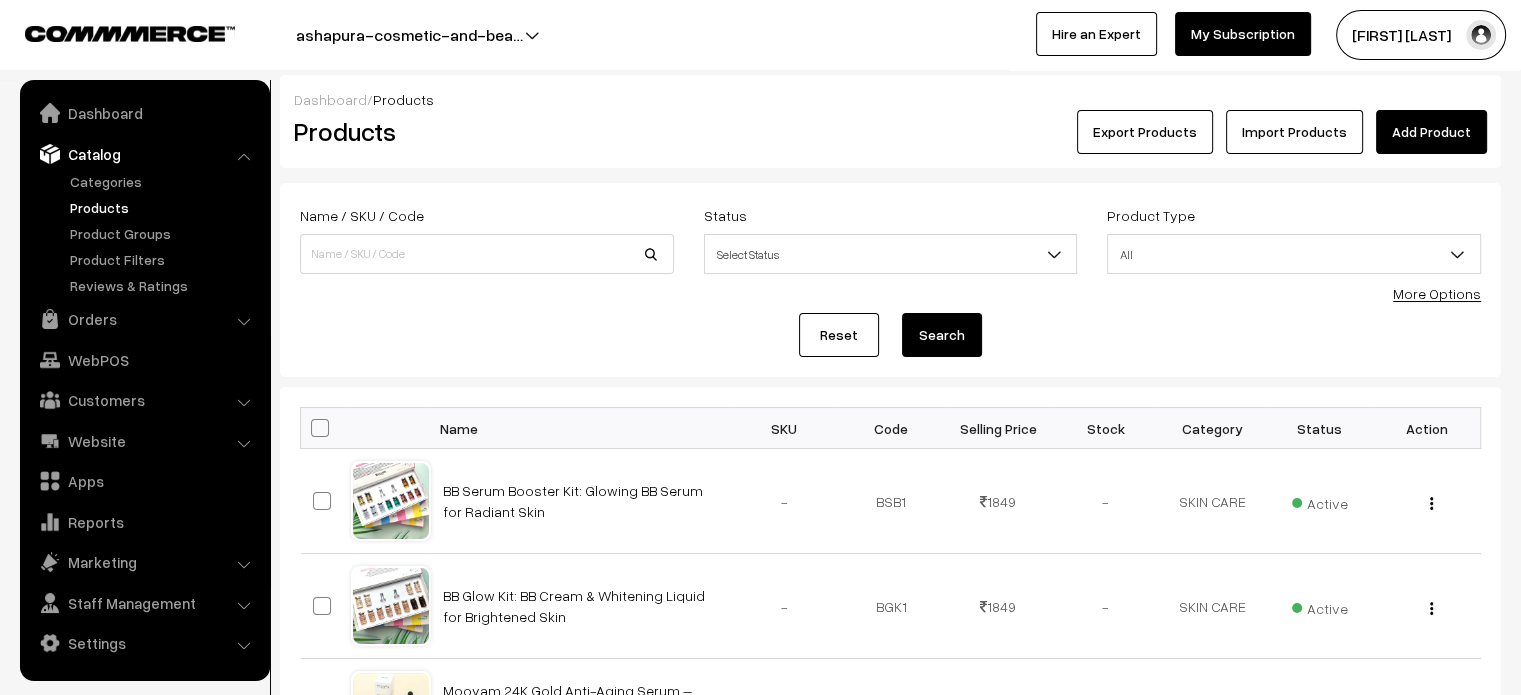 click on "Products" at bounding box center (164, 207) 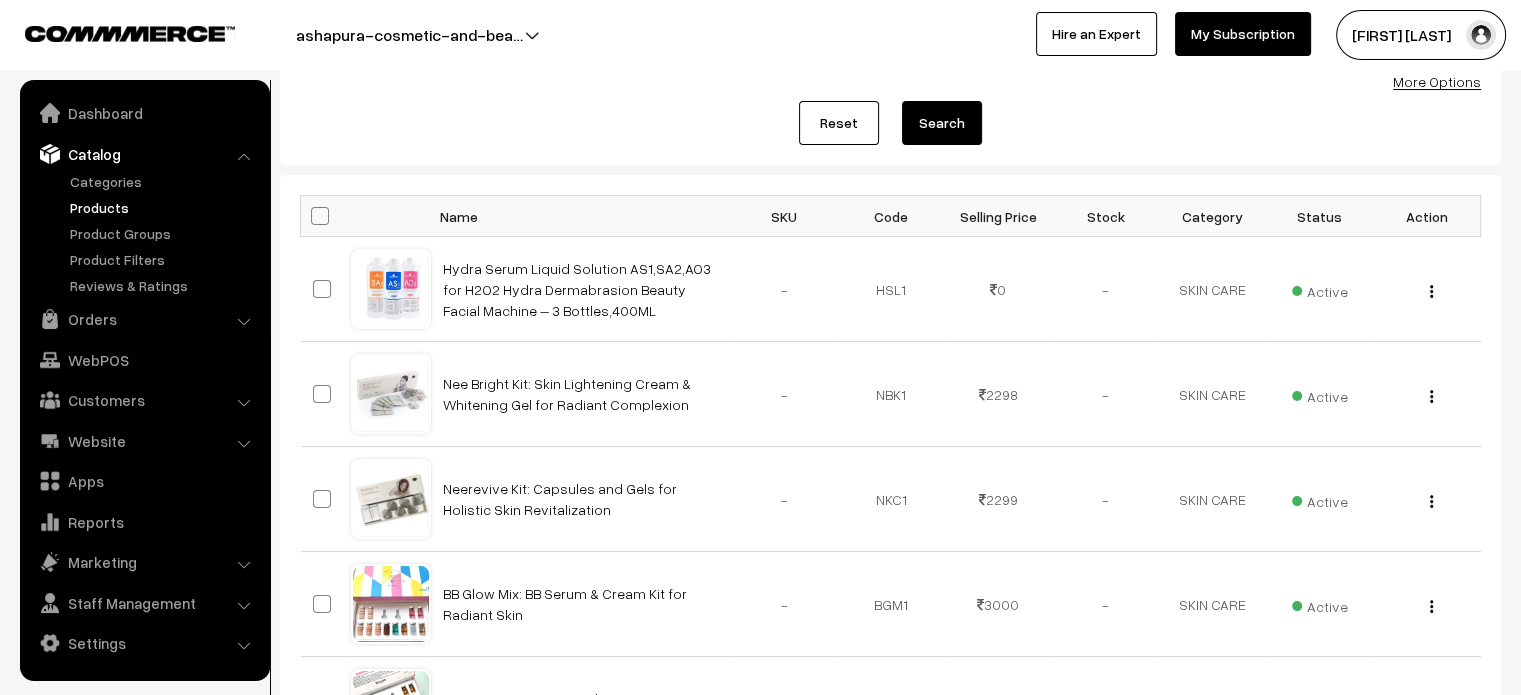scroll, scrollTop: 0, scrollLeft: 0, axis: both 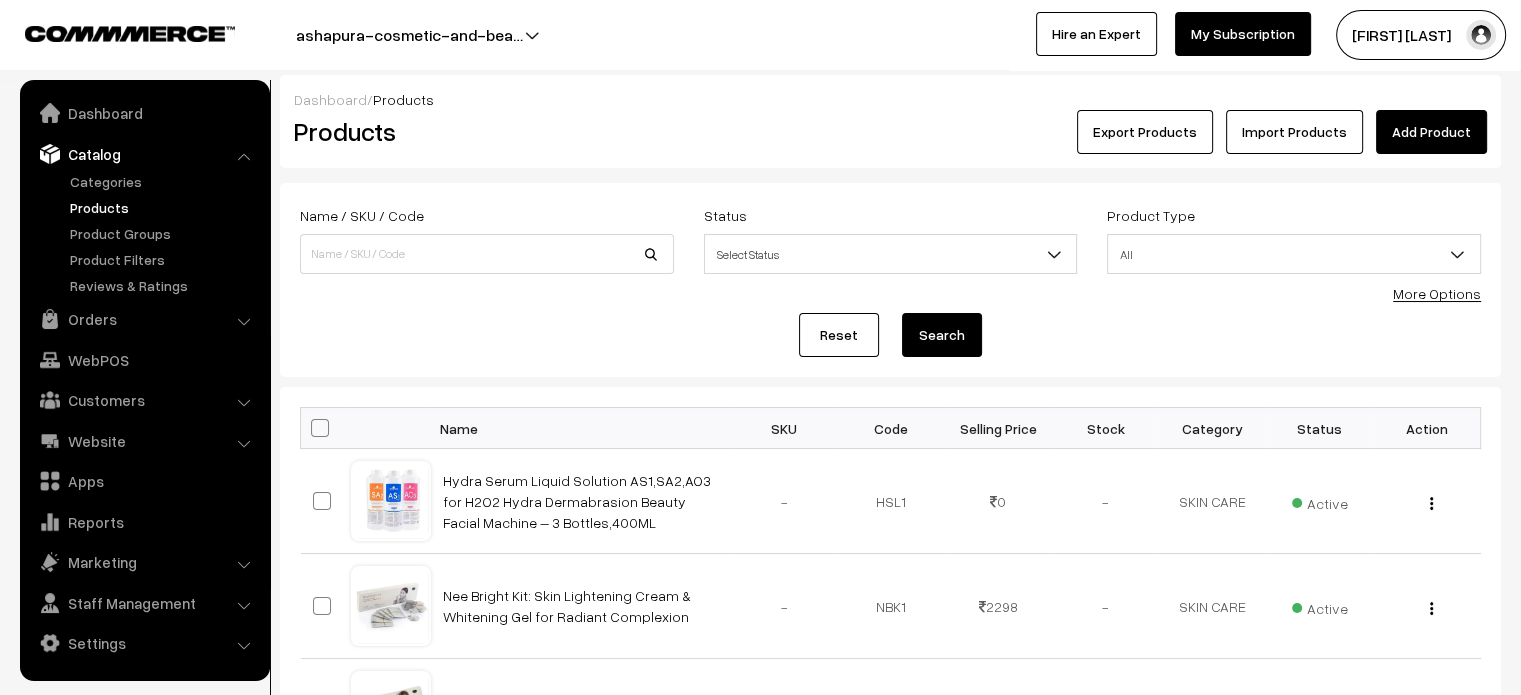 click on "Products" at bounding box center (164, 207) 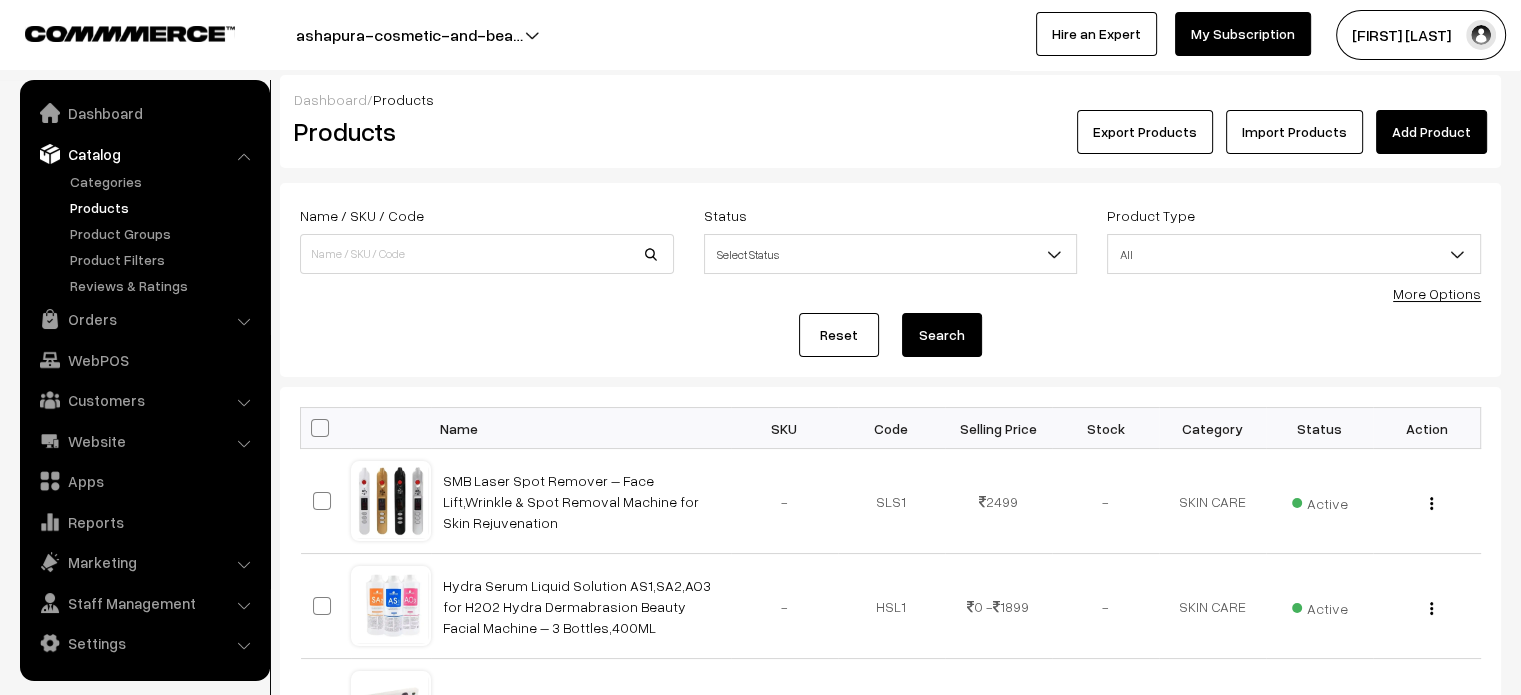 scroll, scrollTop: 0, scrollLeft: 0, axis: both 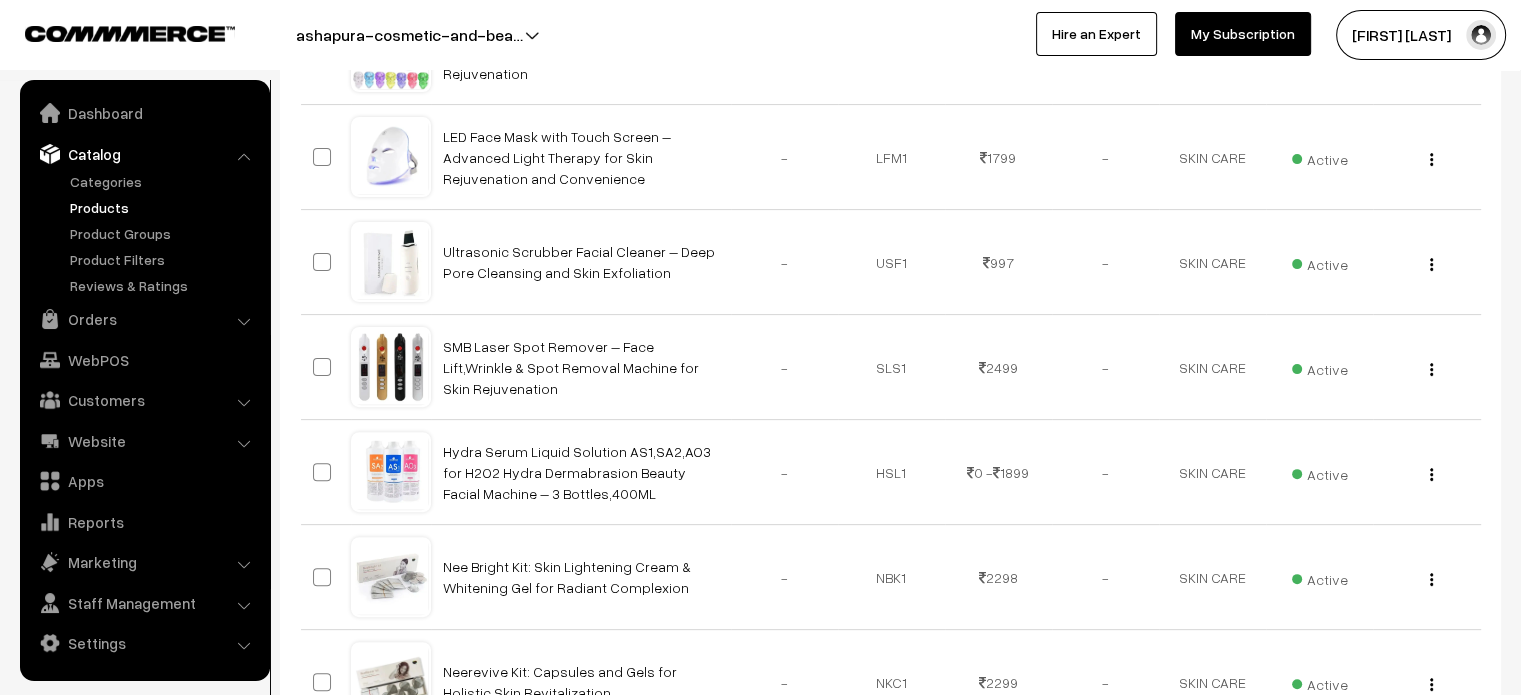 click on "Products" at bounding box center [164, 207] 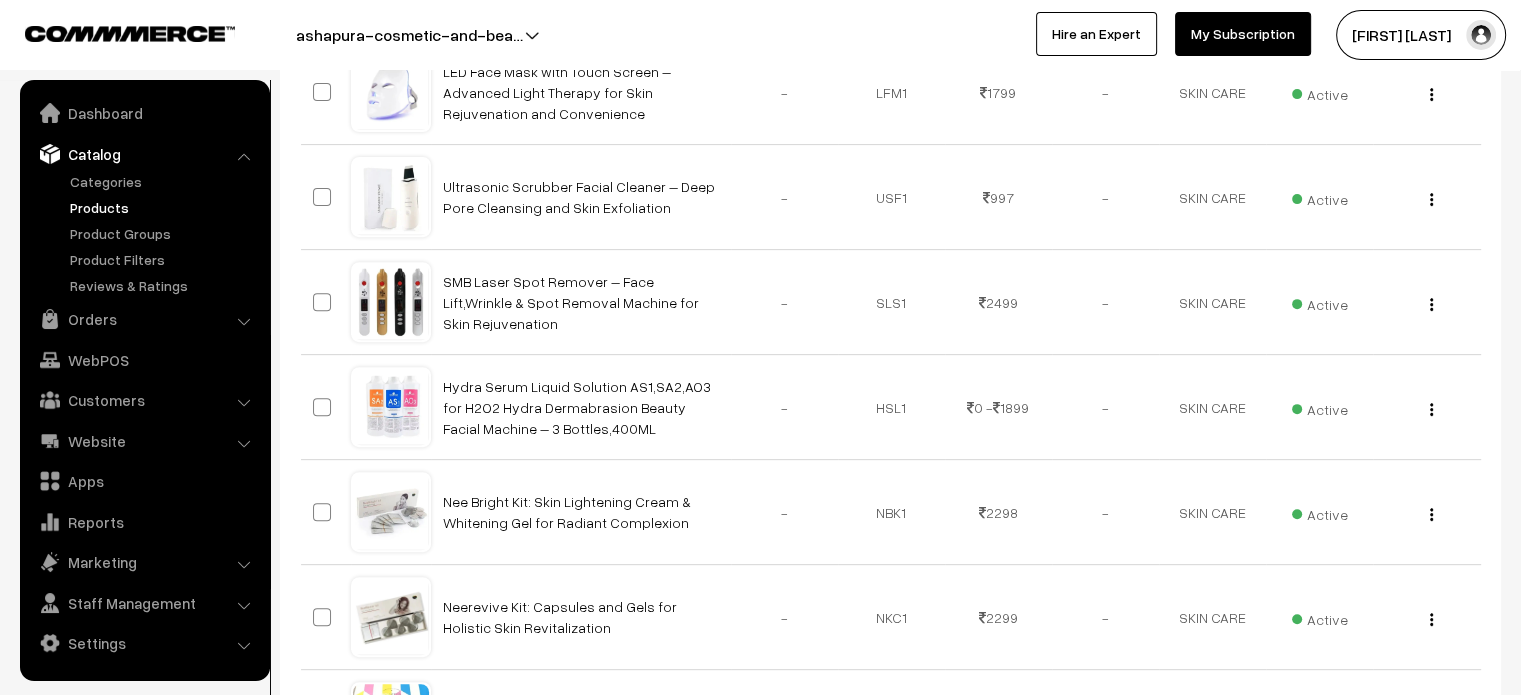 scroll, scrollTop: 1052, scrollLeft: 0, axis: vertical 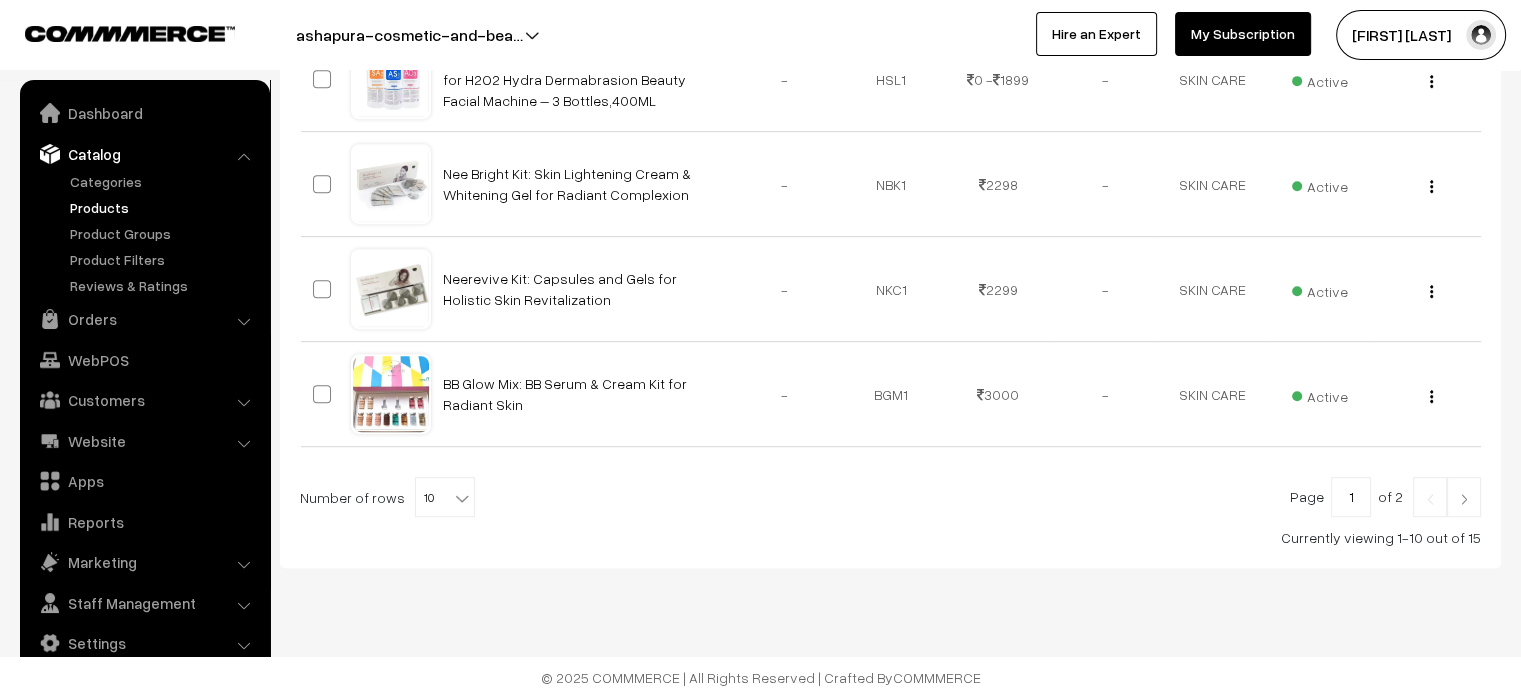 click on "Products" at bounding box center [164, 207] 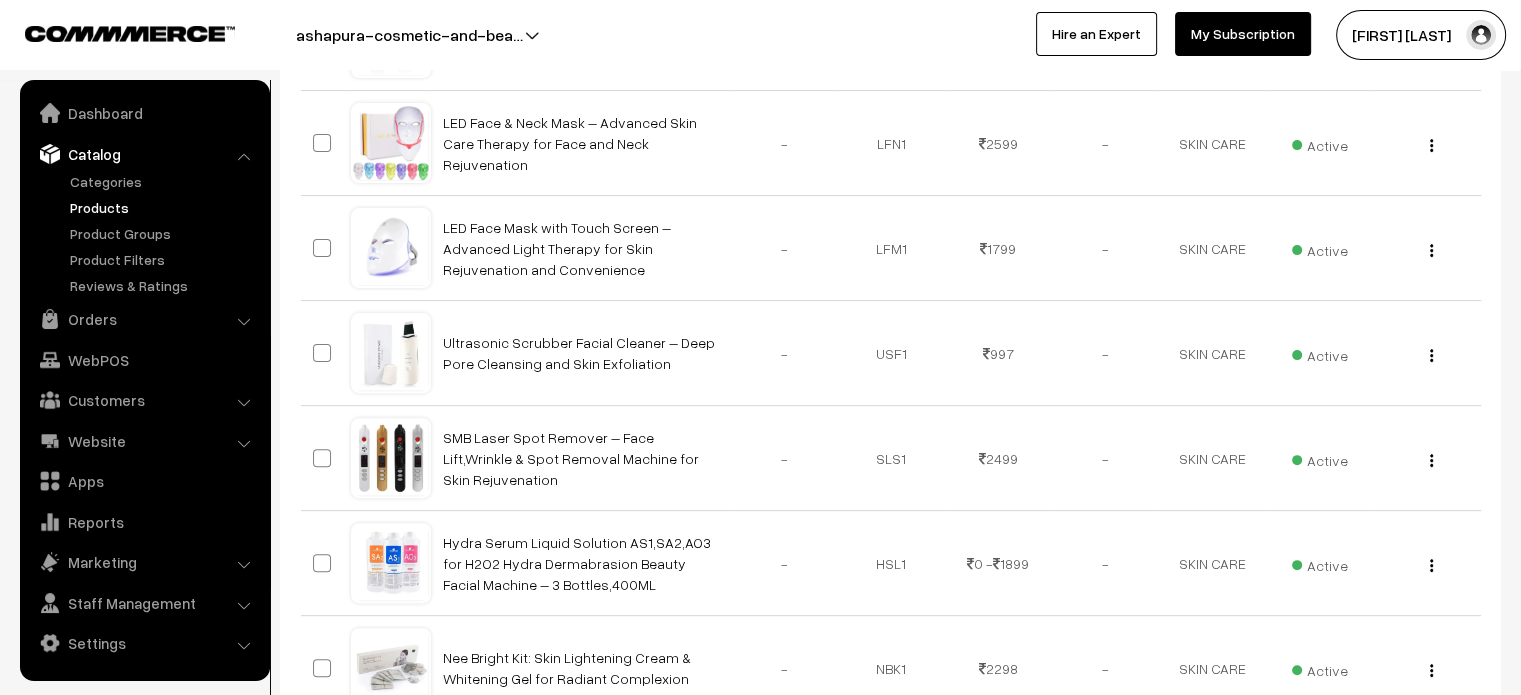 scroll, scrollTop: 1052, scrollLeft: 0, axis: vertical 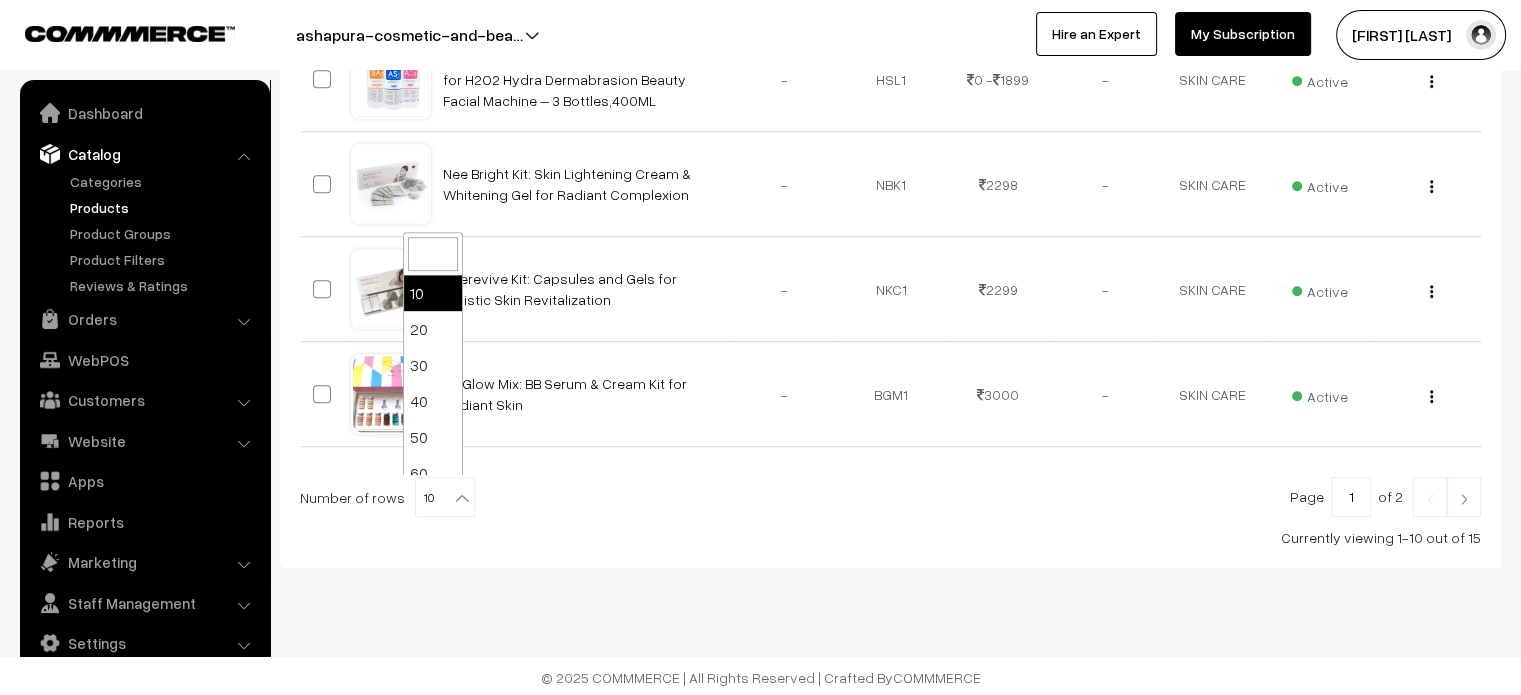 click at bounding box center (464, 491) 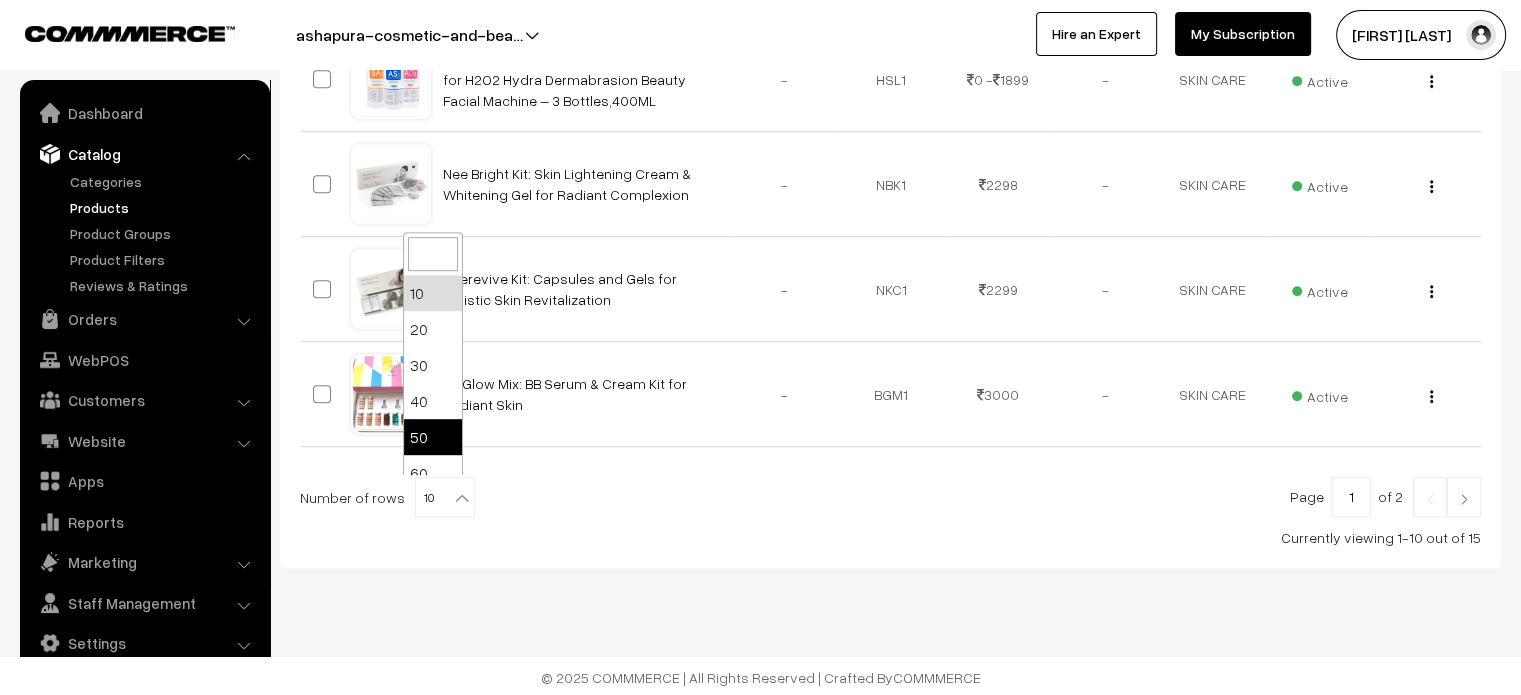 select on "50" 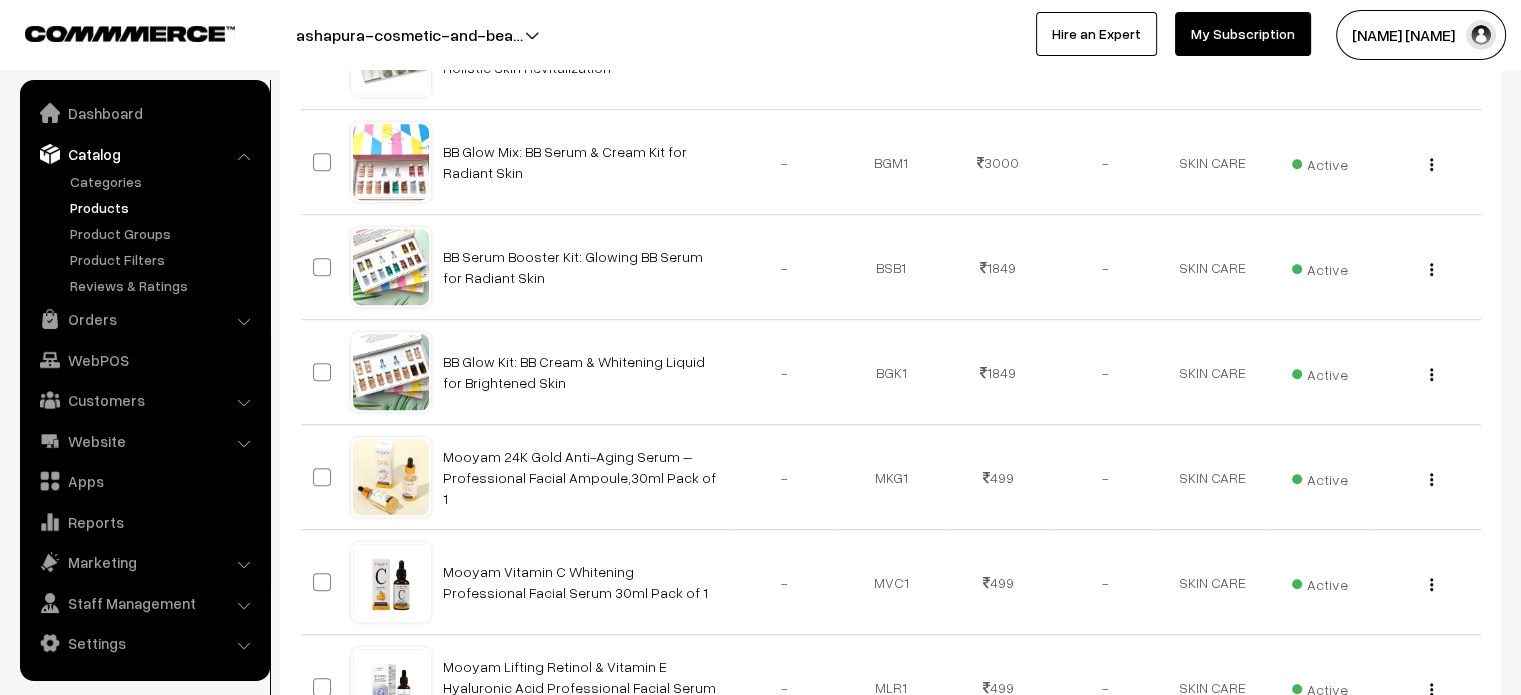 scroll, scrollTop: 1526, scrollLeft: 0, axis: vertical 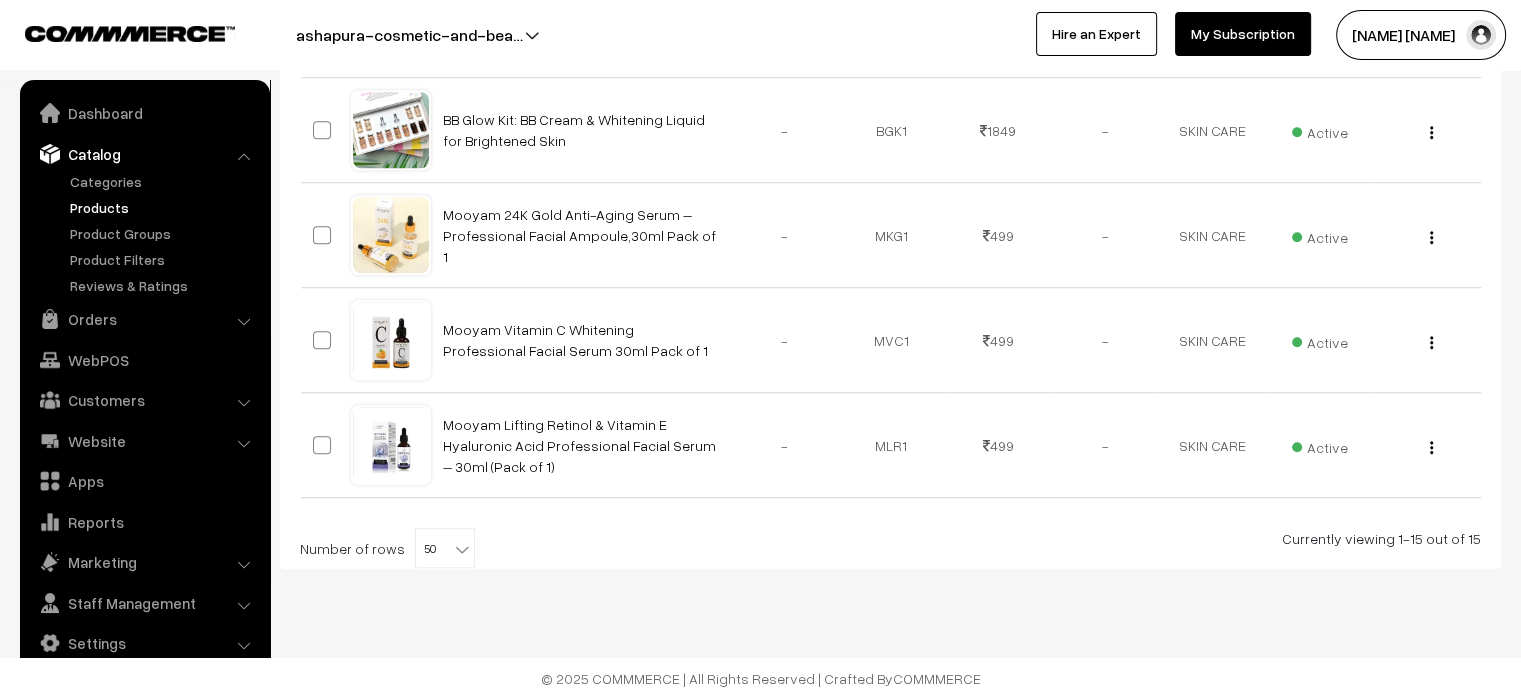 click on "Bulk Options
Edit Products
Update Inventory
Make all Active
Make all Inactive
Add tags
Add to product group
Add to category
Delete all
Bulk Options
Name SKU Code" at bounding box center (890, -285) 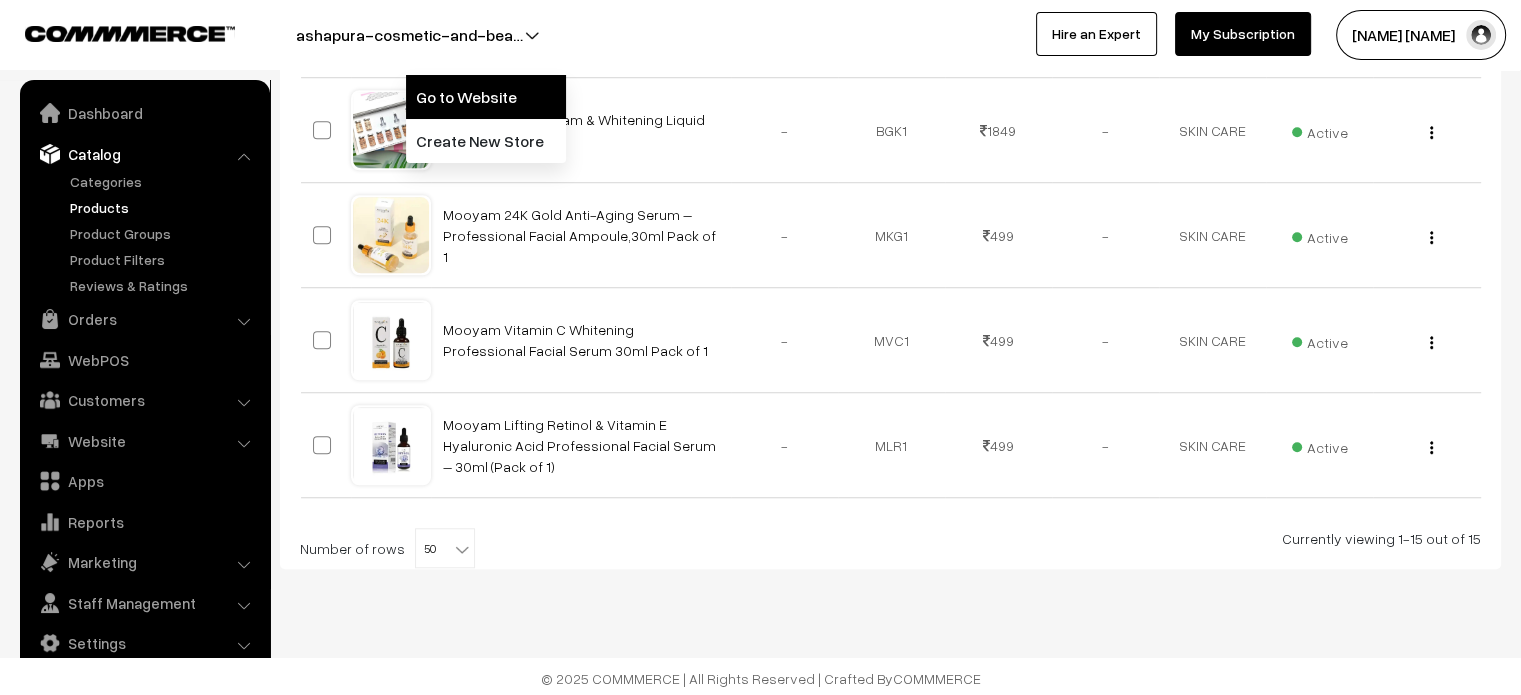 click on "Go to Website" at bounding box center (486, 97) 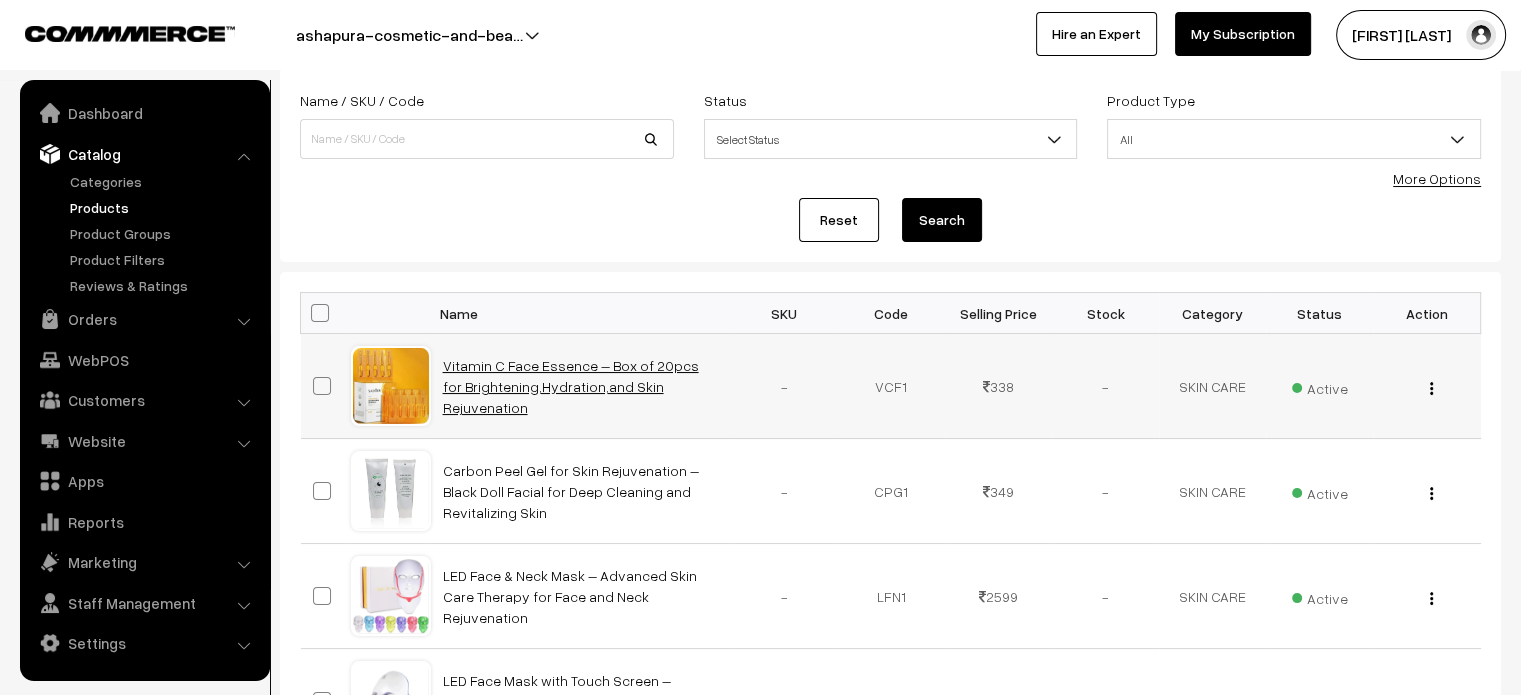 scroll, scrollTop: 116, scrollLeft: 0, axis: vertical 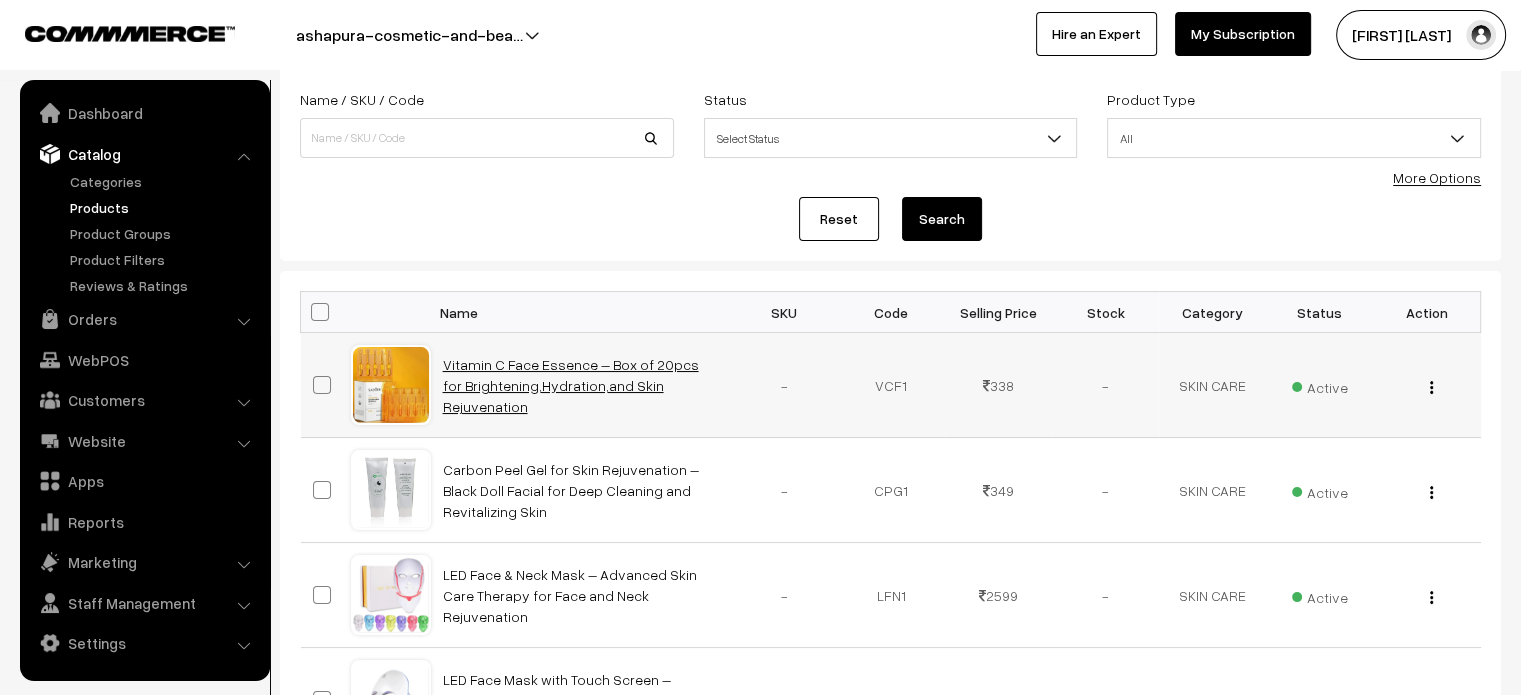 click on "Vitamin C Face Essence – Box of 20pcs for Brightening,Hydration,and Skin Rejuvenation" at bounding box center (571, 385) 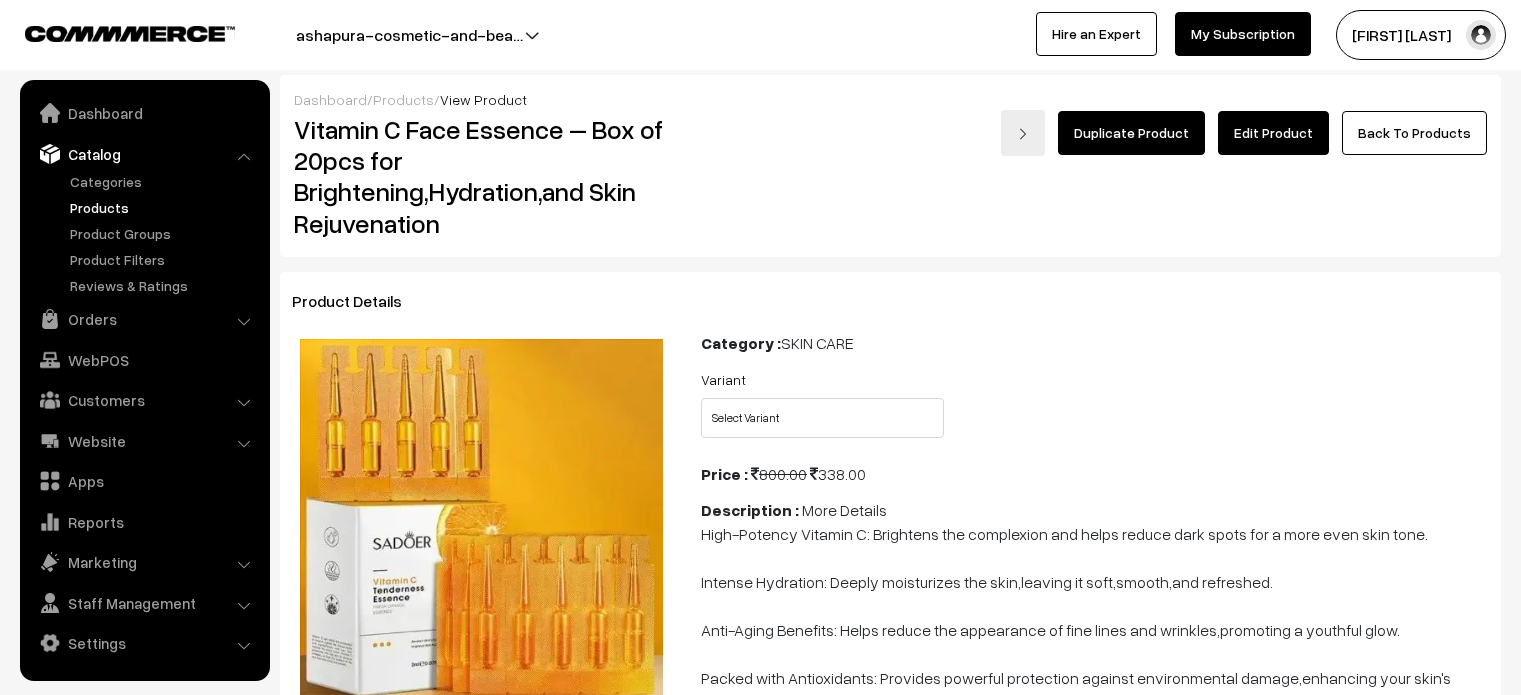 scroll, scrollTop: 0, scrollLeft: 0, axis: both 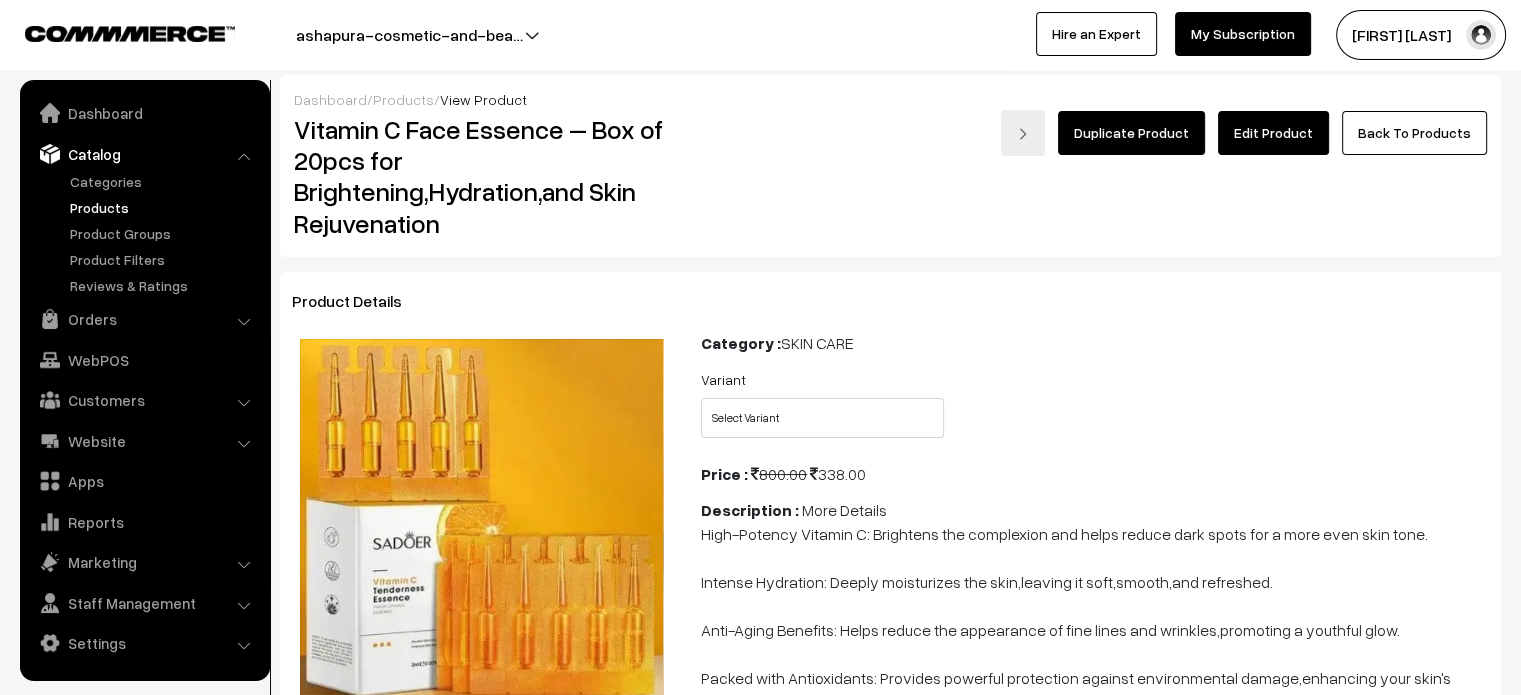 click on "Edit Product" at bounding box center [1273, 133] 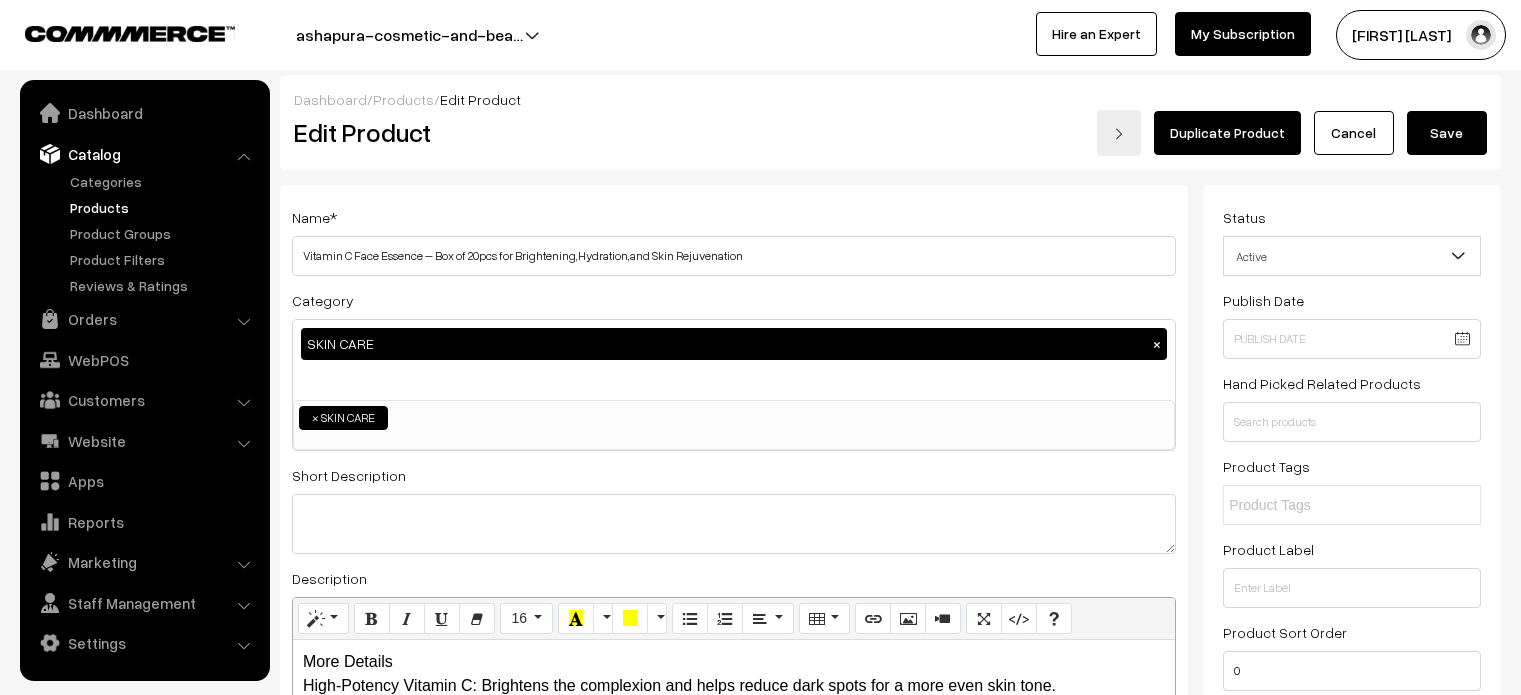 scroll, scrollTop: 0, scrollLeft: 0, axis: both 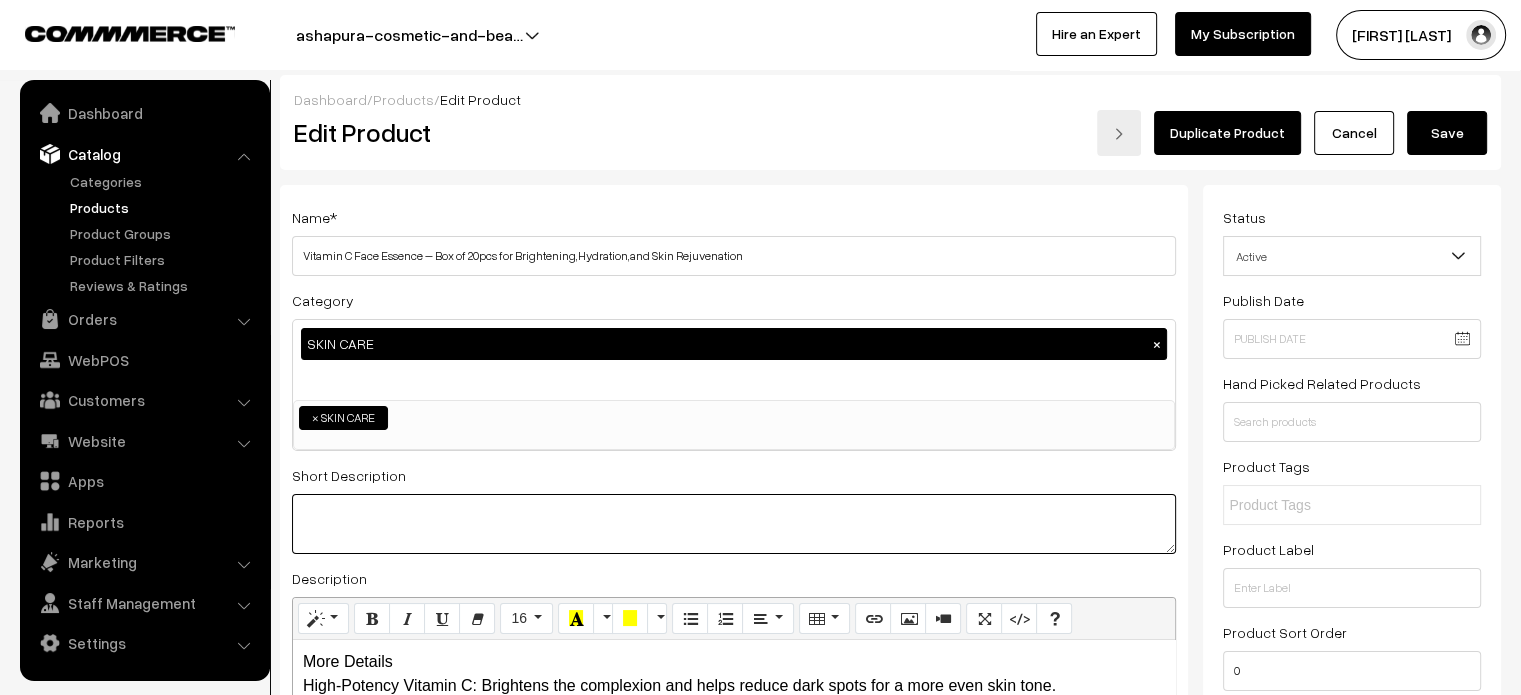 click at bounding box center (734, 524) 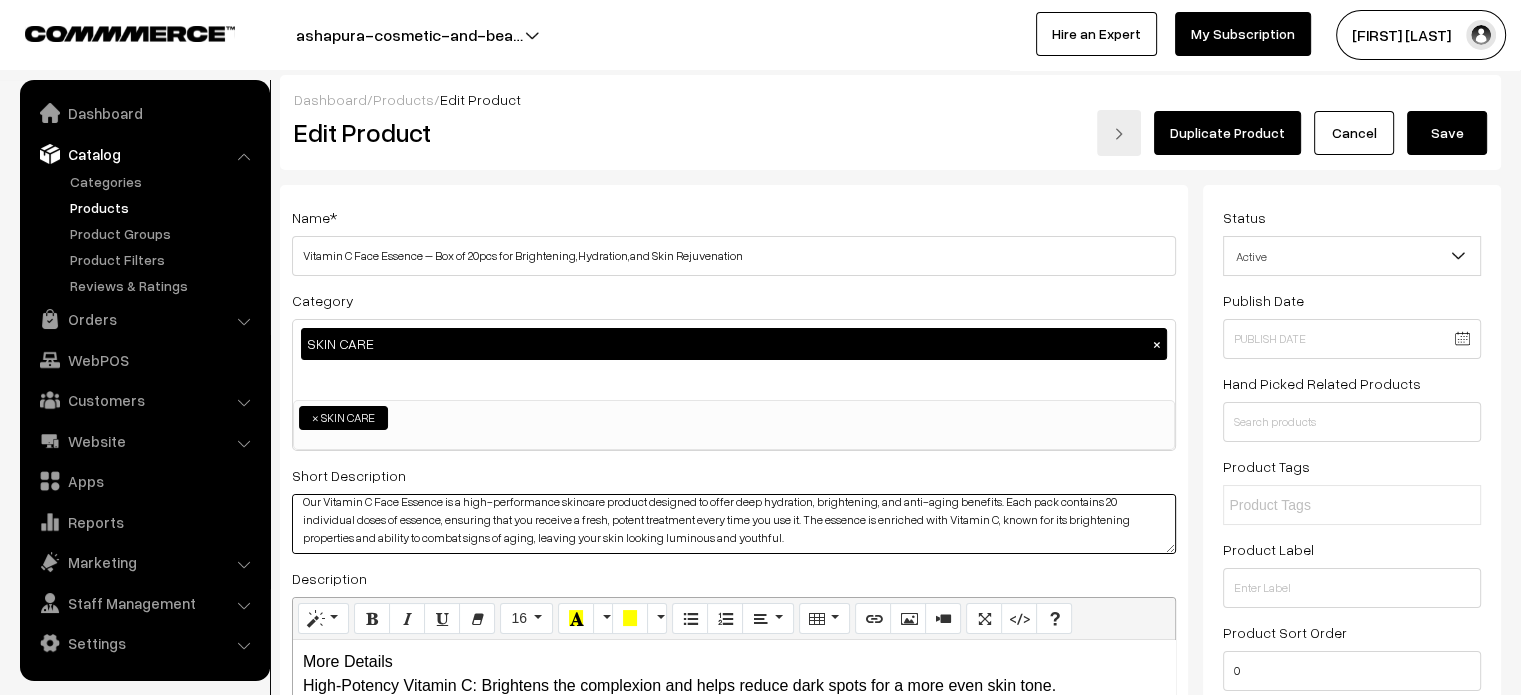 scroll, scrollTop: 0, scrollLeft: 0, axis: both 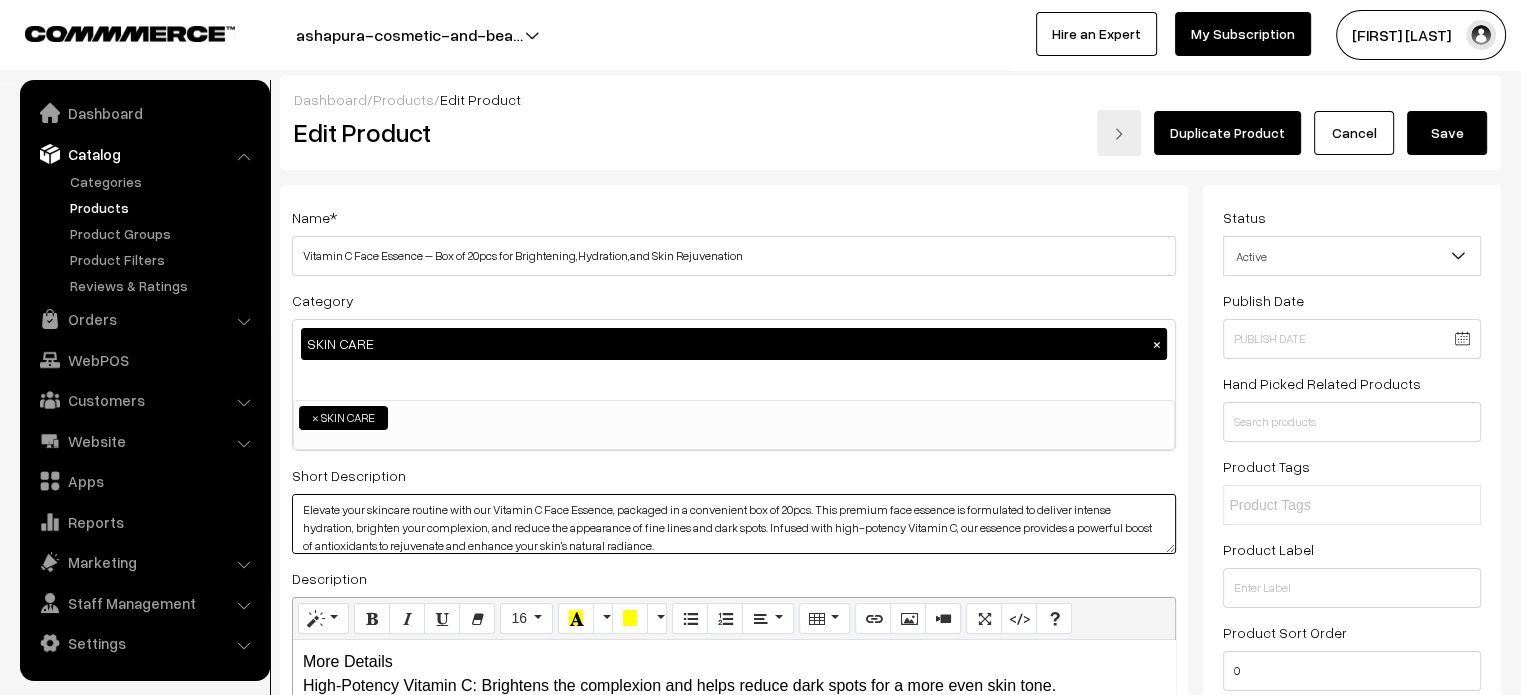 type on ""Elevate your skincare routine with our Vitamin C Face Essence, packaged in a convenient box of 20pcs. This premium face essence is formulated to deliver intense hydration, brighten your complexion, and reduce the appearance of fine lines and dark spots. Infused with high-potency Vitamin C, our essence provides a powerful boost of antioxidants to rejuvenate and enhance your skin's natural radiance.
Our Vitamin C Face Essence is a high-performance skincare product designed to offer deep hydration, brightening, and anti-aging benefits. Each pack contains 20 individual doses of essence, ensuring that you receive a fresh, potent treatment every time you use it. The essence is enriched with Vitamin C, known for its brightening properties and ability to combat signs of aging, leaving your skin looking luminous and youthful. "" 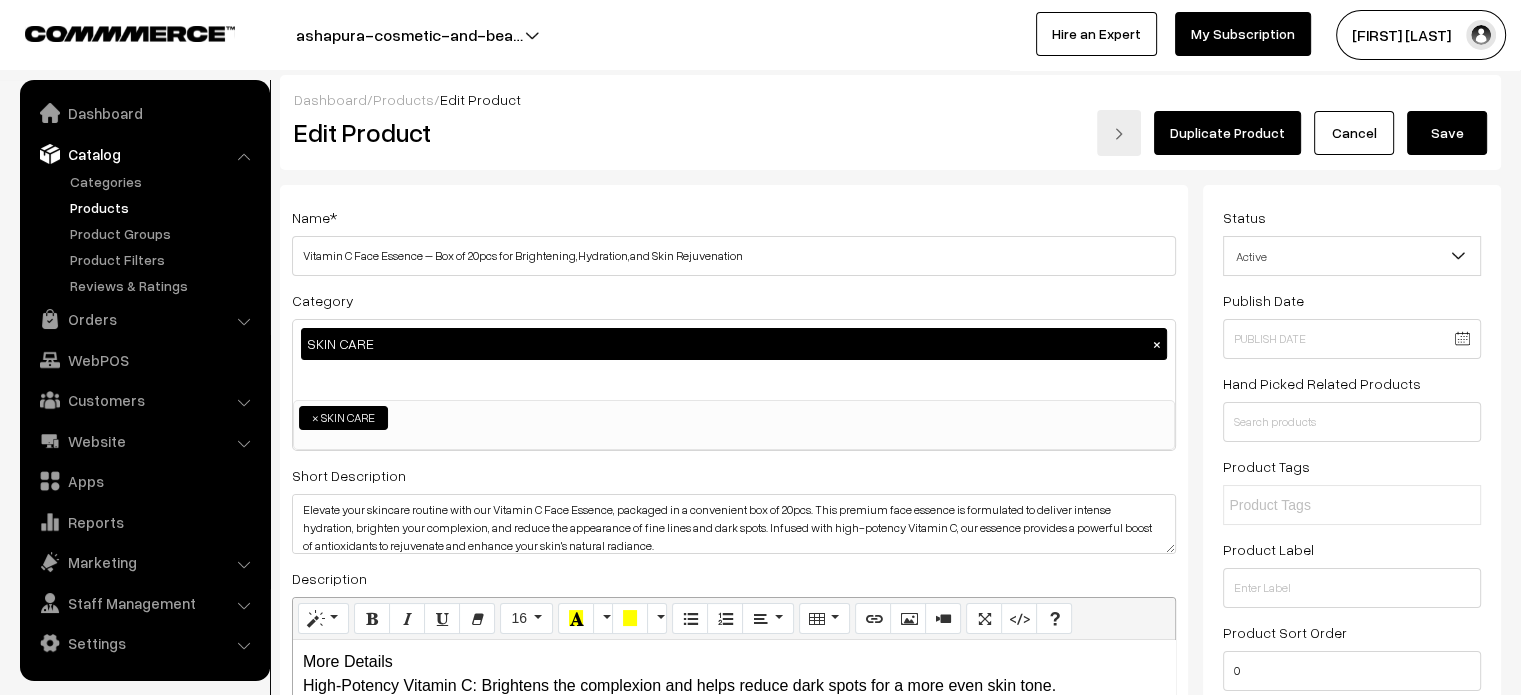 click on "Save" at bounding box center (1447, 133) 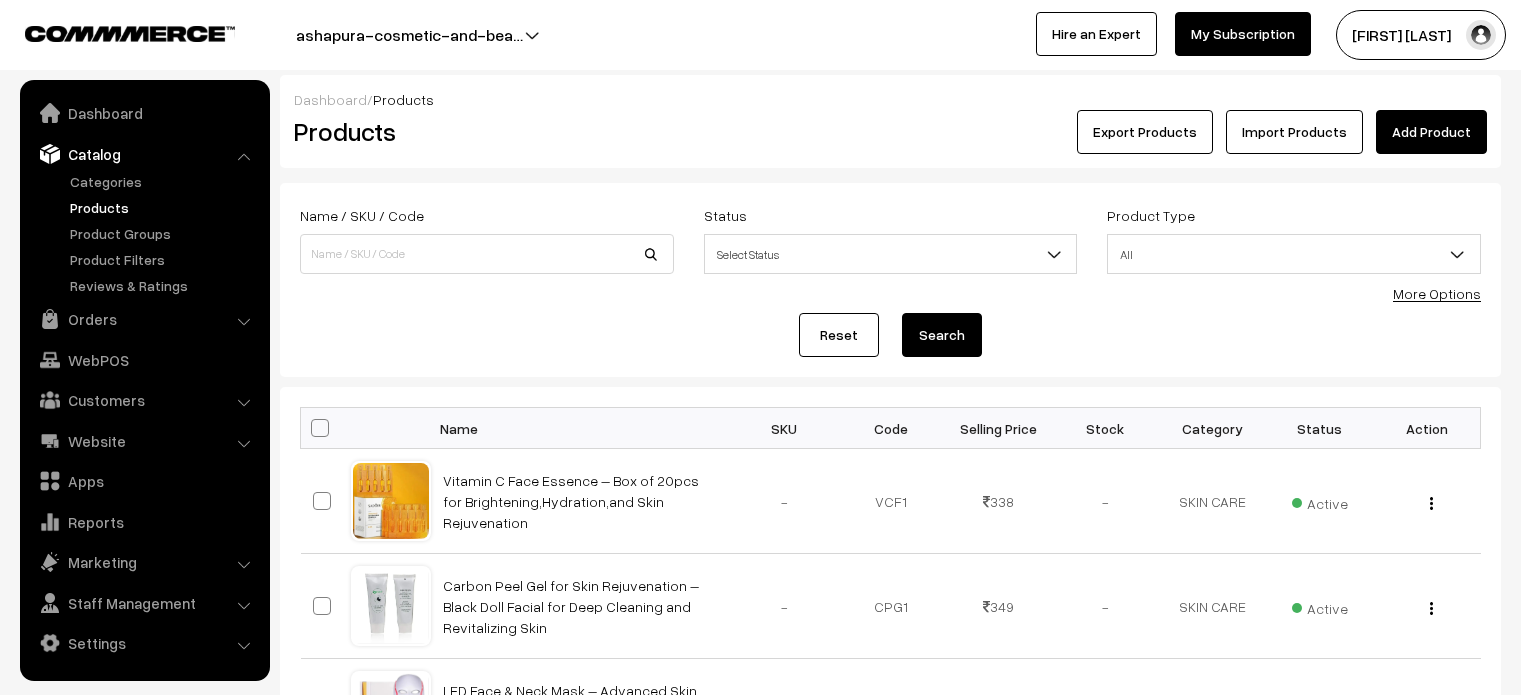 scroll, scrollTop: 0, scrollLeft: 0, axis: both 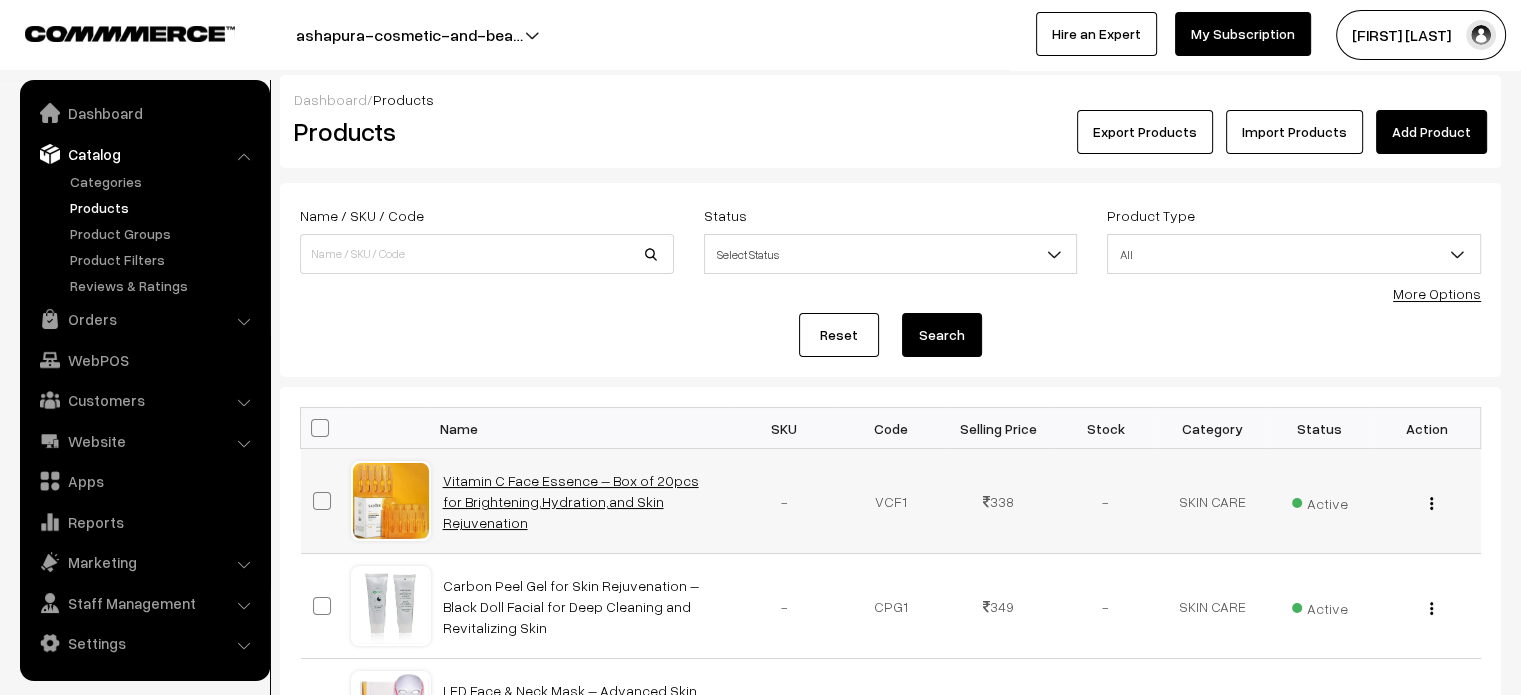 click on "Vitamin C Face Essence – Box of 20pcs for Brightening,Hydration,and Skin Rejuvenation" at bounding box center [571, 501] 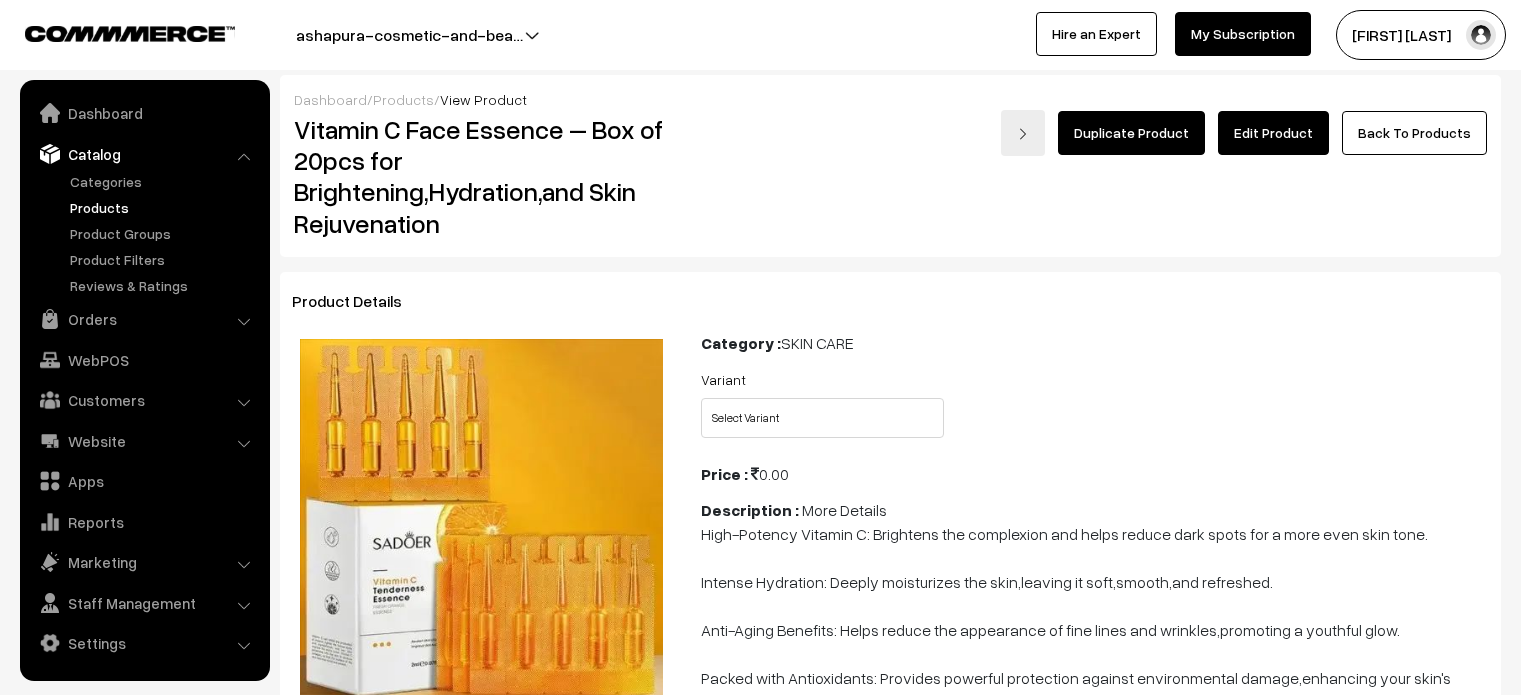 scroll, scrollTop: 0, scrollLeft: 0, axis: both 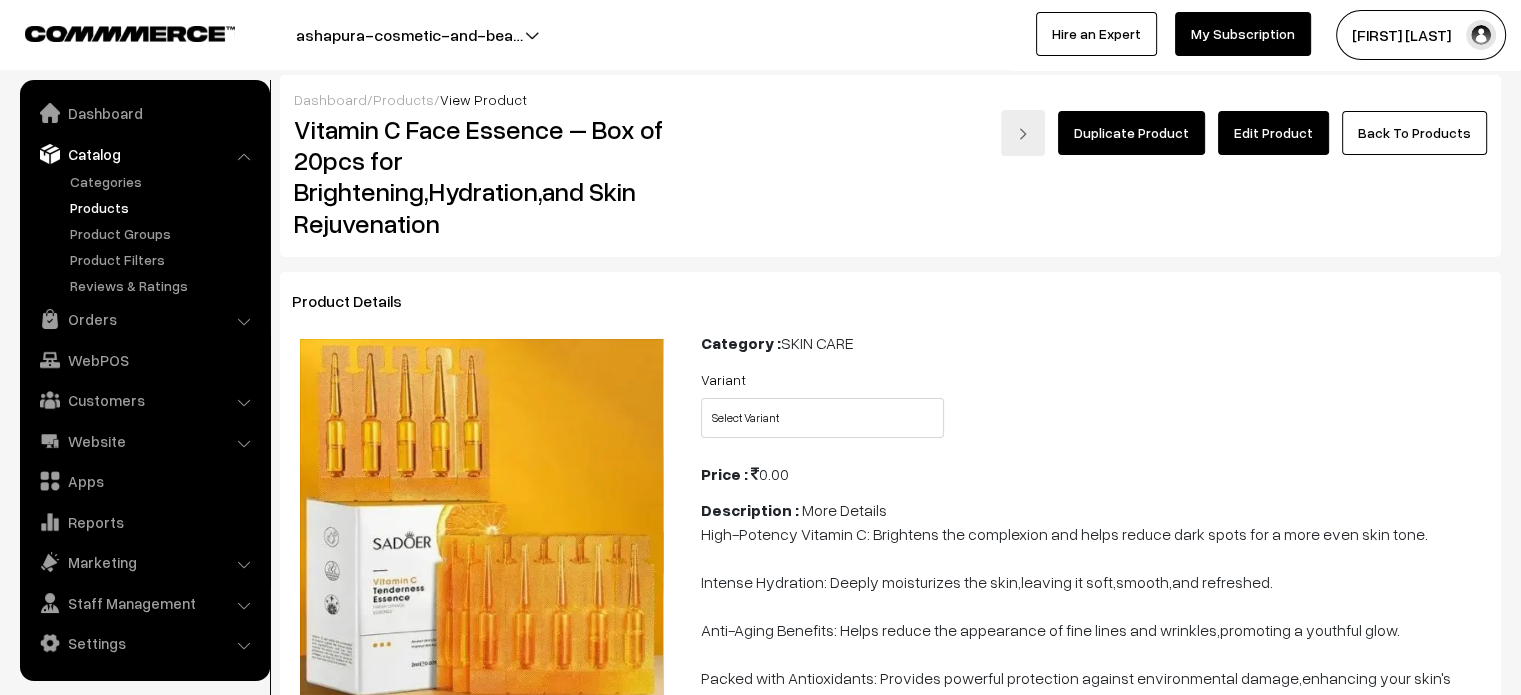 click on "Edit Product" at bounding box center (1273, 133) 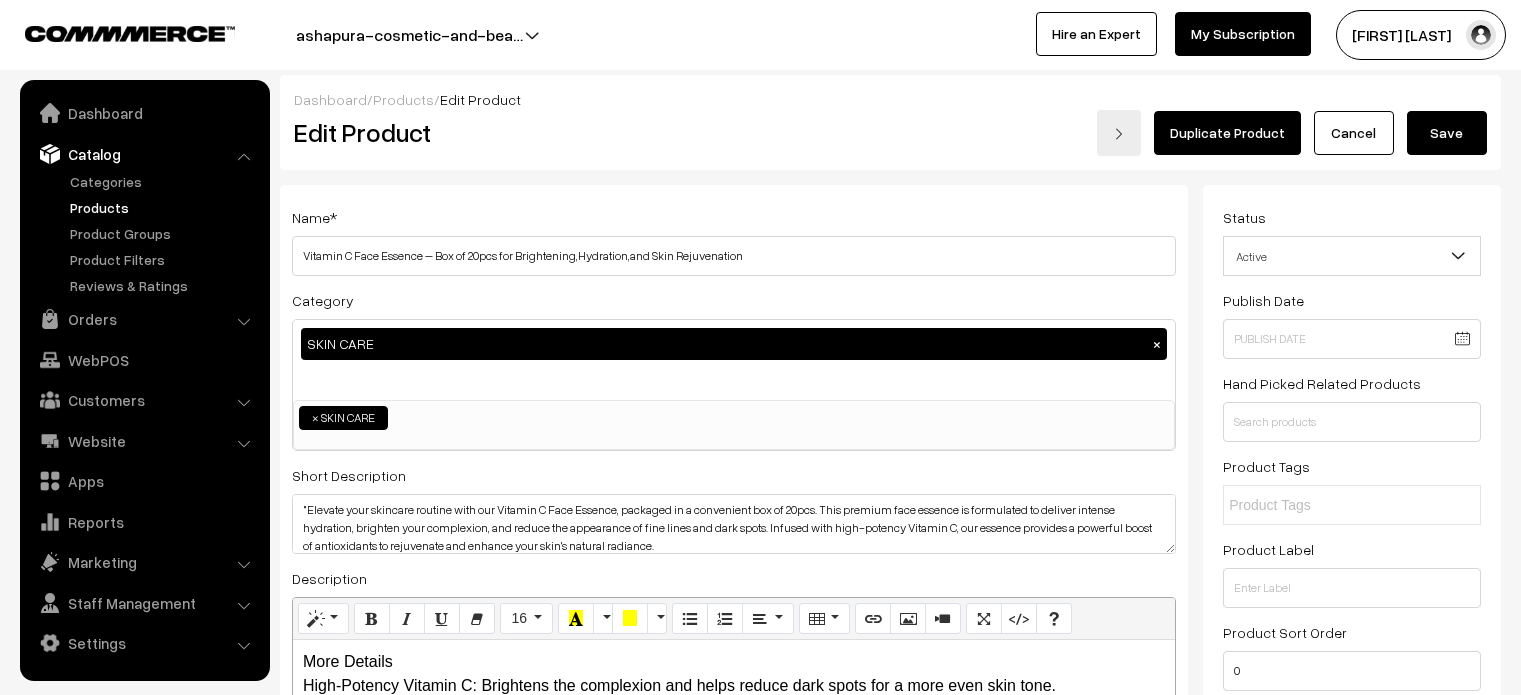 scroll, scrollTop: 0, scrollLeft: 0, axis: both 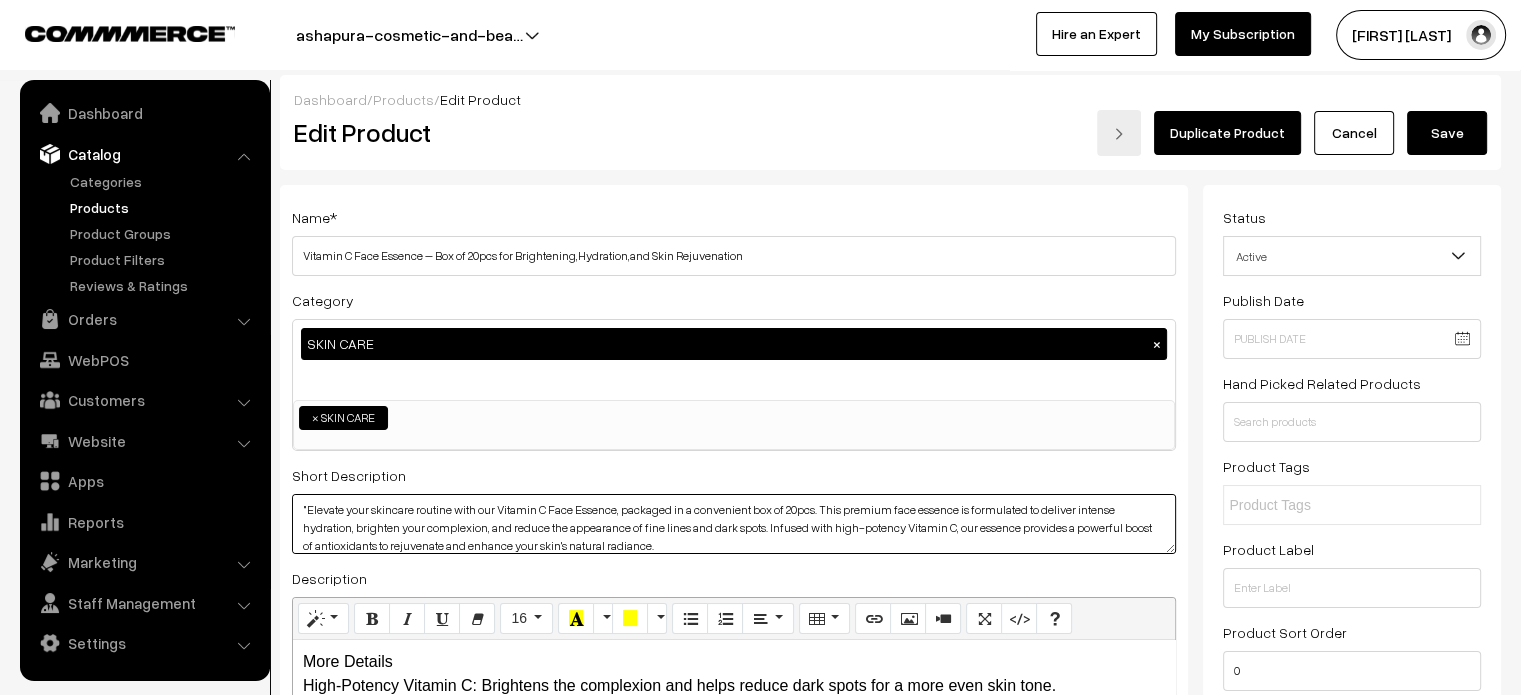 click on ""Elevate your skincare routine with our Vitamin C Face Essence, packaged in a convenient box of 20pcs. This premium face essence is formulated to deliver intense hydration, brighten your complexion, and reduce the appearance of fine lines and dark spots. Infused with high-potency Vitamin C, our essence provides a powerful boost of antioxidants to rejuvenate and enhance your skin's natural radiance.
Our Vitamin C Face Essence is a high-performance skincare product designed to offer deep hydration, brightening, and anti-aging benefits. Each pack contains 20 individual doses of essence, ensuring that you receive a fresh, potent treatment every time you use it. The essence is enriched with Vitamin C, known for its brightening properties and ability to combat signs of aging, leaving your skin looking luminous and youthful. "" at bounding box center [734, 524] 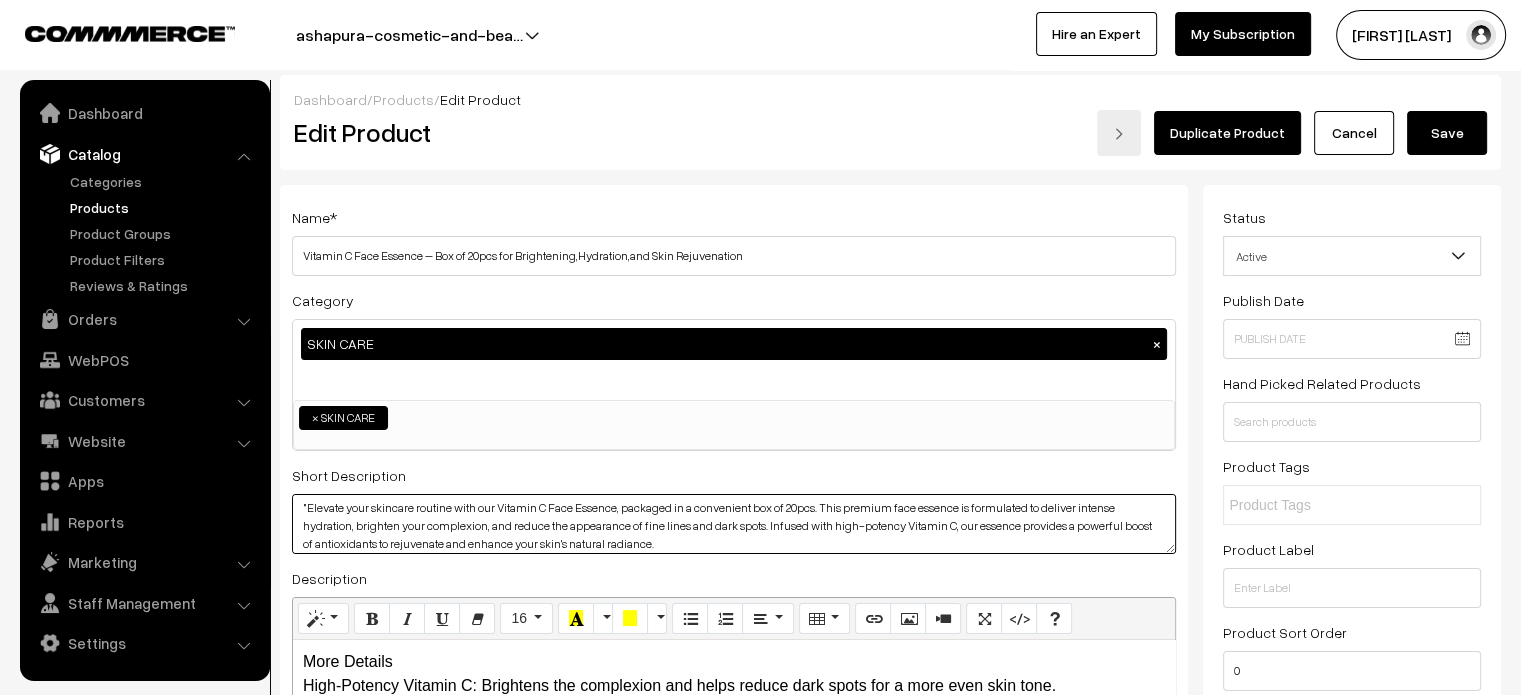 scroll, scrollTop: 0, scrollLeft: 0, axis: both 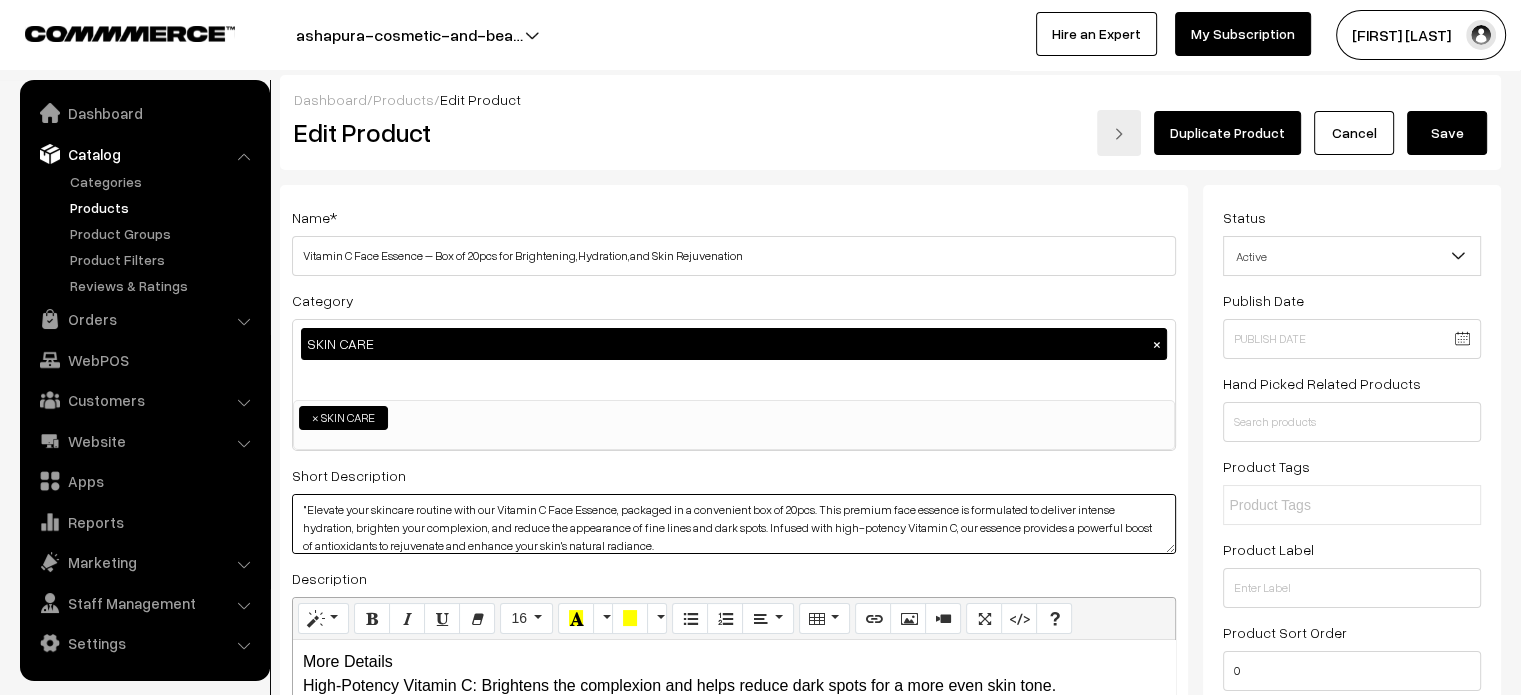 click on ""Elevate your skincare routine with our Vitamin C Face Essence, packaged in a convenient box of 20pcs. This premium face essence is formulated to deliver intense hydration, brighten your complexion, and reduce the appearance of fine lines and dark spots. Infused with high-potency Vitamin C, our essence provides a powerful boost of antioxidants to rejuvenate and enhance your skin's natural radiance.
Our Vitamin C Face Essence is a high-performance skincare product designed to offer deep hydration, brightening, and anti-aging benefits. Each pack contains 20 individual doses of essence, ensuring that you receive a fresh, potent treatment every time you use it. The essence is enriched with Vitamin C, known for its brightening properties and ability to combat signs of aging, leaving your skin looking luminous and youthful. "" at bounding box center (734, 524) 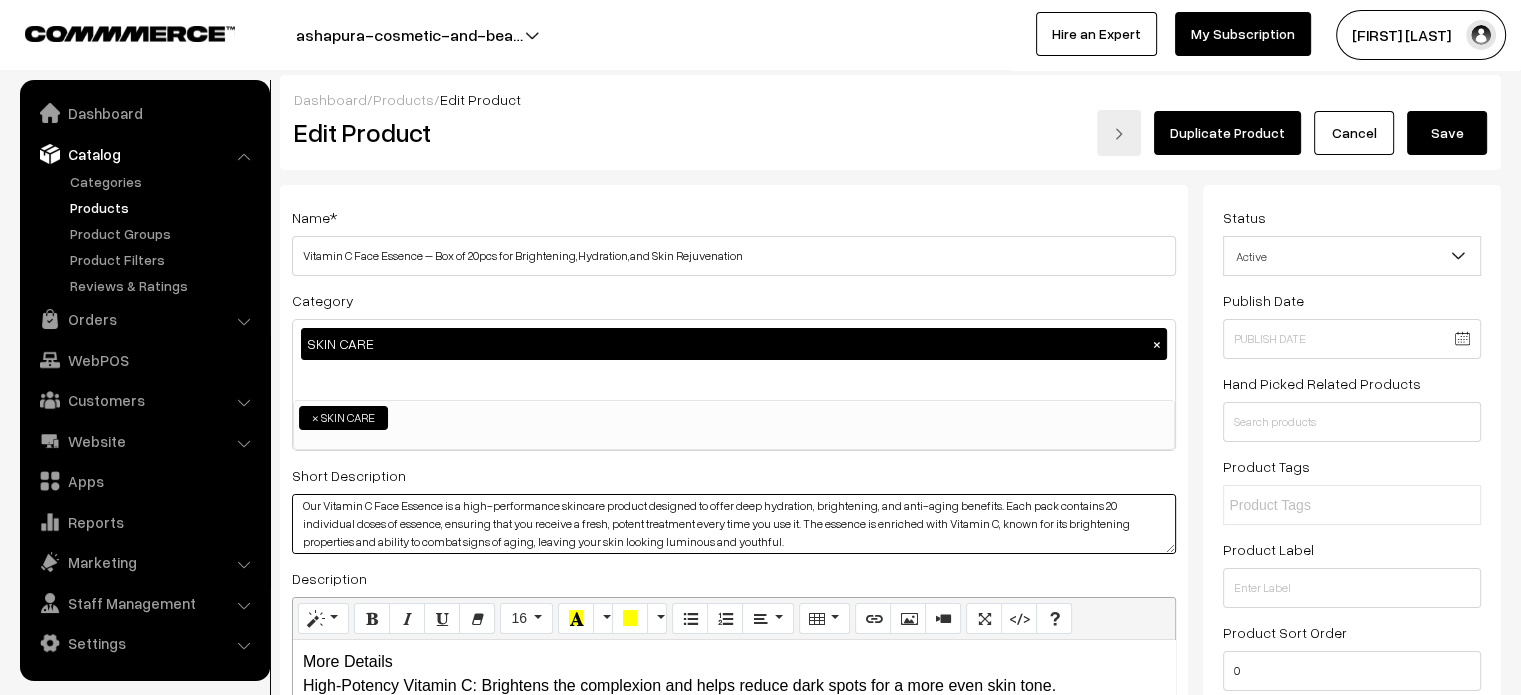scroll, scrollTop: 80, scrollLeft: 0, axis: vertical 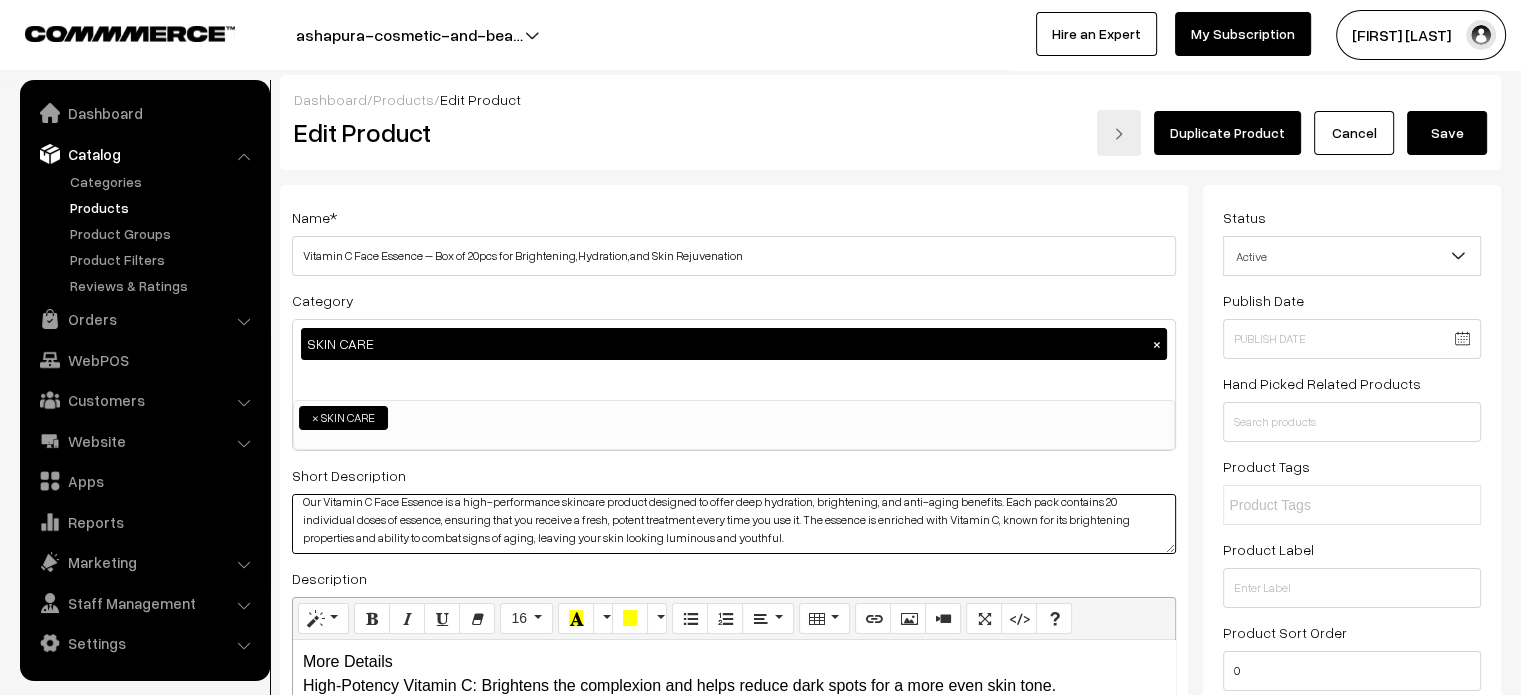 type on "Elevate your skincare routine with our Vitamin C Face Essence, packaged in a convenient box of 20pcs. This premium face essence is formulated to deliver intense hydration, brighten your complexion, and reduce the appearance of fine lines and dark spots. Infused with high-potency Vitamin C, our essence provides a powerful boost of antioxidants to rejuvenate and enhance your skin's natural radiance.
Our Vitamin C Face Essence is a high-performance skincare product designed to offer deep hydration, brightening, and anti-aging benefits. Each pack contains 20 individual doses of essence, ensuring that you receive a fresh, potent treatment every time you use it. The essence is enriched with Vitamin C, known for its brightening properties and ability to combat signs of aging, leaving your skin looking luminous and youthful." 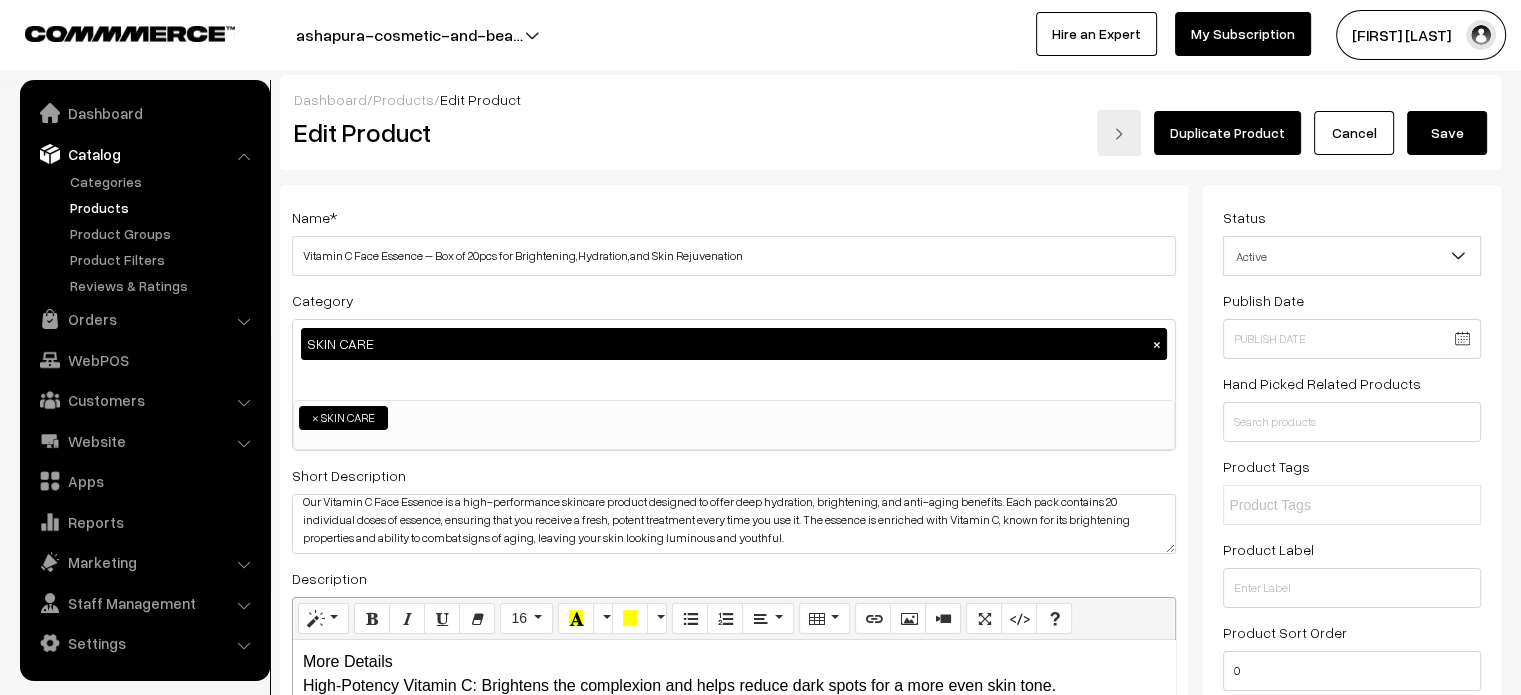 click on "Save" at bounding box center (1447, 133) 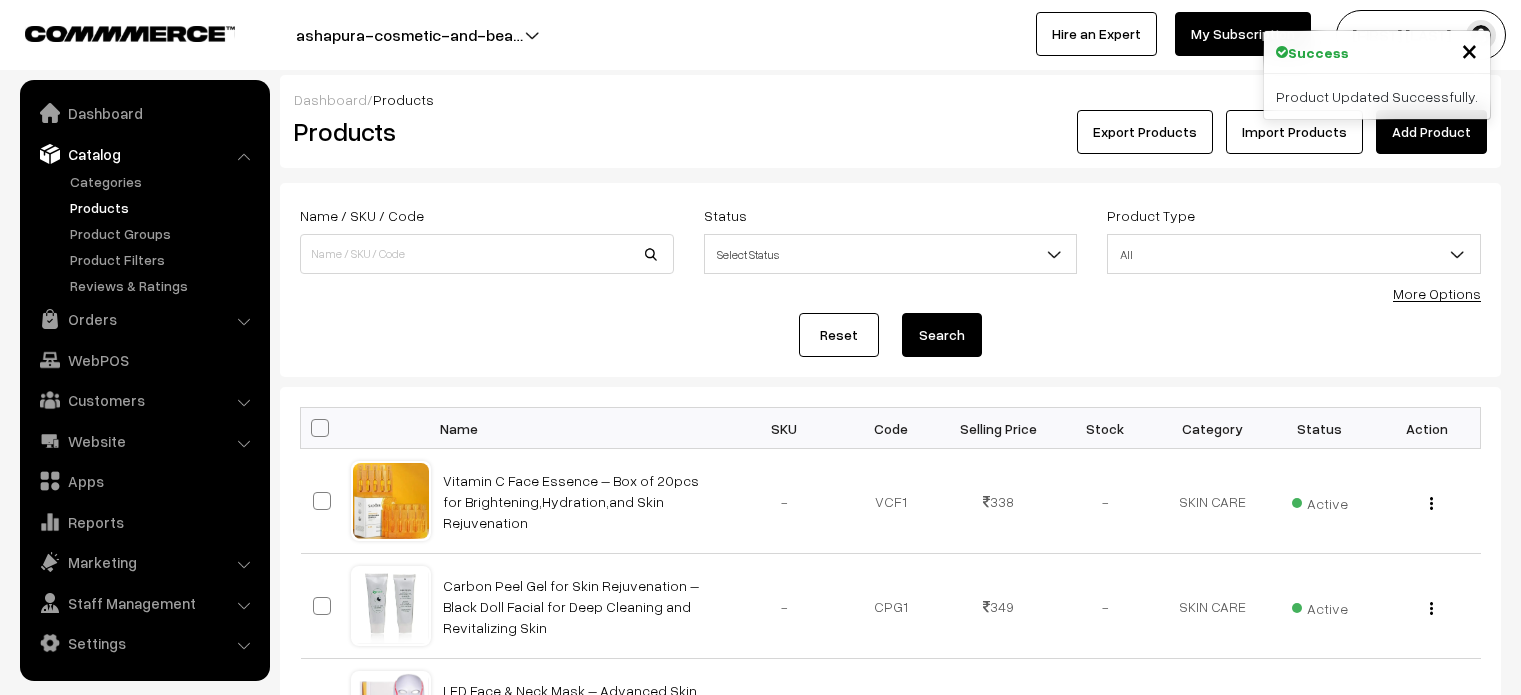 scroll, scrollTop: 0, scrollLeft: 0, axis: both 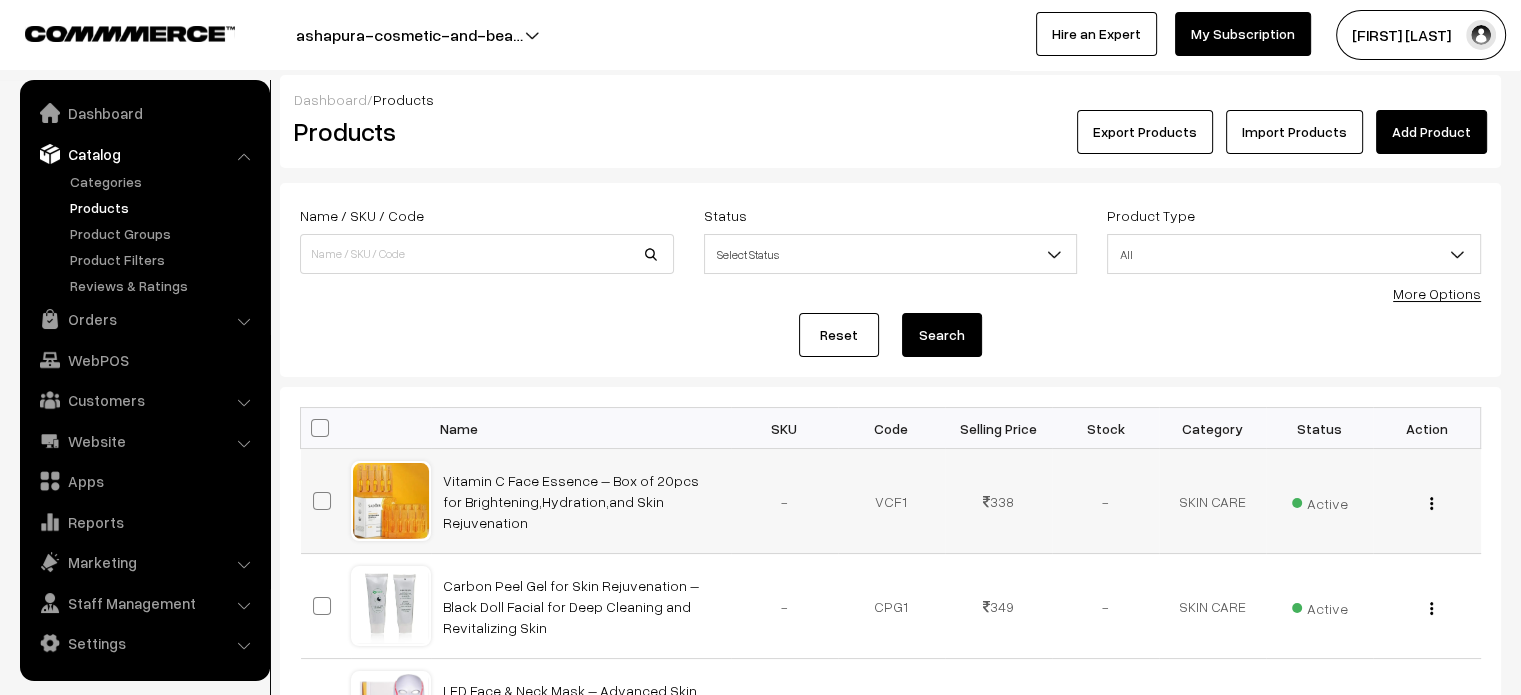click on "Vitamin C Face Essence – Box of 20pcs for Brightening,Hydration,and Skin Rejuvenation" at bounding box center [581, 501] 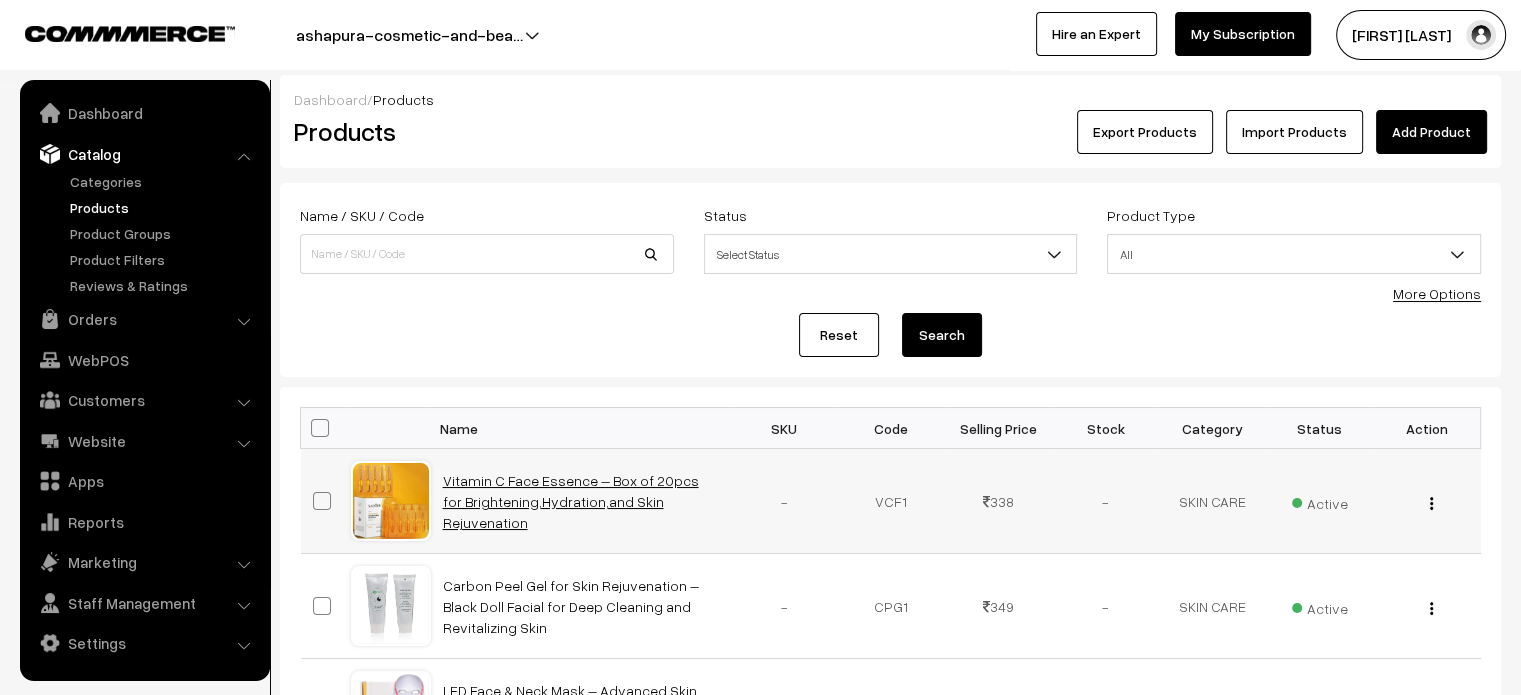 click on "Vitamin C Face Essence – Box of 20pcs for Brightening,Hydration,and Skin Rejuvenation" at bounding box center (571, 501) 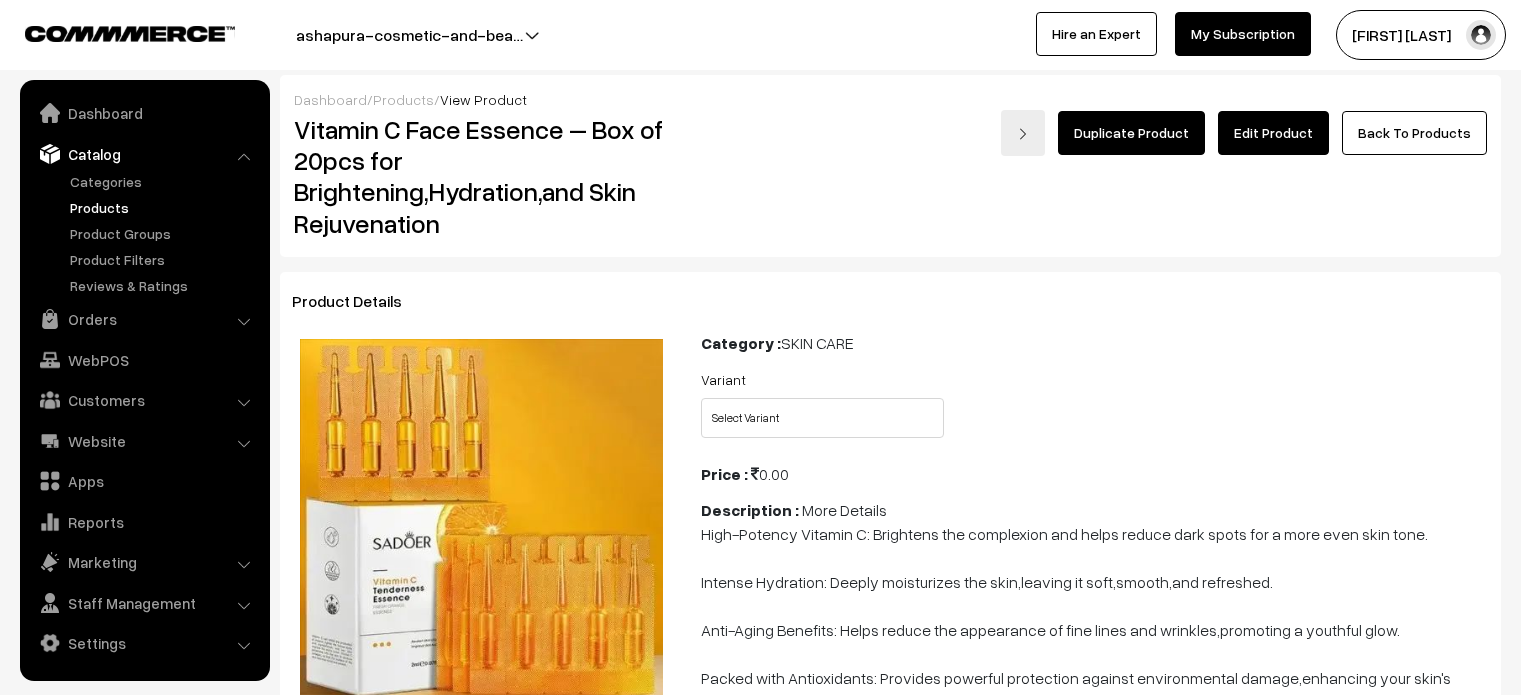 scroll, scrollTop: 0, scrollLeft: 0, axis: both 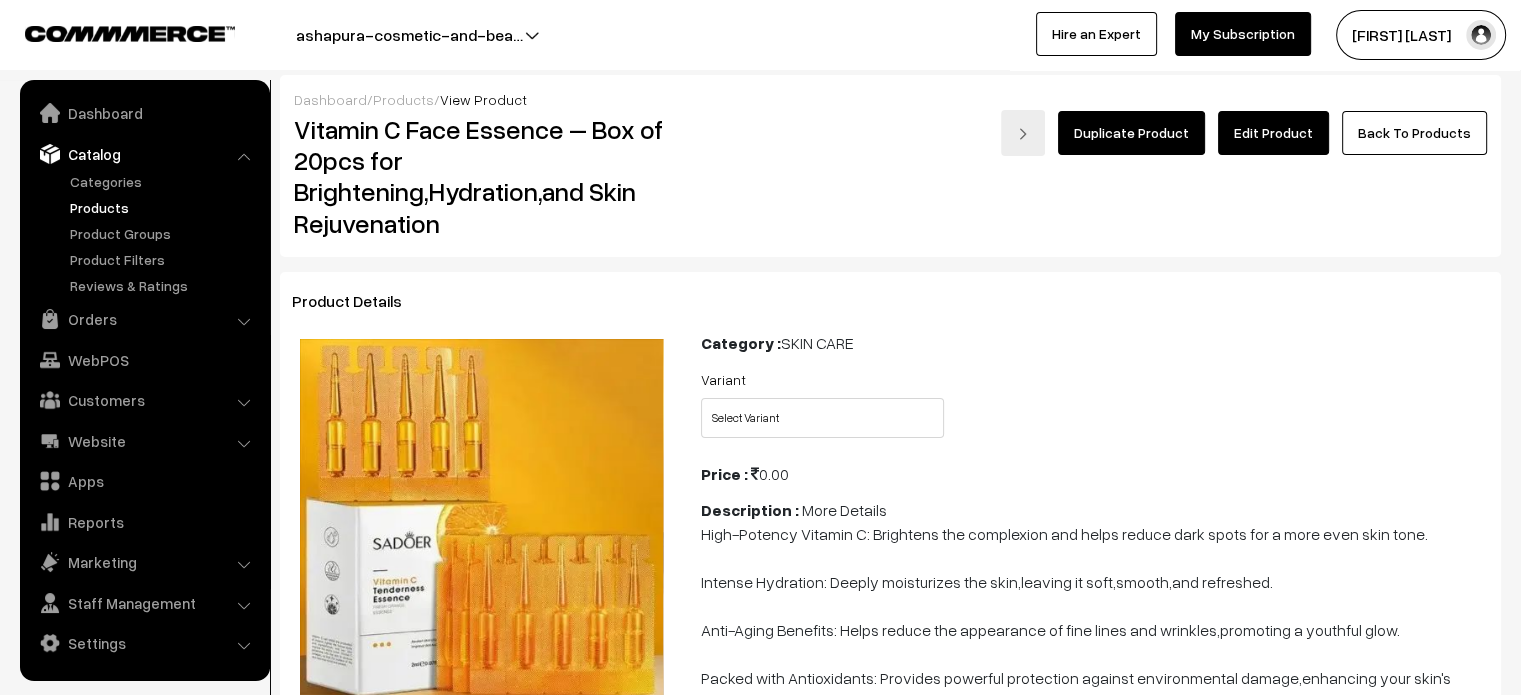 click on "Edit Product" at bounding box center [1273, 133] 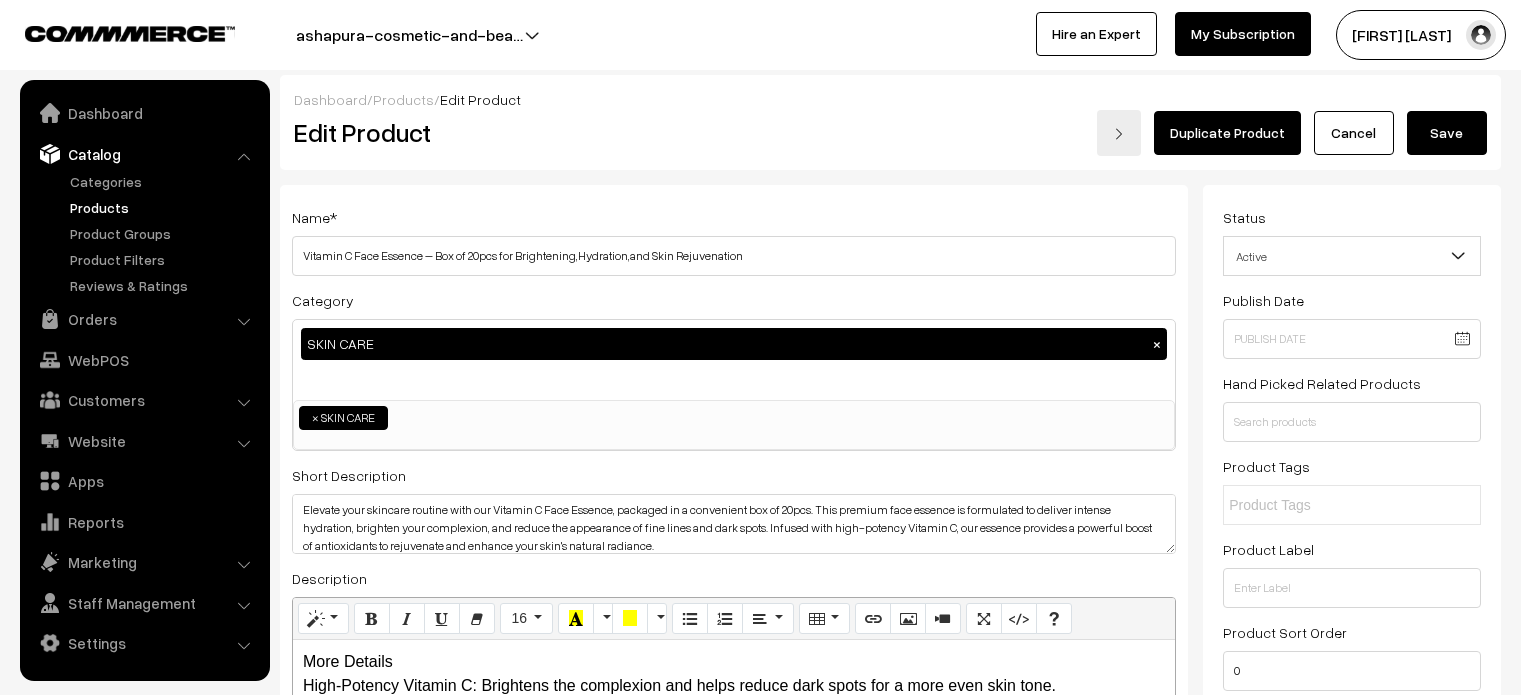 scroll, scrollTop: 0, scrollLeft: 0, axis: both 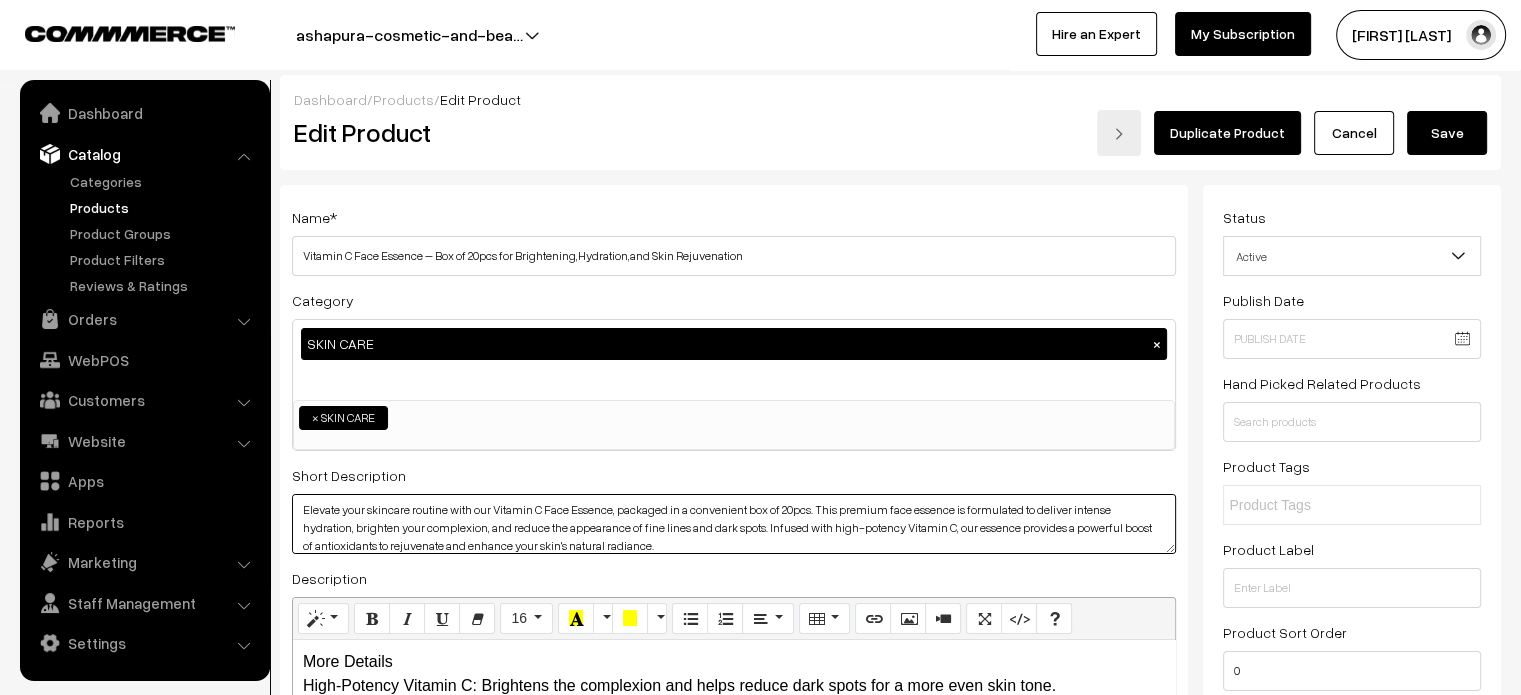 click on "Elevate your skincare routine with our Vitamin C Face Essence, packaged in a convenient box of 20pcs. This premium face essence is formulated to deliver intense hydration, brighten your complexion, and reduce the appearance of fine lines and dark spots. Infused with high-potency Vitamin C, our essence provides a powerful boost of antioxidants to rejuvenate and enhance your skin's natural radiance.
Our Vitamin C Face Essence is a high-performance skincare product designed to offer deep hydration, brightening, and anti-aging benefits. Each pack contains 20 individual doses of essence, ensuring that you receive a fresh, potent treatment every time you use it. The essence is enriched with Vitamin C, known for its brightening properties and ability to combat signs of aging, leaving your skin looking luminous and youthful." at bounding box center (734, 524) 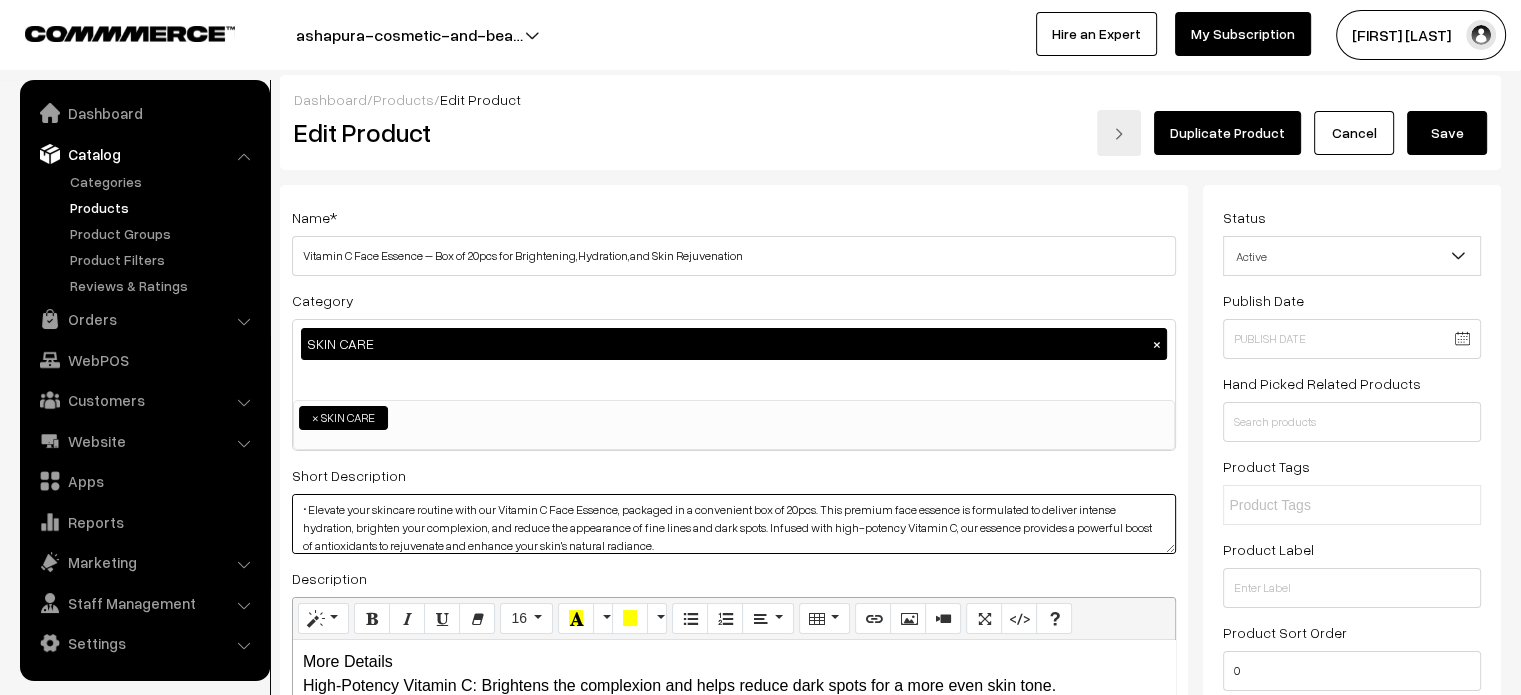 click on "Elevate your skincare routine with our Vitamin C Face Essence, packaged in a convenient box of 20pcs. This premium face essence is formulated to deliver intense hydration, brighten your complexion, and reduce the appearance of fine lines and dark spots. Infused with high-potency Vitamin C, our essence provides a powerful boost of antioxidants to rejuvenate and enhance your skin's natural radiance.
Our Vitamin C Face Essence is a high-performance skincare product designed to offer deep hydration, brightening, and anti-aging benefits. Each pack contains 20 individual doses of essence, ensuring that you receive a fresh, potent treatment every time you use it. The essence is enriched with Vitamin C, known for its brightening properties and ability to combat signs of aging, leaving your skin looking luminous and youthful." at bounding box center [734, 524] 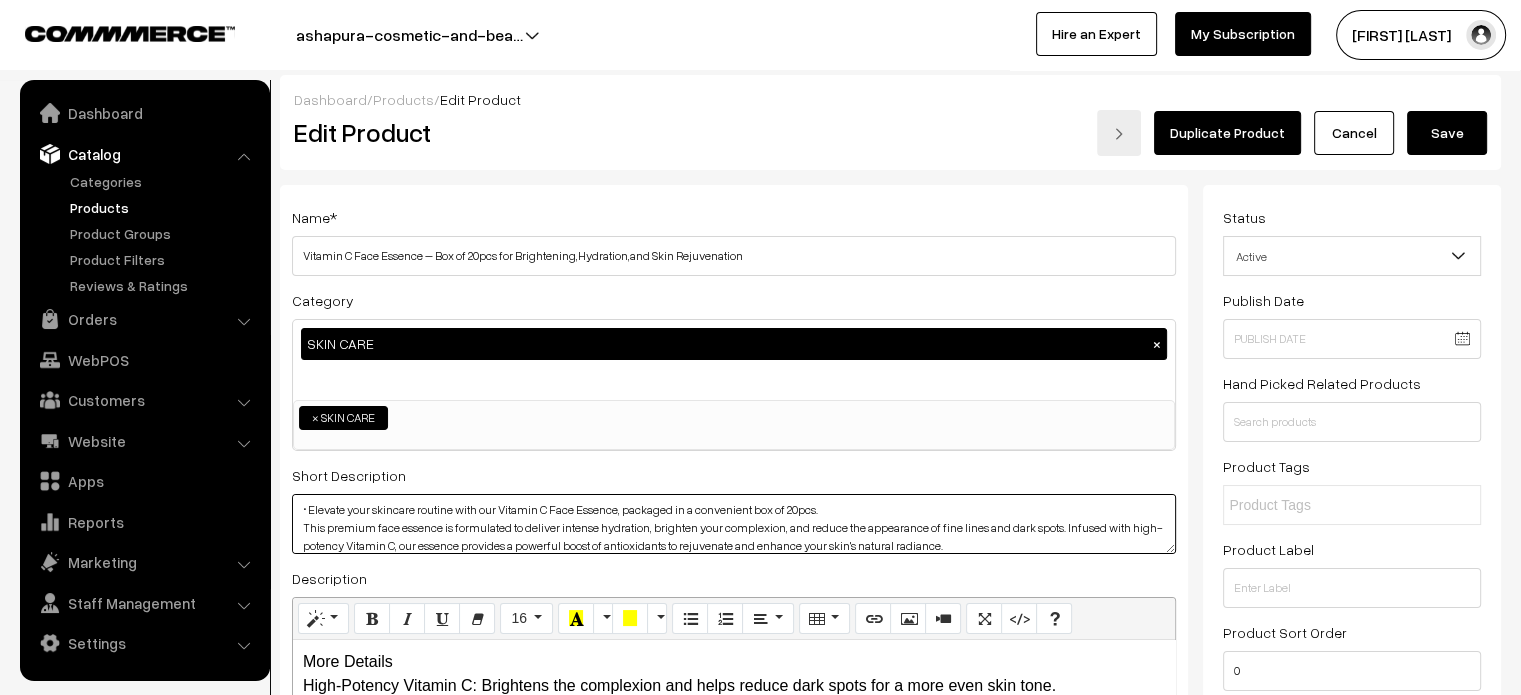 paste on "•" 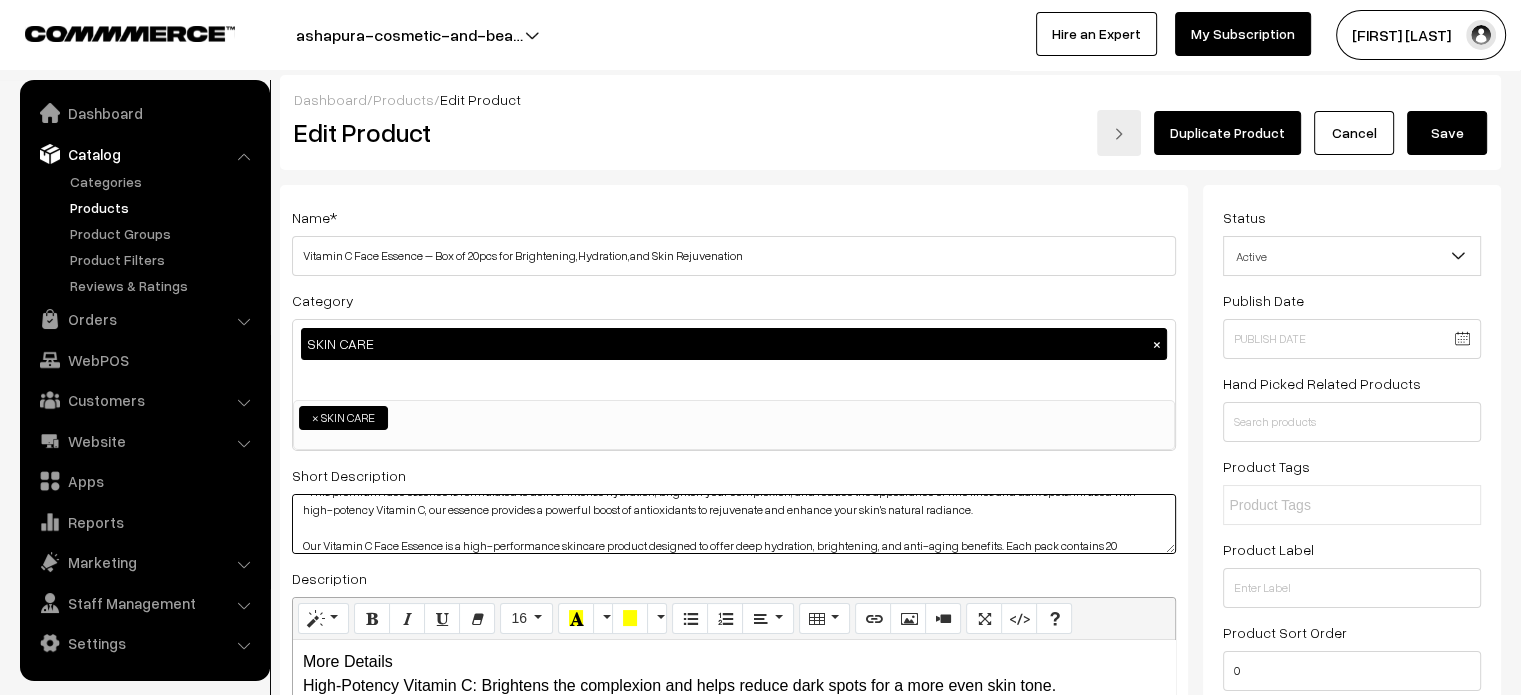 scroll, scrollTop: 36, scrollLeft: 0, axis: vertical 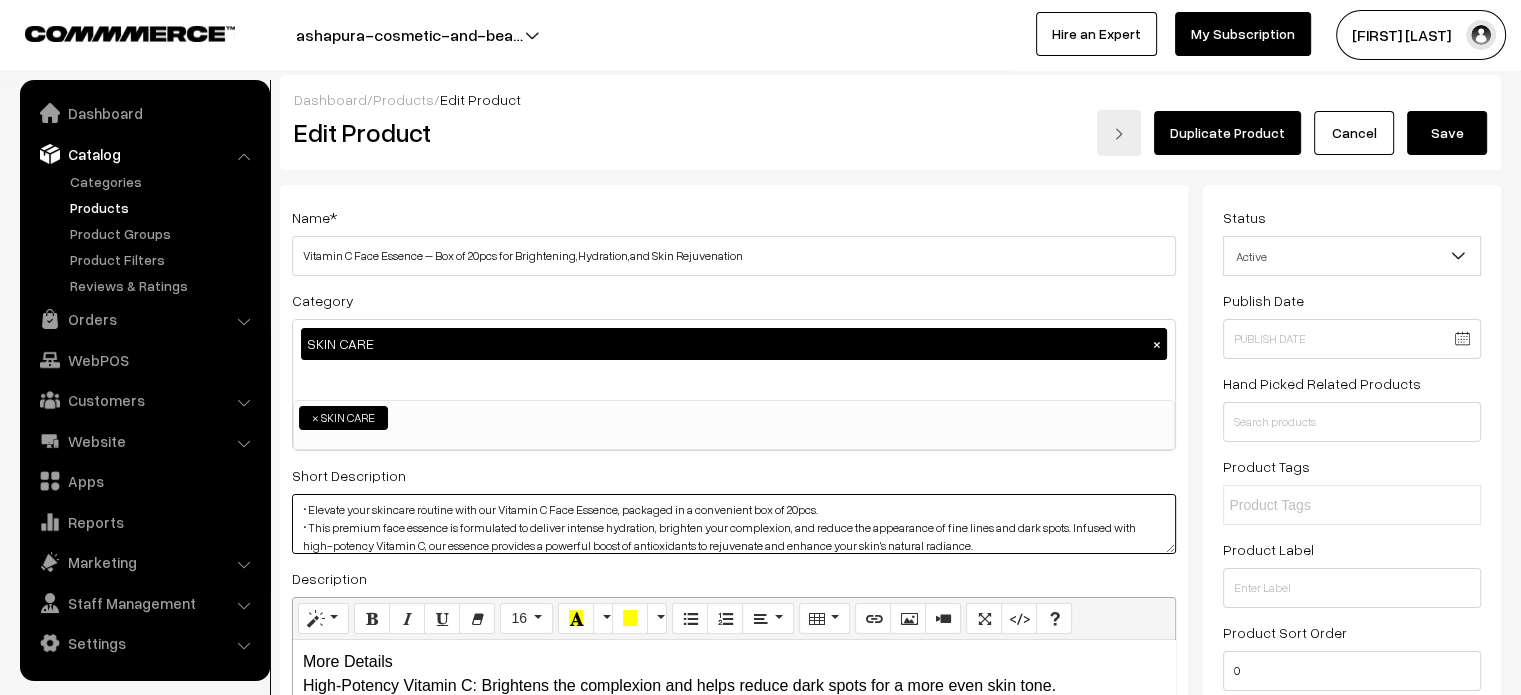 click on "Elevate your skincare routine with our Vitamin C Face Essence, packaged in a convenient box of 20pcs. This premium face essence is formulated to deliver intense hydration, brighten your complexion, and reduce the appearance of fine lines and dark spots. Infused with high-potency Vitamin C, our essence provides a powerful boost of antioxidants to rejuvenate and enhance your skin's natural radiance.
Our Vitamin C Face Essence is a high-performance skincare product designed to offer deep hydration, brightening, and anti-aging benefits. Each pack contains 20 individual doses of essence, ensuring that you receive a fresh, potent treatment every time you use it. The essence is enriched with Vitamin C, known for its brightening properties and ability to combat signs of aging, leaving your skin looking luminous and youthful." at bounding box center (734, 524) 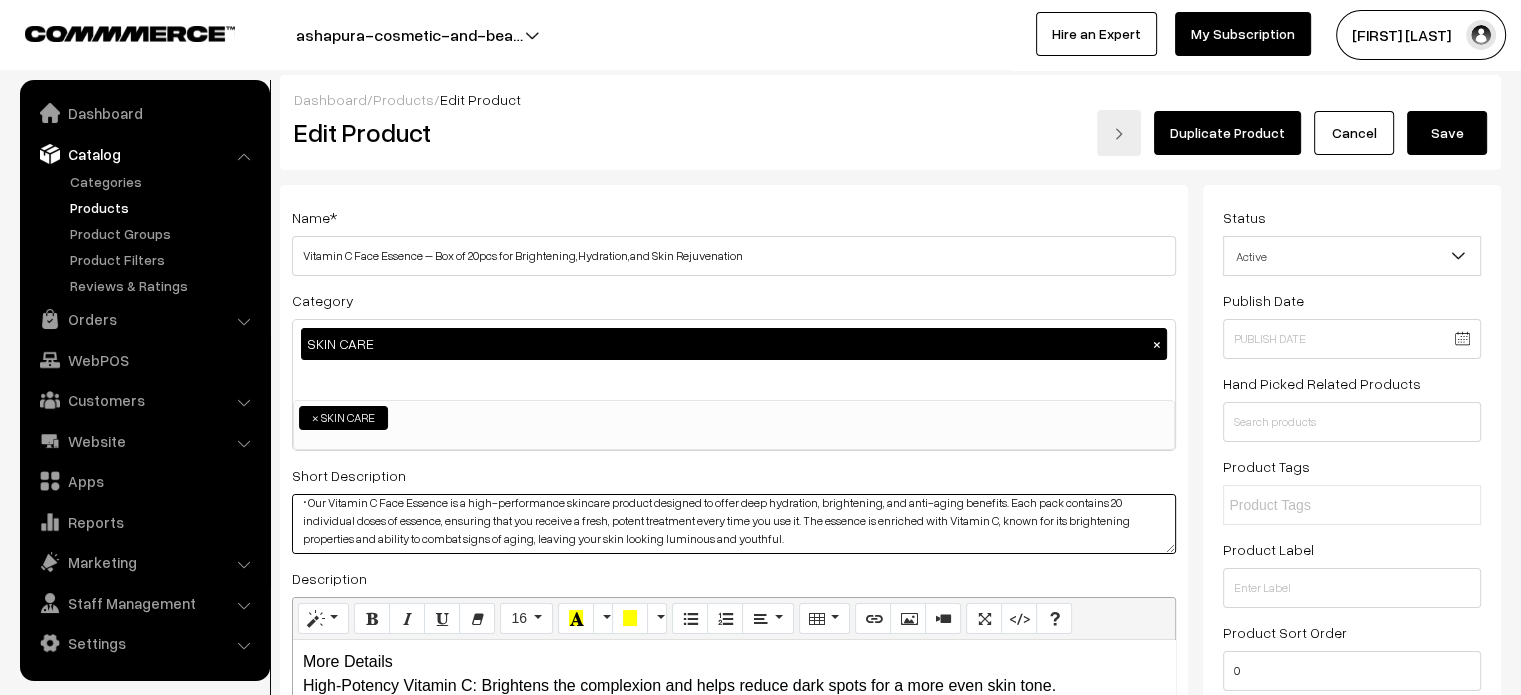 scroll, scrollTop: 96, scrollLeft: 0, axis: vertical 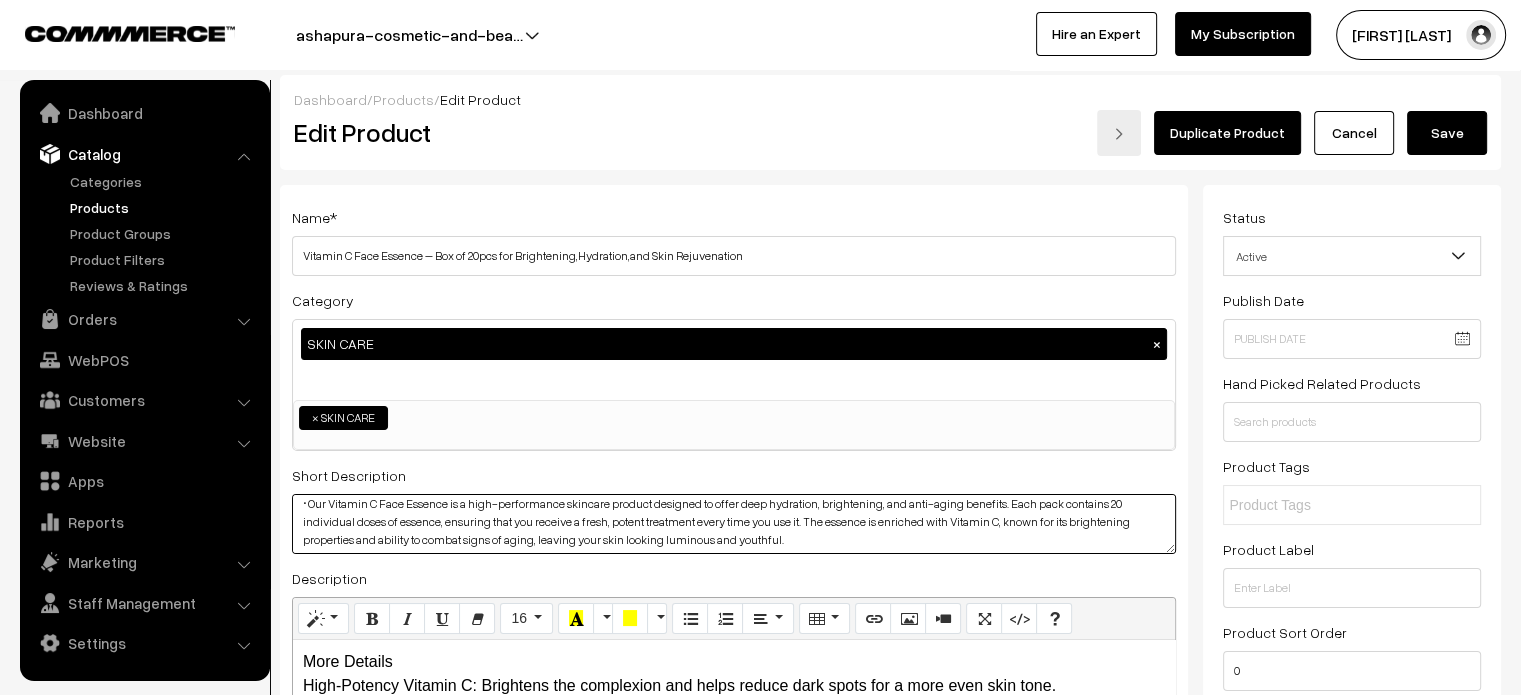 click on "Elevate your skincare routine with our Vitamin C Face Essence, packaged in a convenient box of 20pcs. This premium face essence is formulated to deliver intense hydration, brighten your complexion, and reduce the appearance of fine lines and dark spots. Infused with high-potency Vitamin C, our essence provides a powerful boost of antioxidants to rejuvenate and enhance your skin's natural radiance.
Our Vitamin C Face Essence is a high-performance skincare product designed to offer deep hydration, brightening, and anti-aging benefits. Each pack contains 20 individual doses of essence, ensuring that you receive a fresh, potent treatment every time you use it. The essence is enriched with Vitamin C, known for its brightening properties and ability to combat signs of aging, leaving your skin looking luminous and youthful." at bounding box center [734, 524] 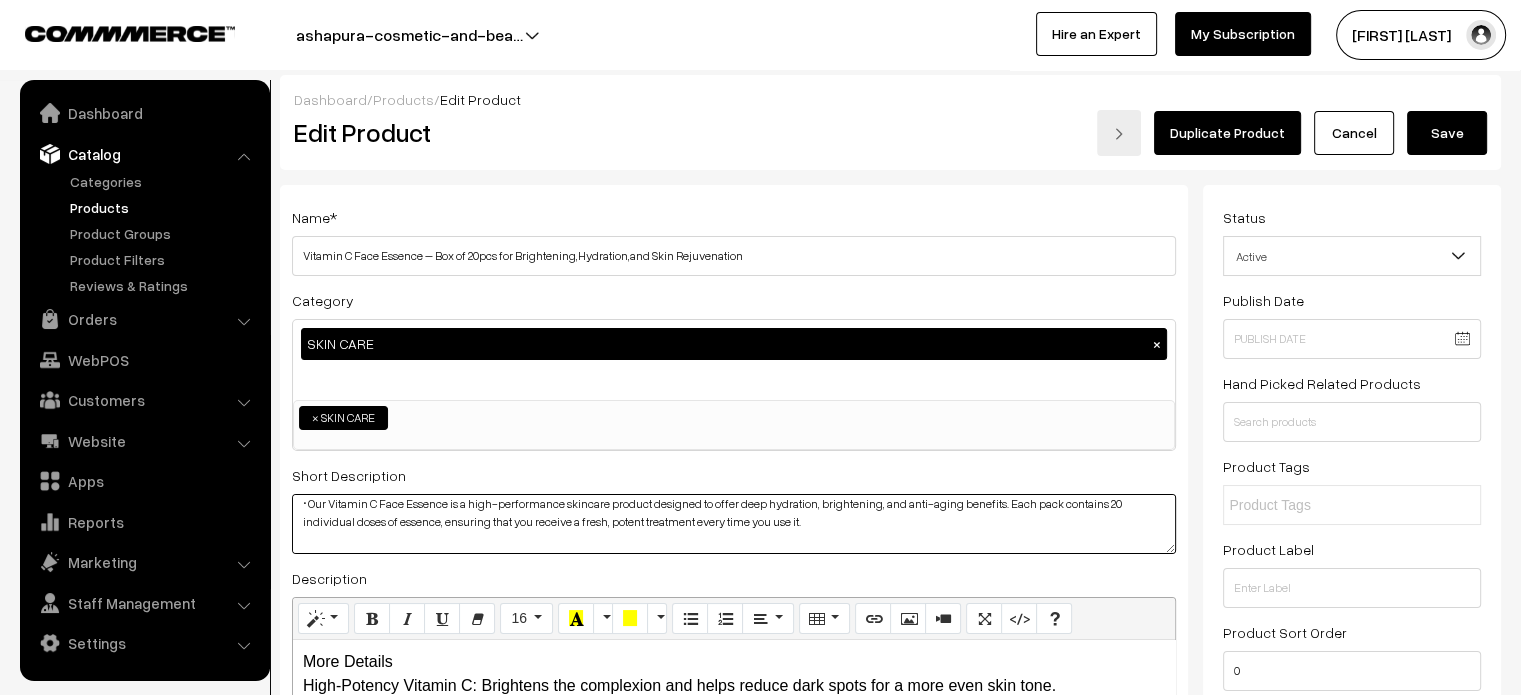 scroll, scrollTop: 108, scrollLeft: 0, axis: vertical 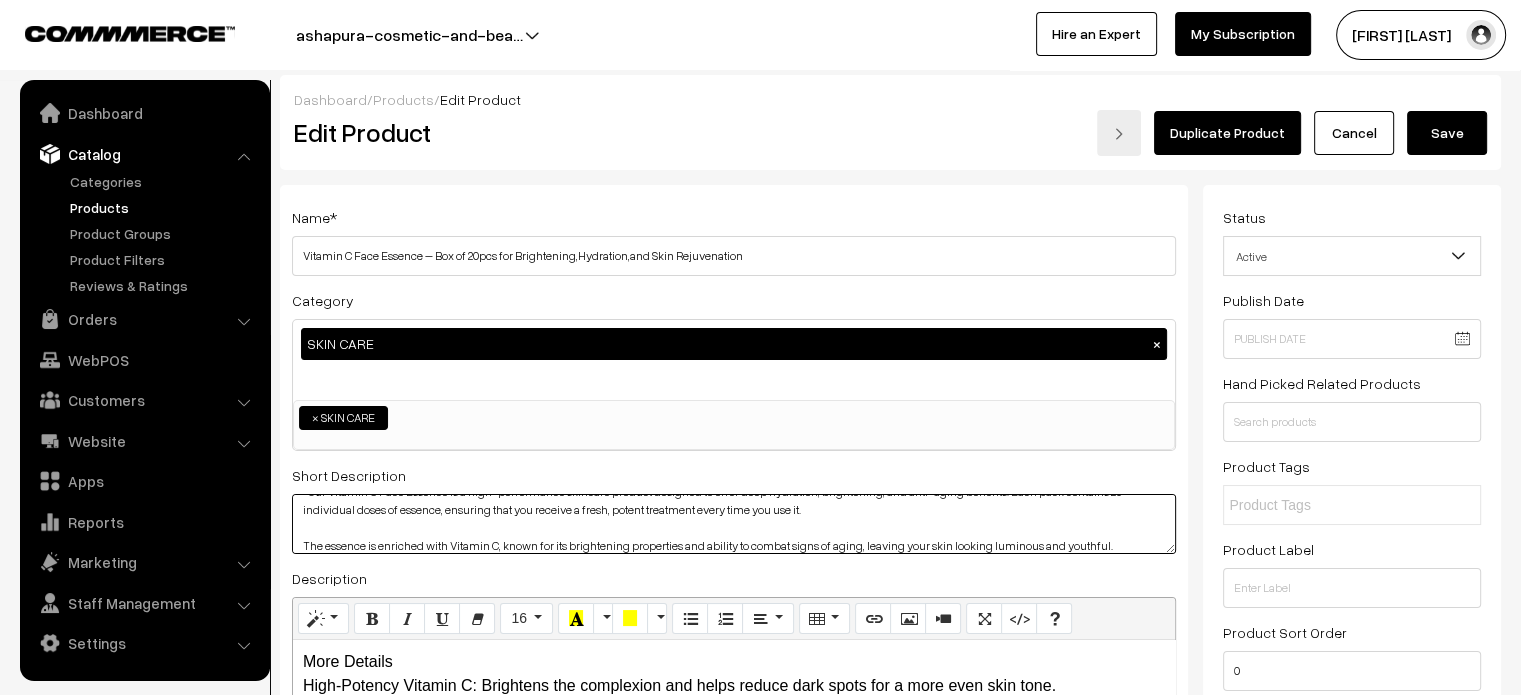 paste on "•" 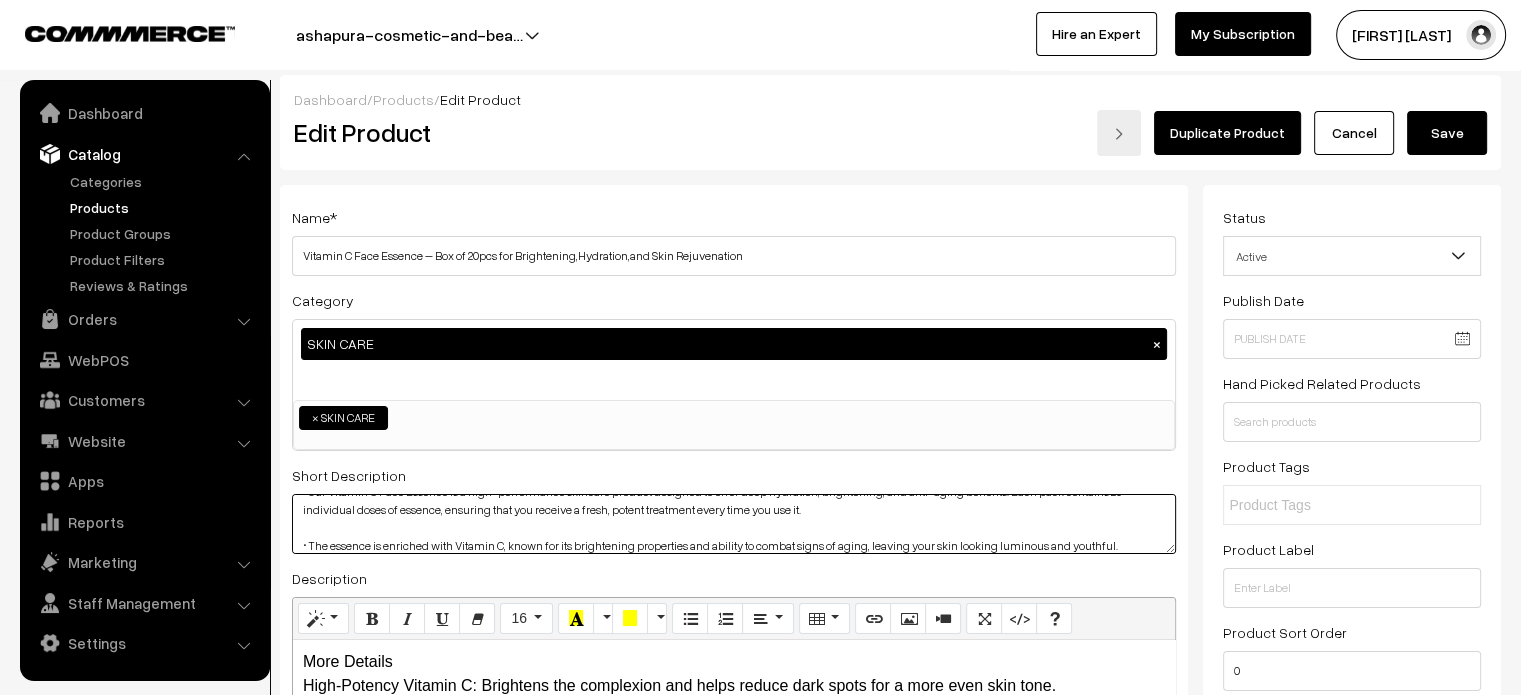 type on "• Elevate your skincare routine with our Vitamin C Face Essence, packaged in a convenient box of 20pcs.
• This premium face essence is formulated to deliver intense hydration, brighten your complexion, and reduce the appearance of fine lines and dark spots. Infused with high-potency Vitamin C, our essence provides a powerful boost of antioxidants to rejuvenate and enhance your skin's natural radiance.
• Our Vitamin C Face Essence is a high-performance skincare product designed to offer deep hydration, brightening, and anti-aging benefits. Each pack contains 20 individual doses of essence, ensuring that you receive a fresh, potent treatment every time you use it.
• The essence is enriched with Vitamin C, known for its brightening properties and ability to combat signs of aging, leaving your skin looking luminous and youthful." 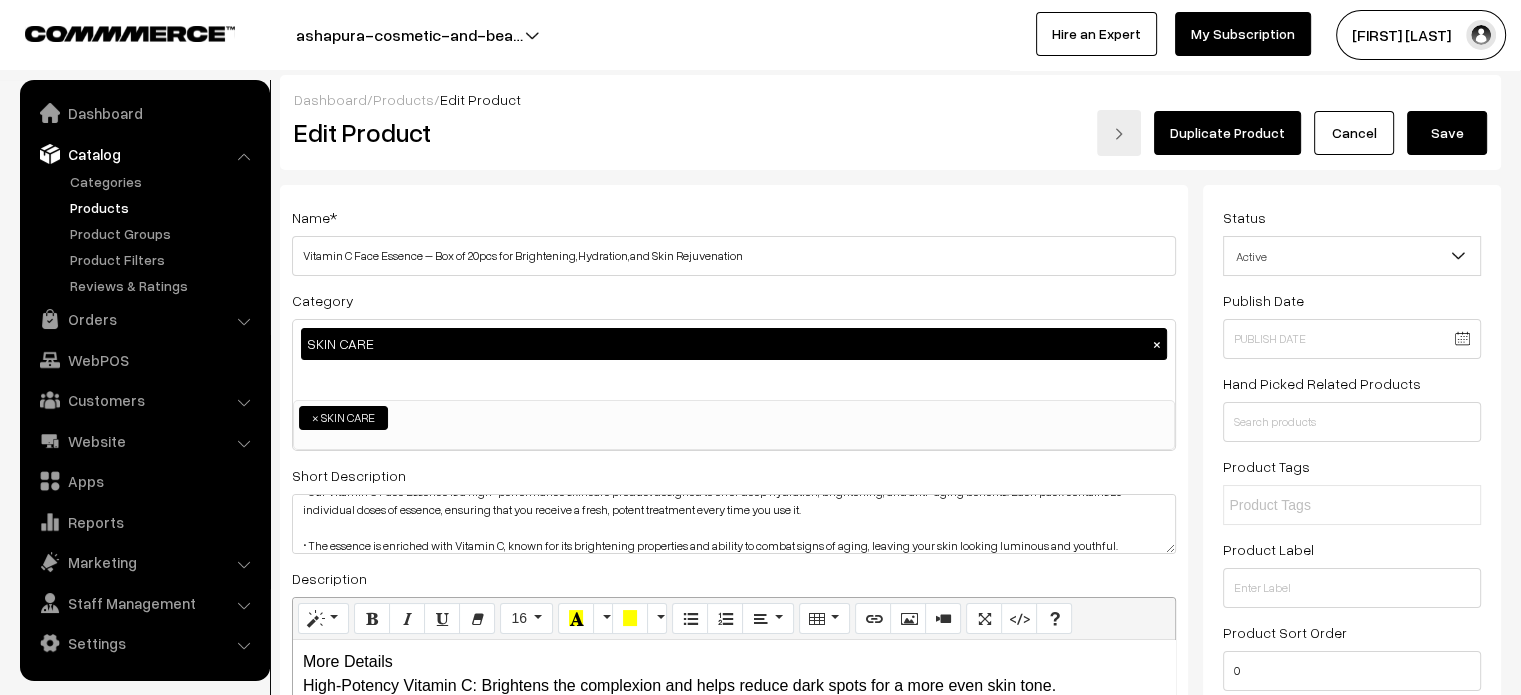 click on "Save" at bounding box center (1447, 133) 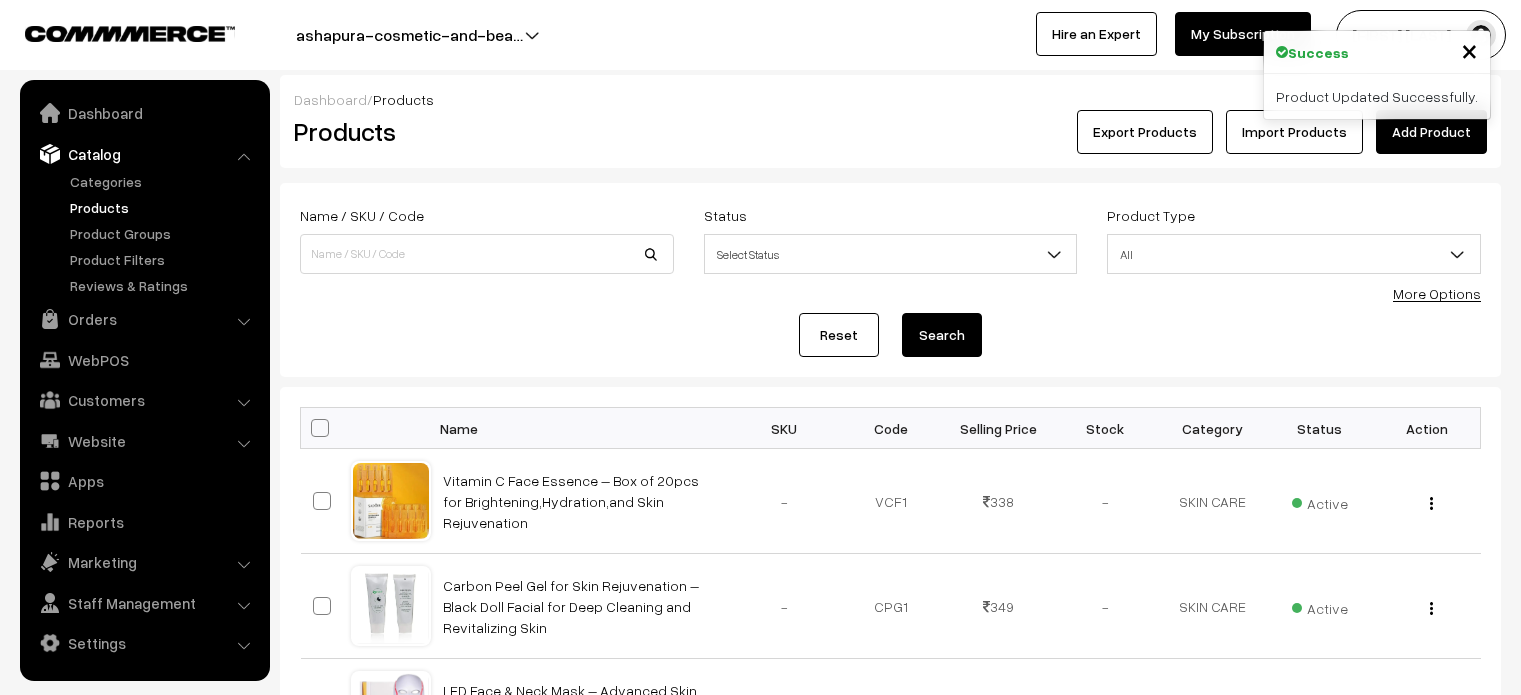 scroll, scrollTop: 0, scrollLeft: 0, axis: both 